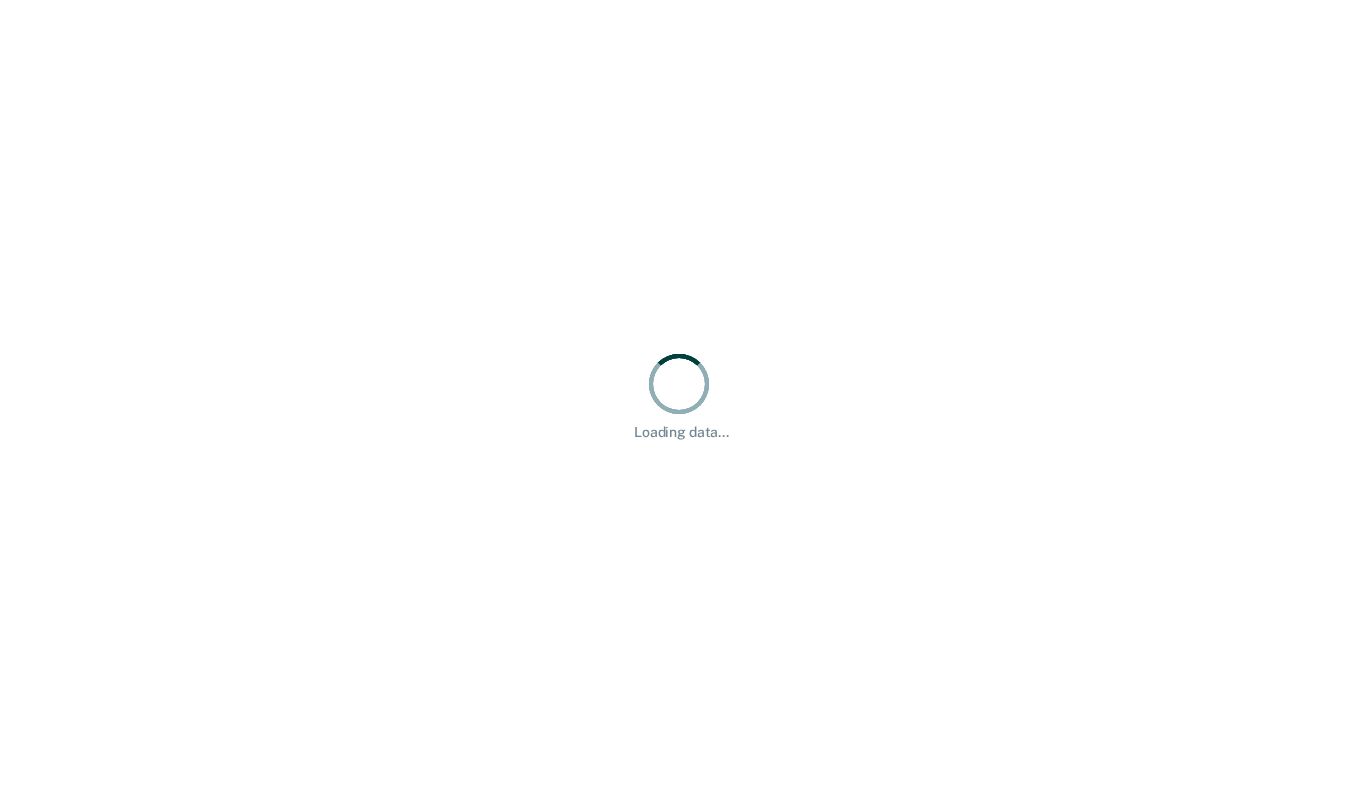 scroll, scrollTop: 0, scrollLeft: 0, axis: both 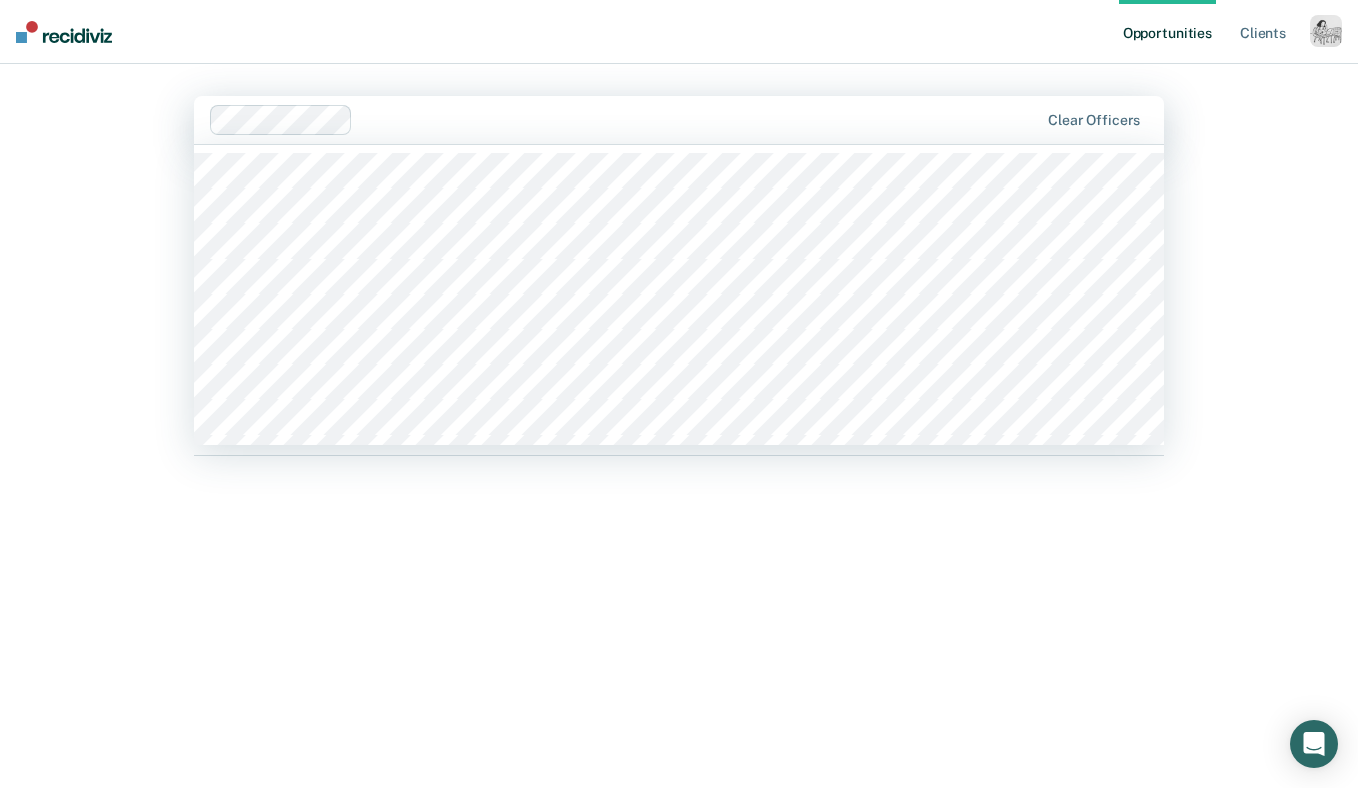 click at bounding box center [699, 119] 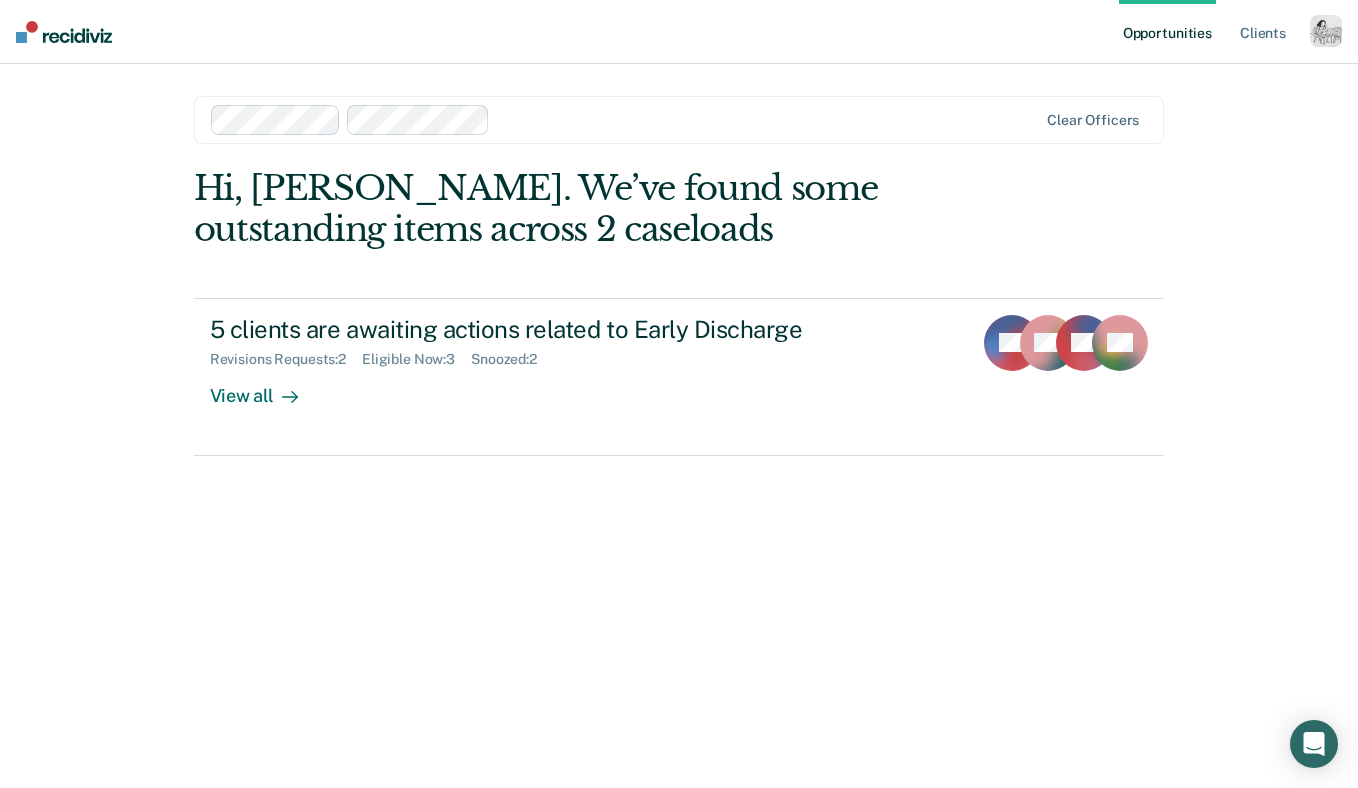 click at bounding box center [767, 119] 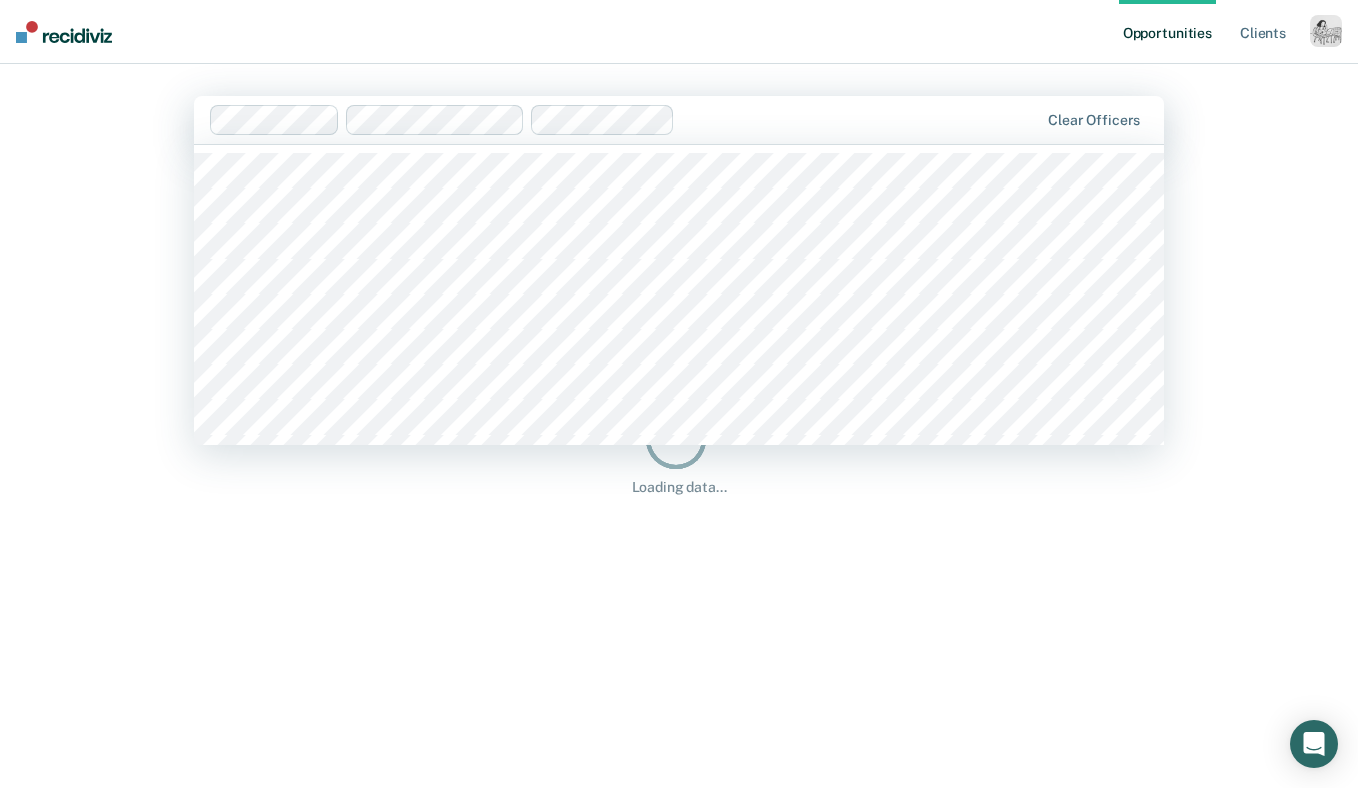 click at bounding box center [860, 119] 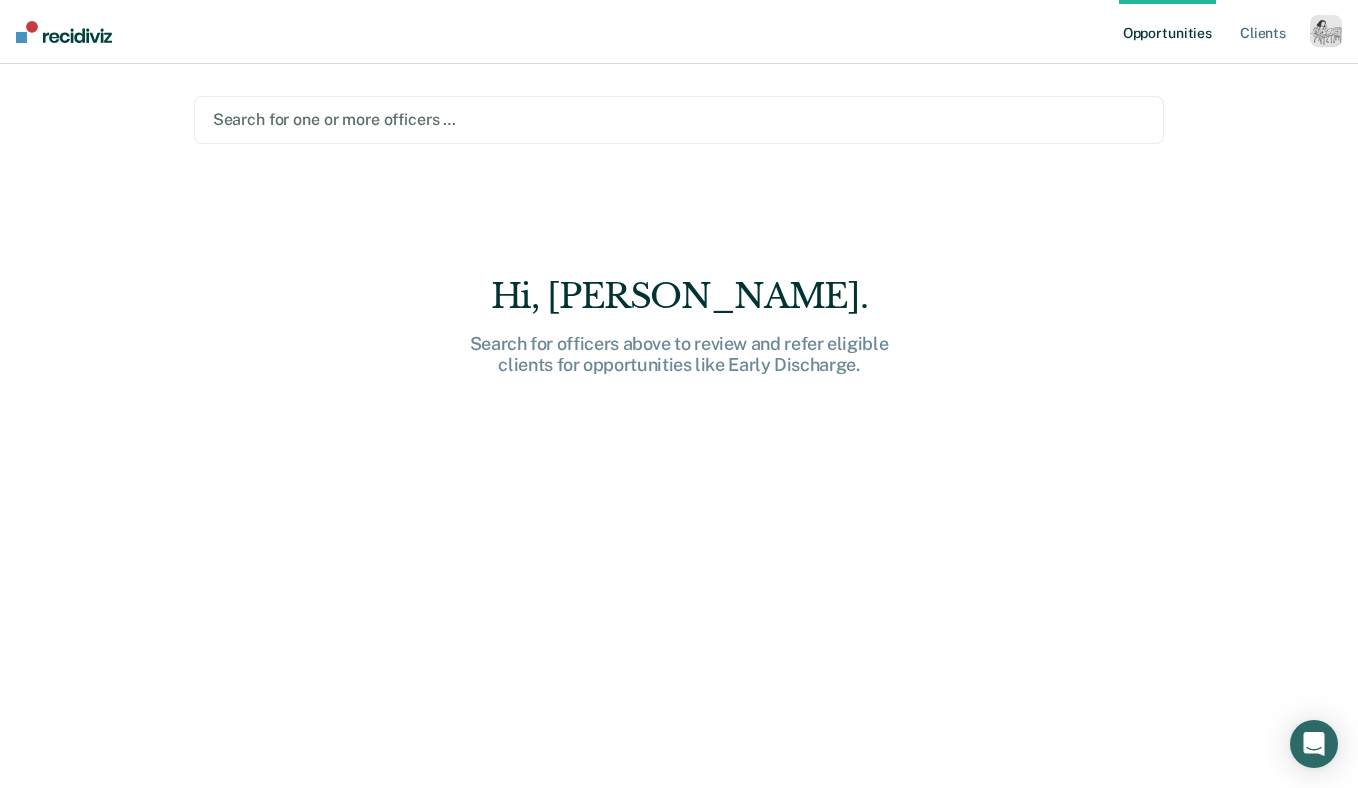 click at bounding box center [679, 119] 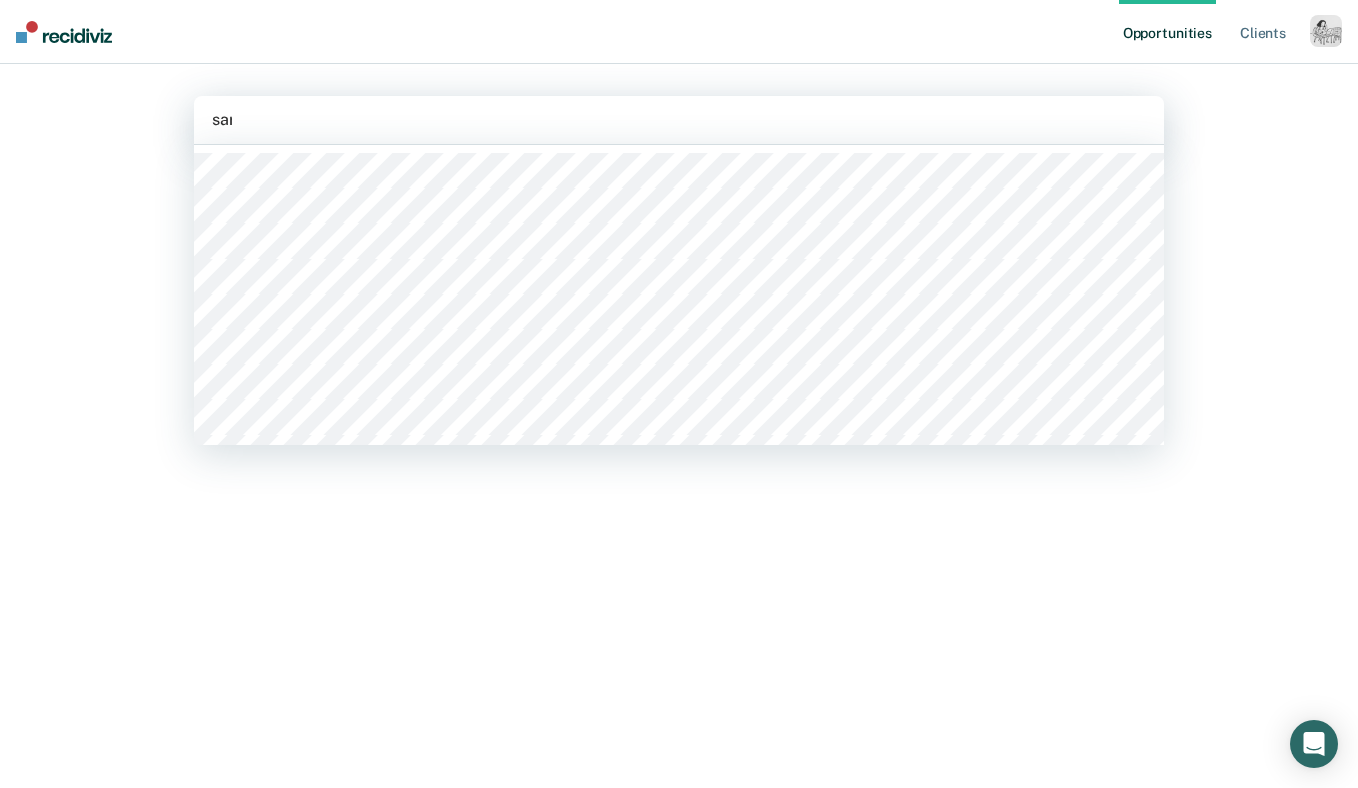 type on "[PERSON_NAME]" 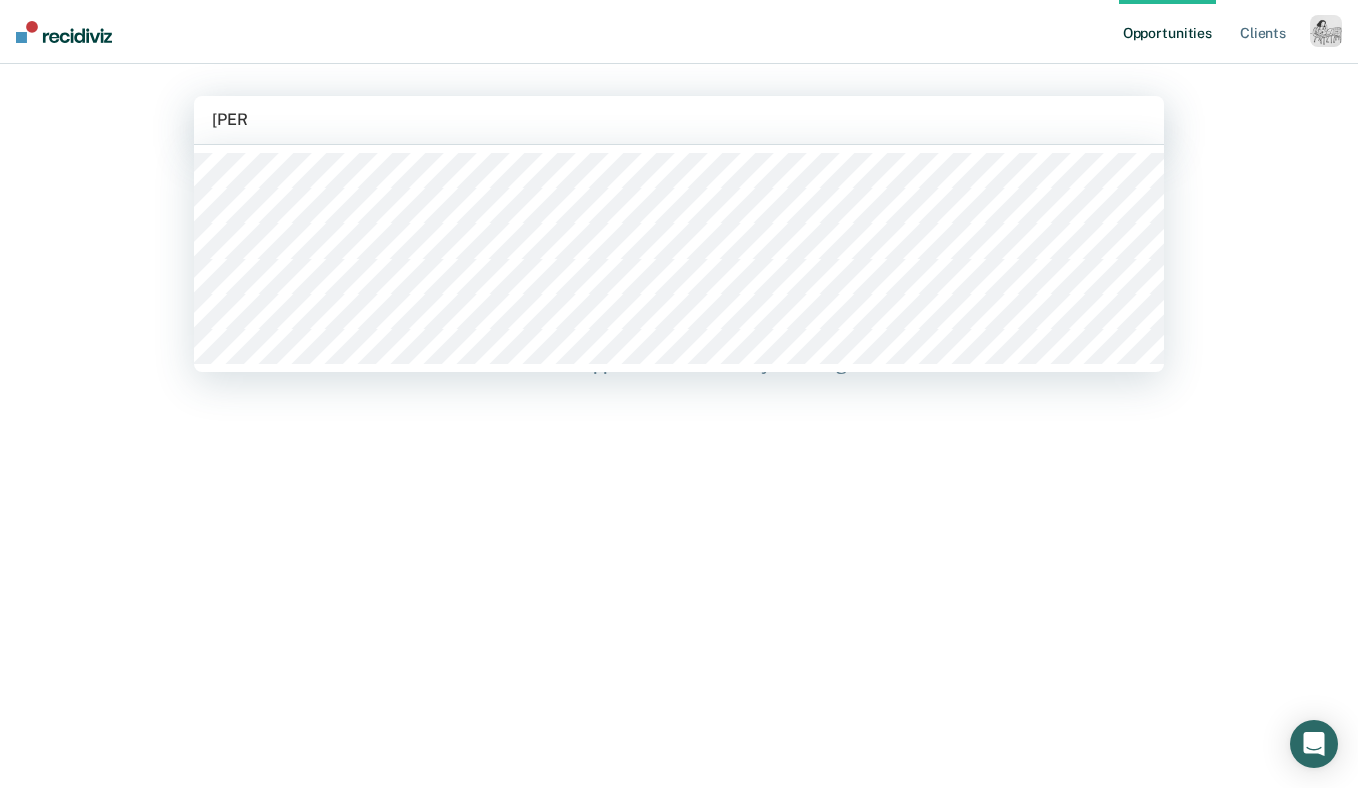 type 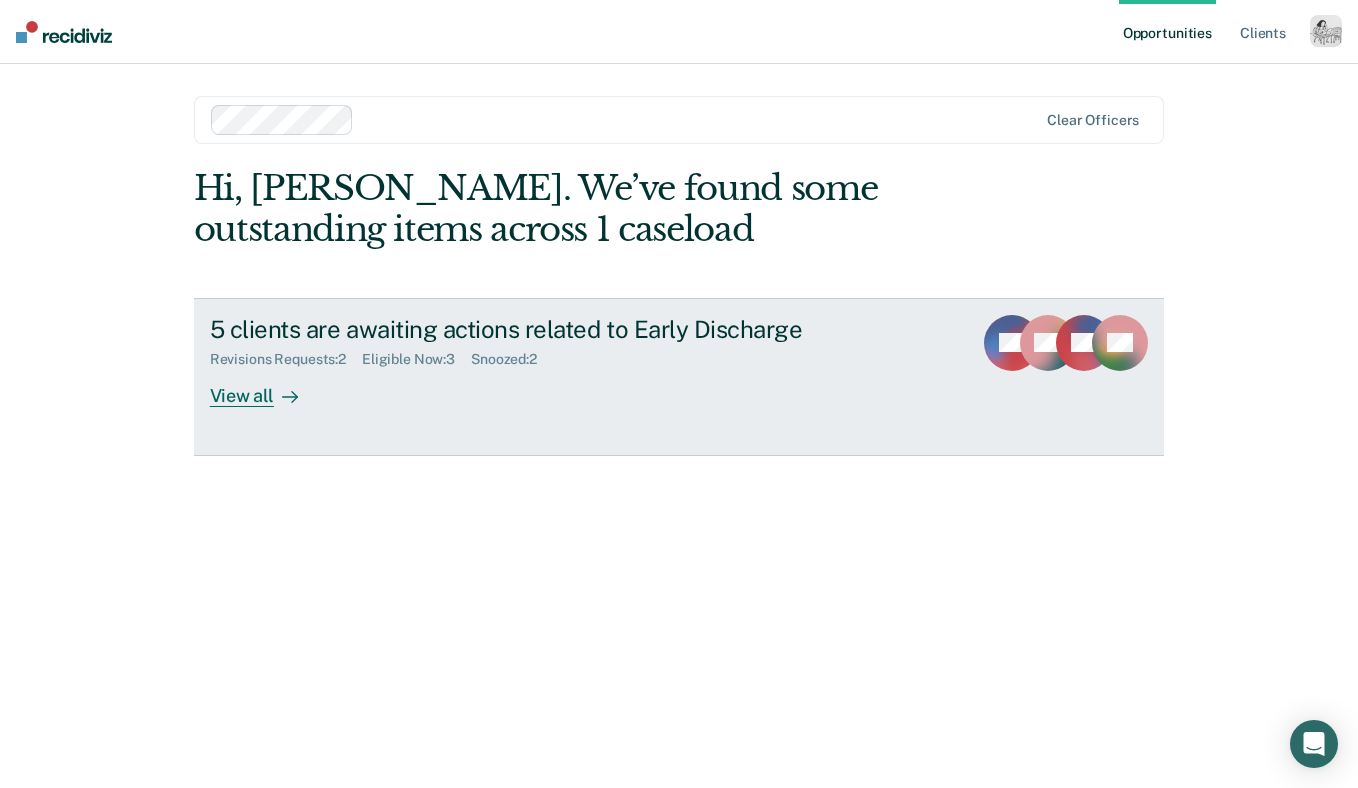 click on "View all" at bounding box center (266, 387) 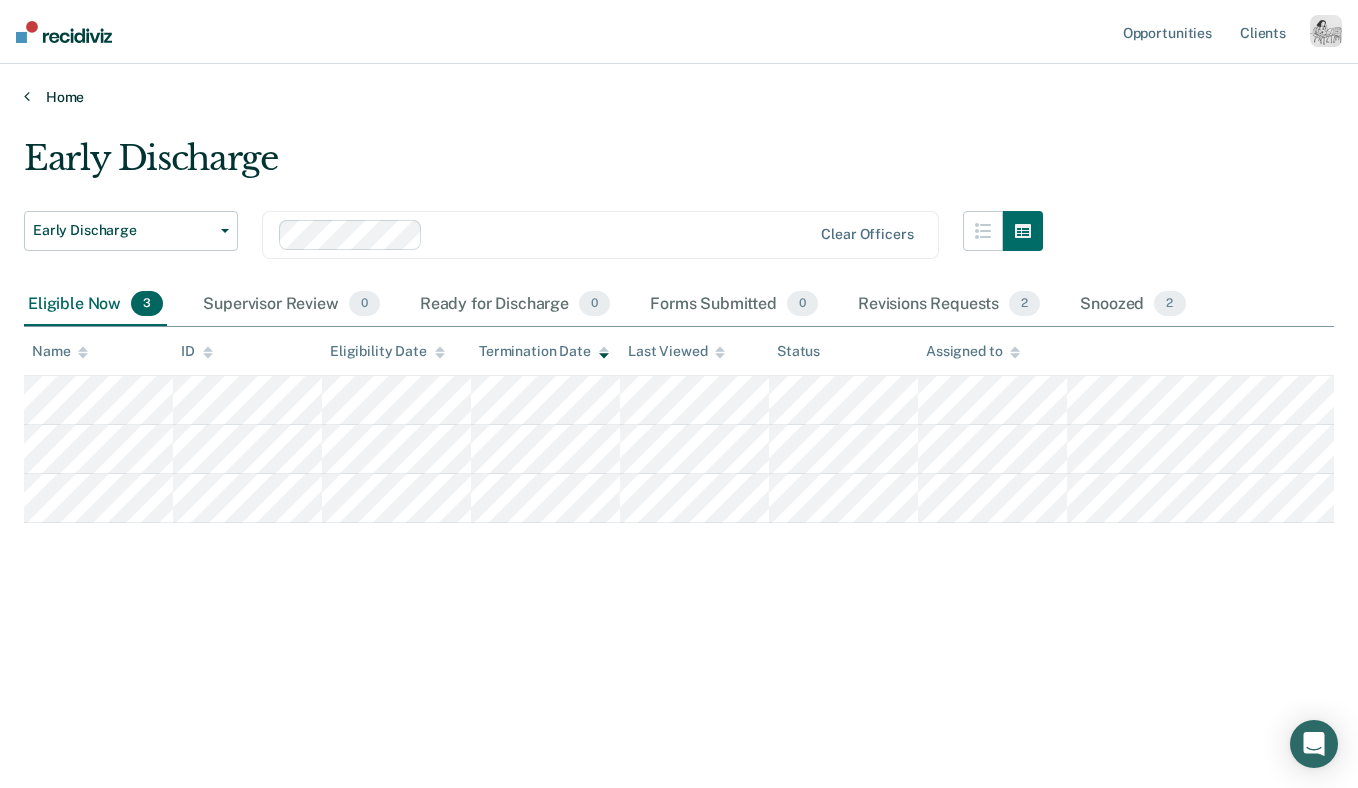 click on "Home" at bounding box center [679, 97] 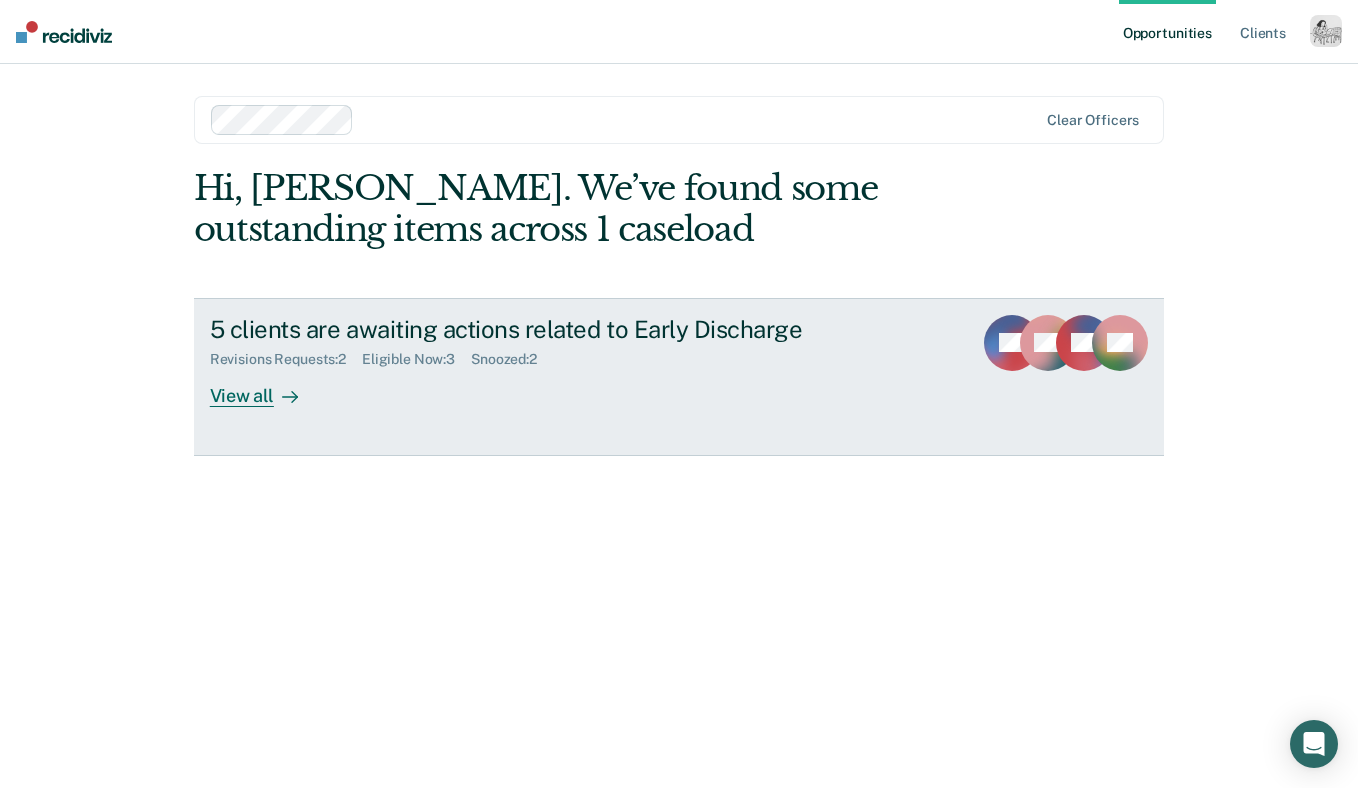 click on "5 clients are awaiting actions related to Early Discharge Revisions Requests :  2 Eligible Now :  3 Snoozed :  2 View all   GK TM DB + 2" at bounding box center (679, 377) 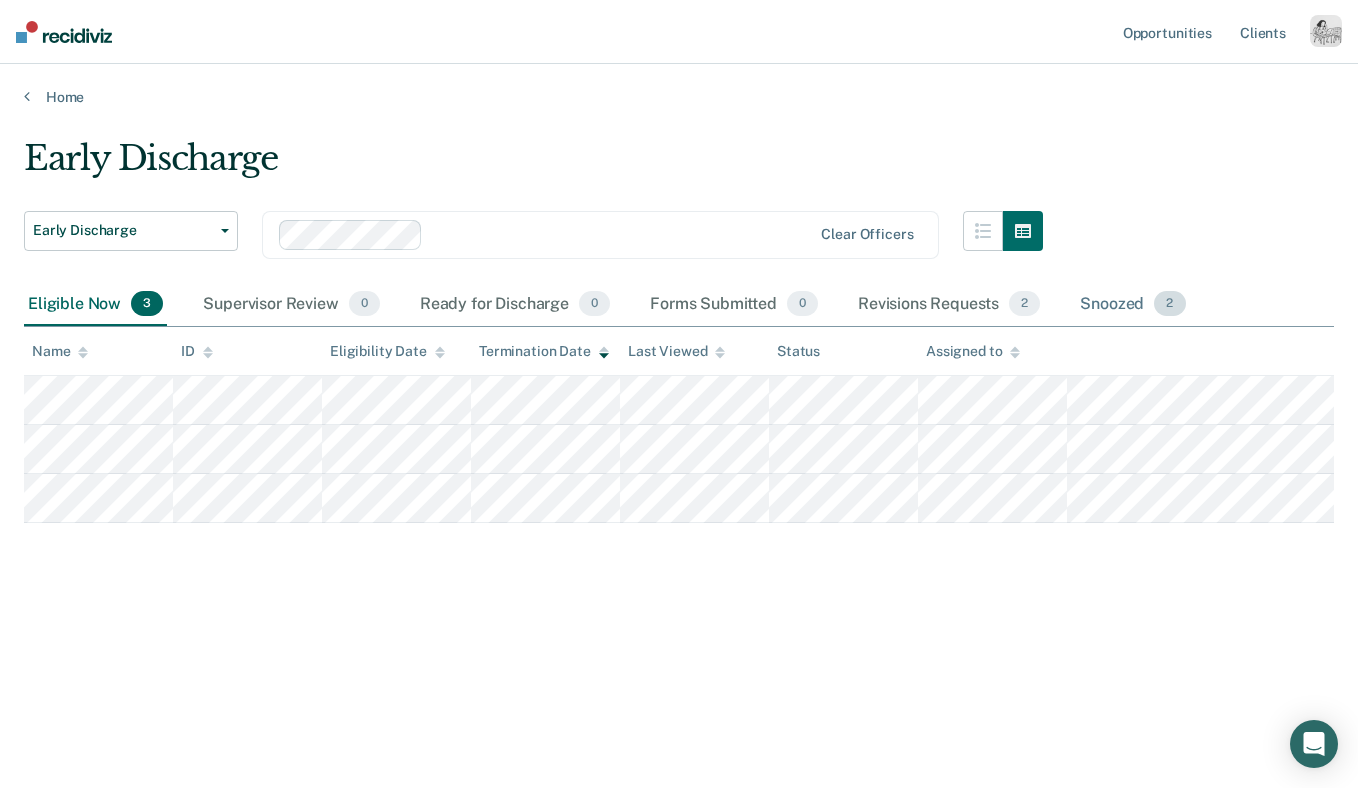 click on "Snoozed 2" at bounding box center [1132, 305] 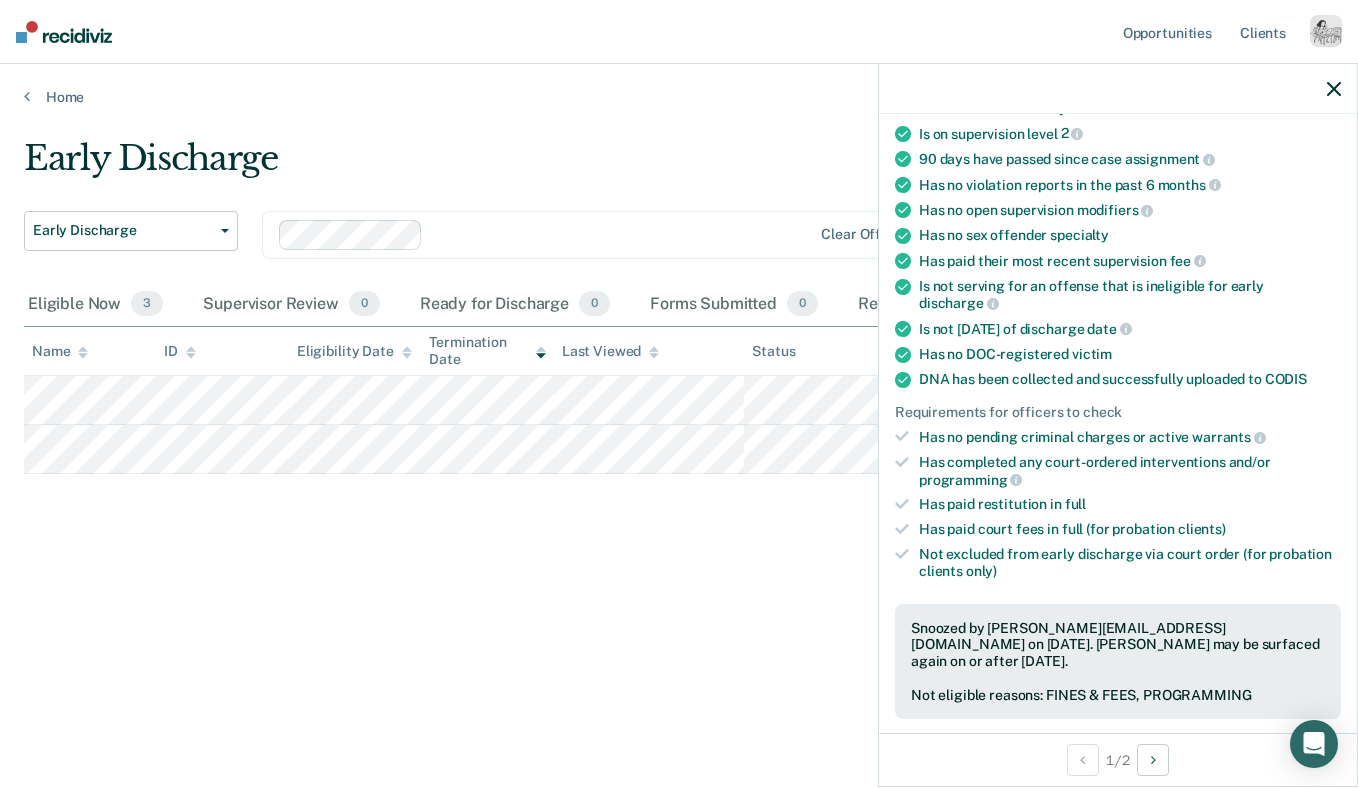 scroll, scrollTop: 561, scrollLeft: 0, axis: vertical 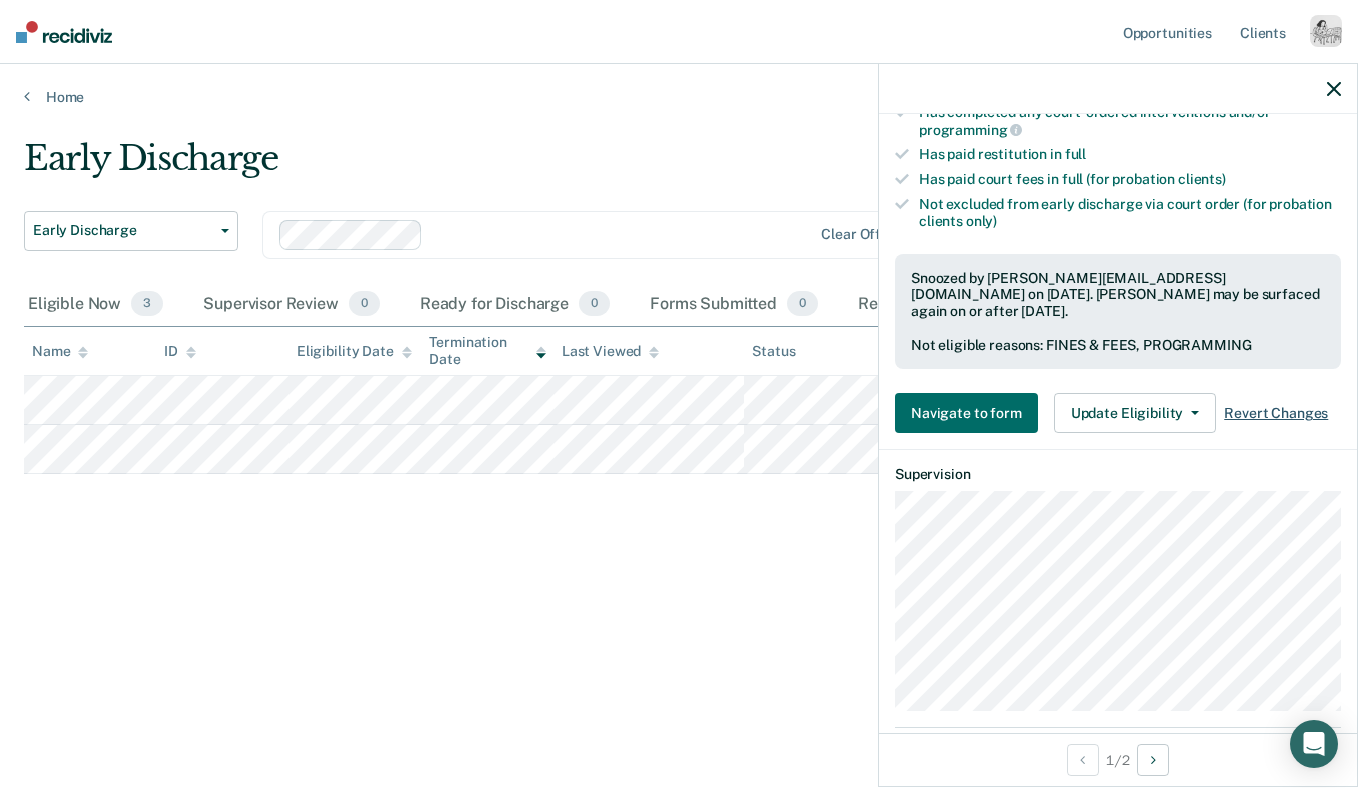 click on "Revert Changes" at bounding box center [1276, 413] 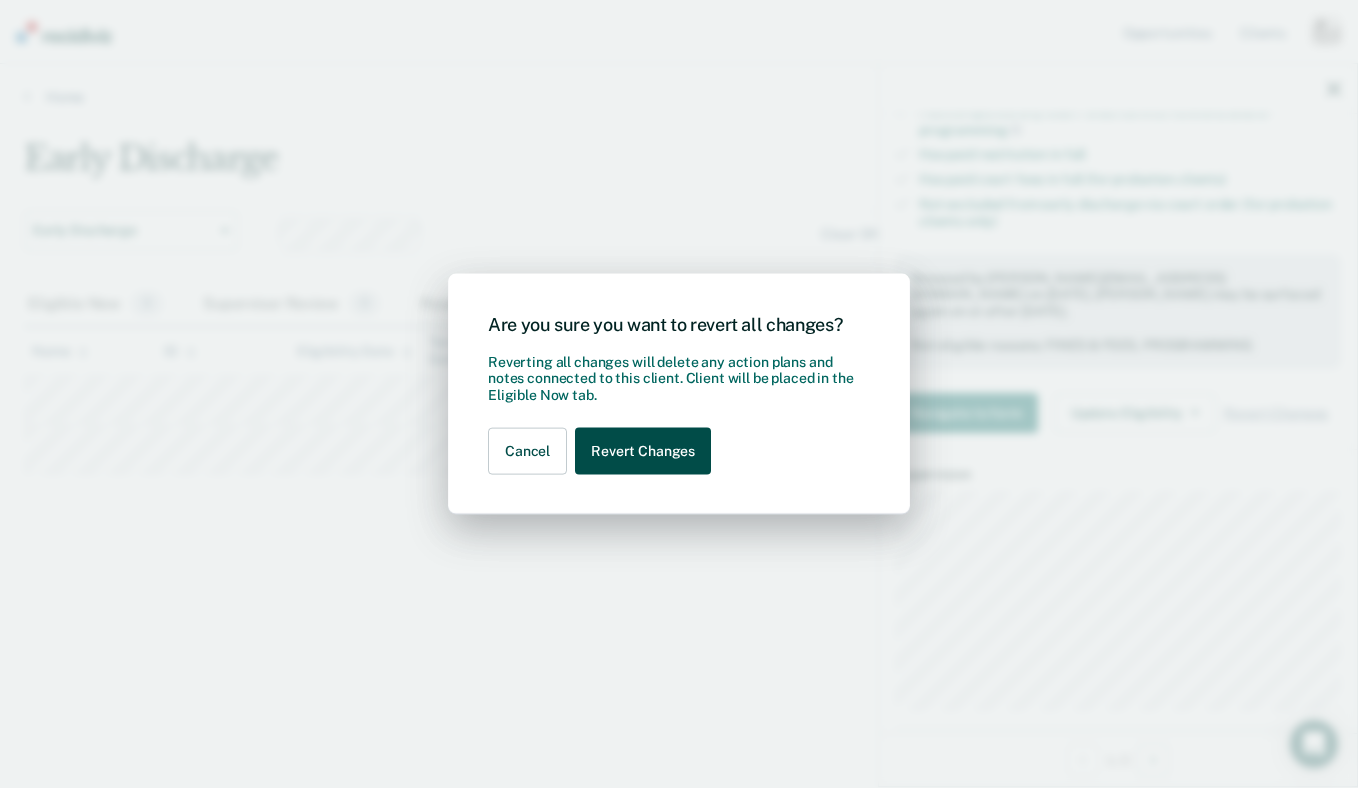 click on "Revert Changes" at bounding box center (643, 451) 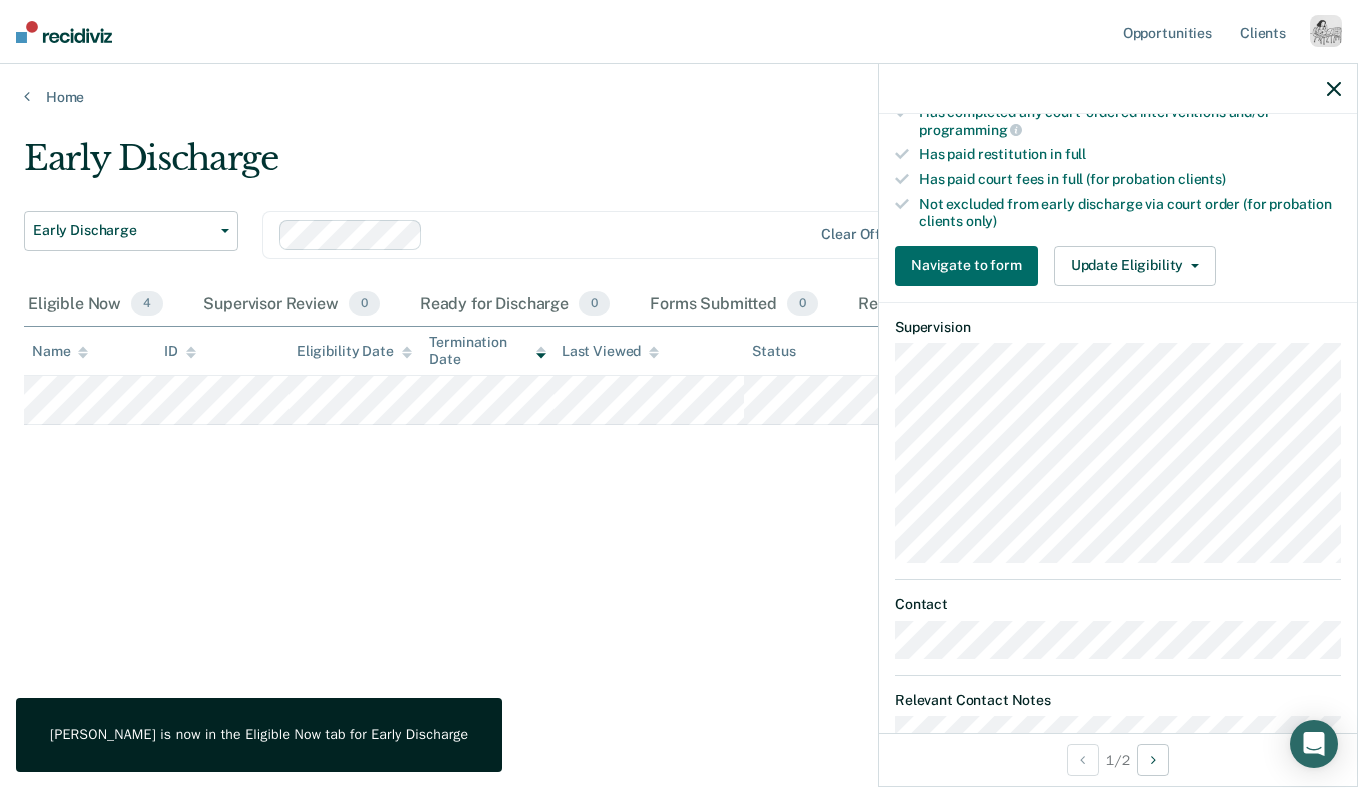 click at bounding box center (1334, 88) 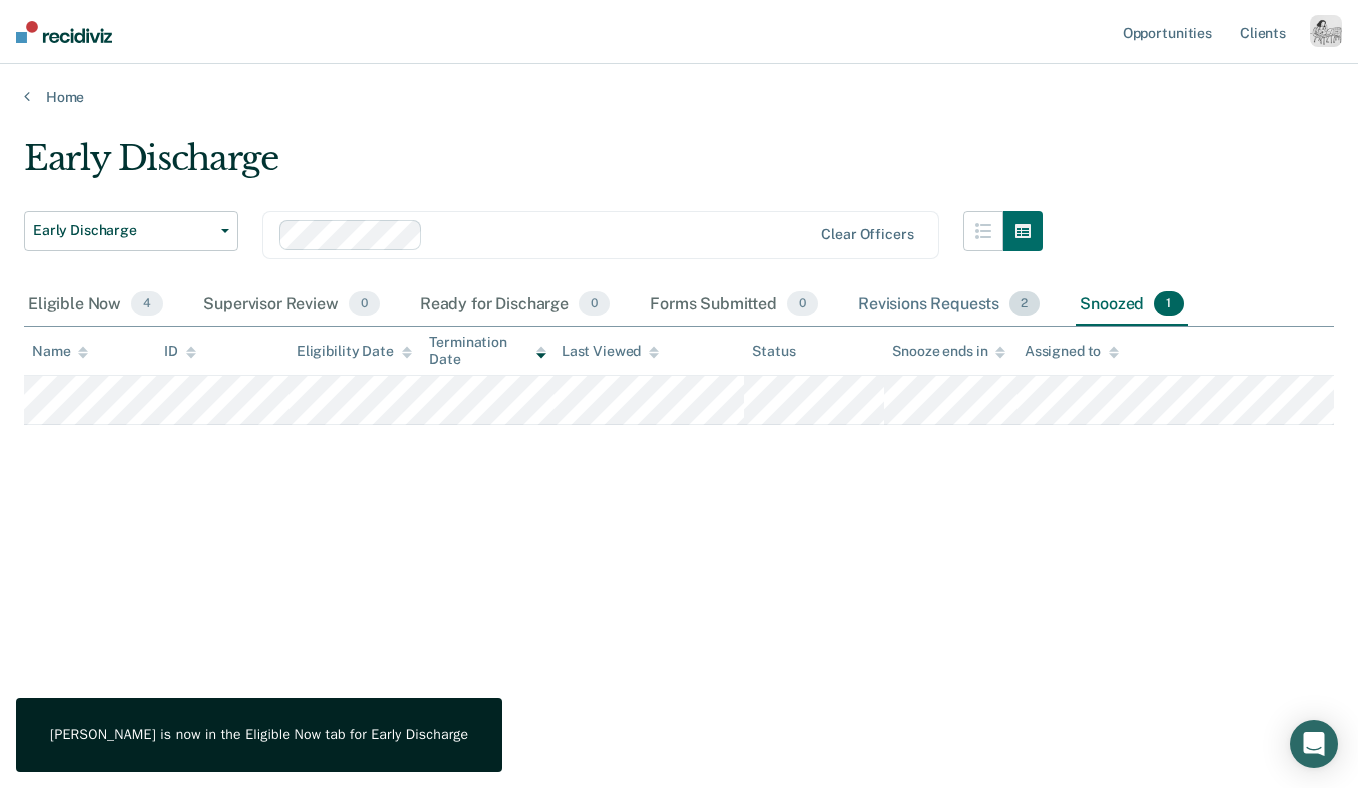 click on "Revisions Requests 2" at bounding box center [949, 305] 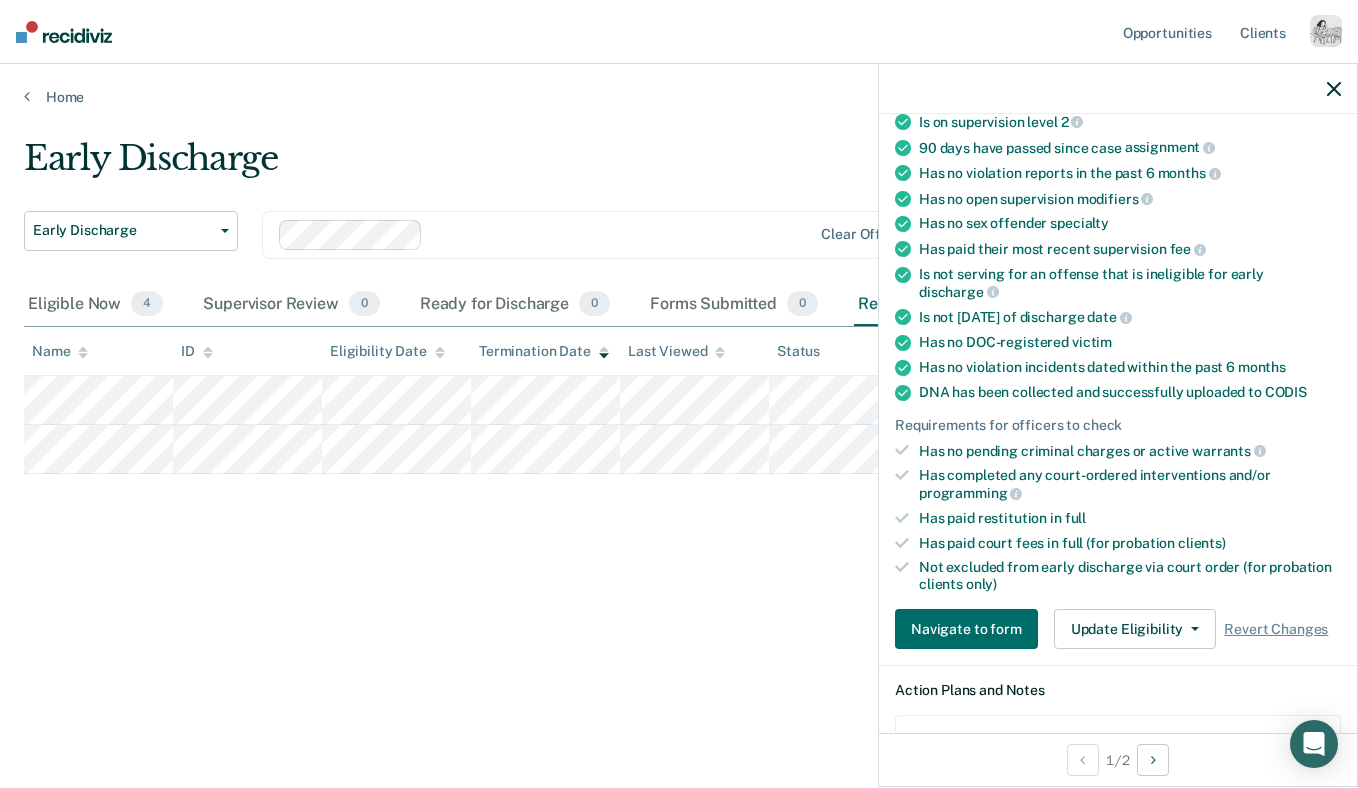scroll, scrollTop: 572, scrollLeft: 0, axis: vertical 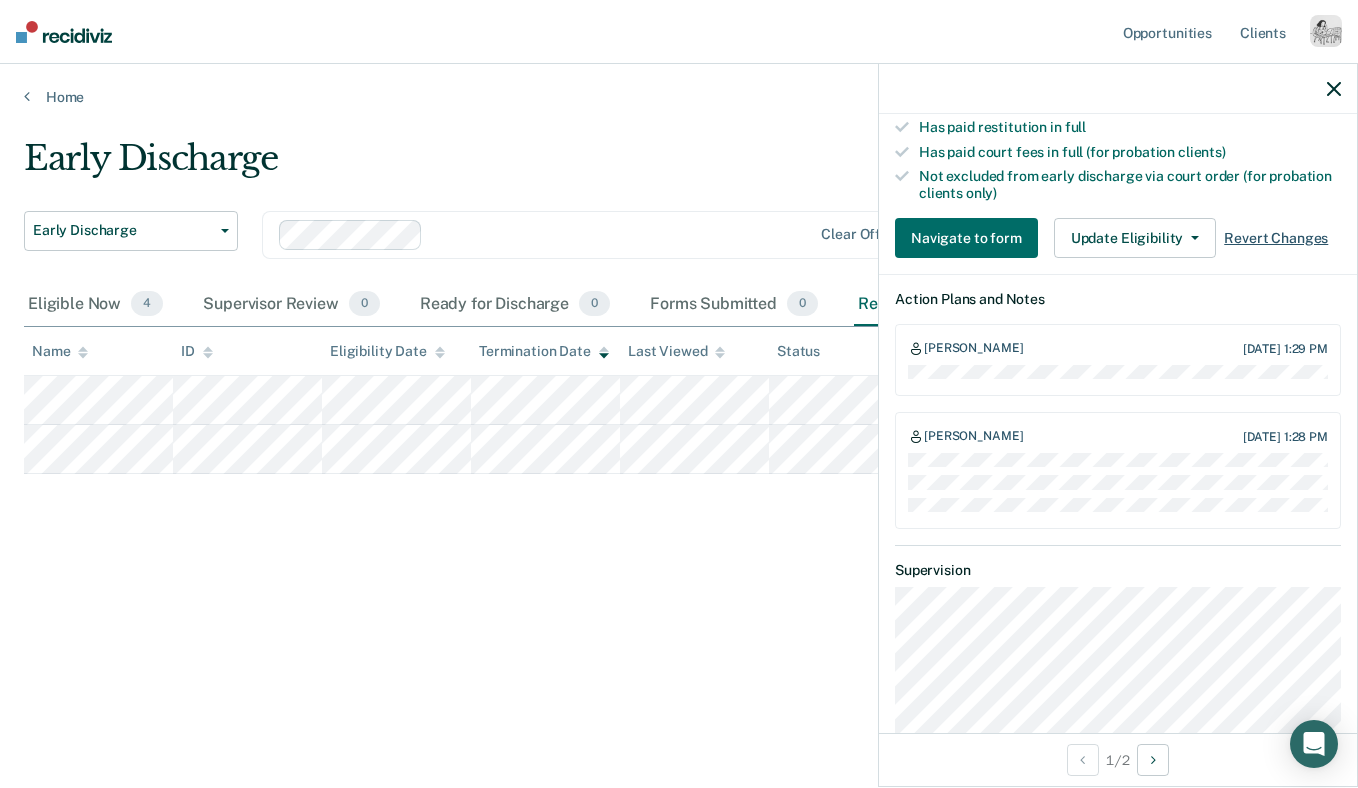 click on "Revert Changes" at bounding box center [1276, 238] 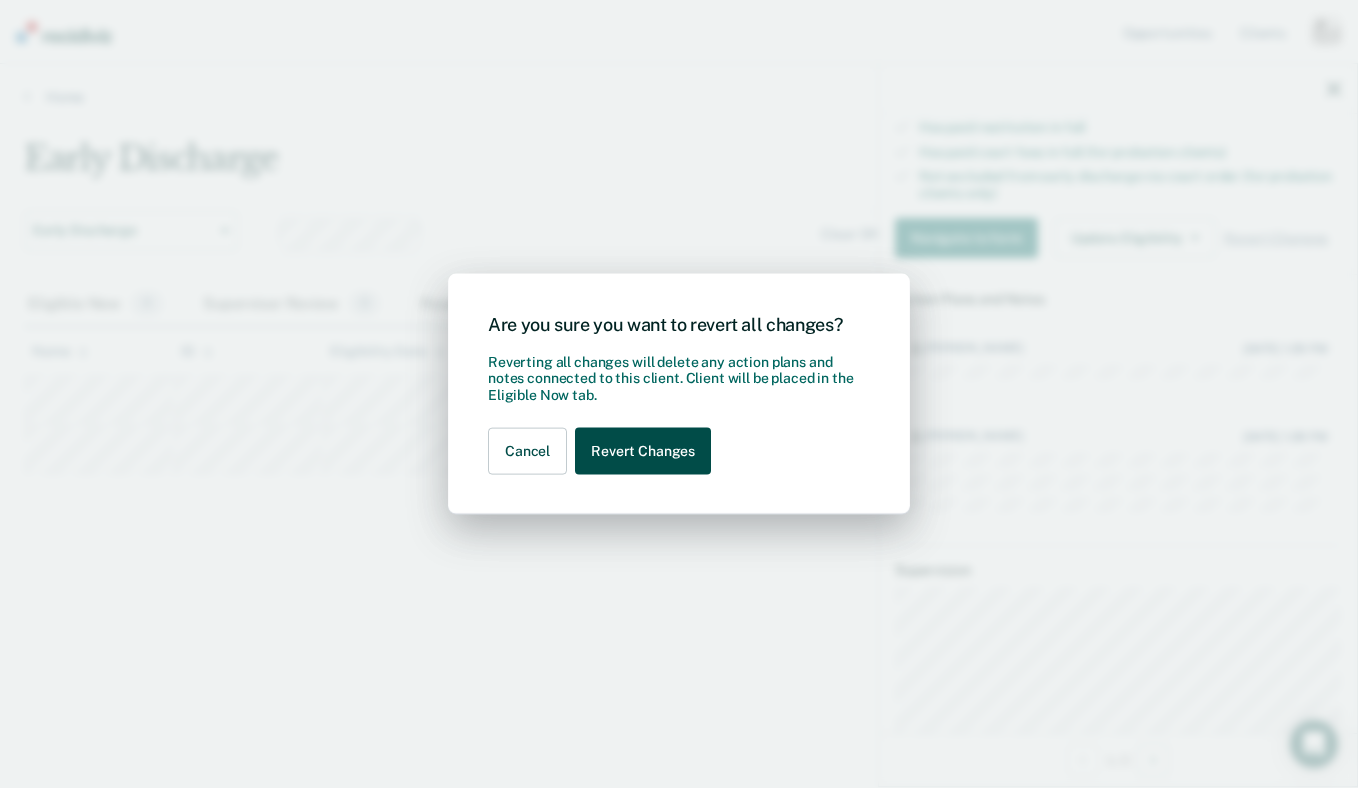 click on "Revert Changes" at bounding box center [643, 451] 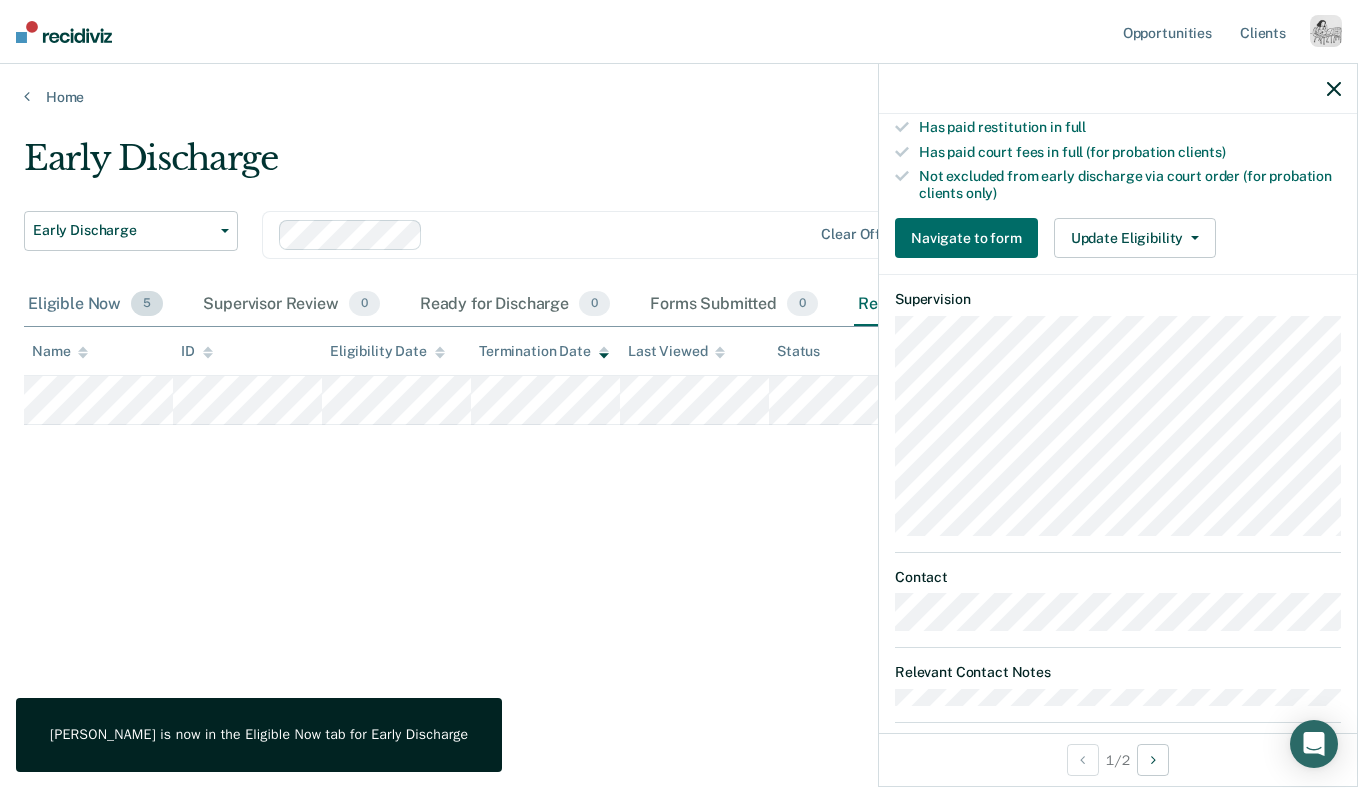 click on "Eligible Now 5" at bounding box center (95, 305) 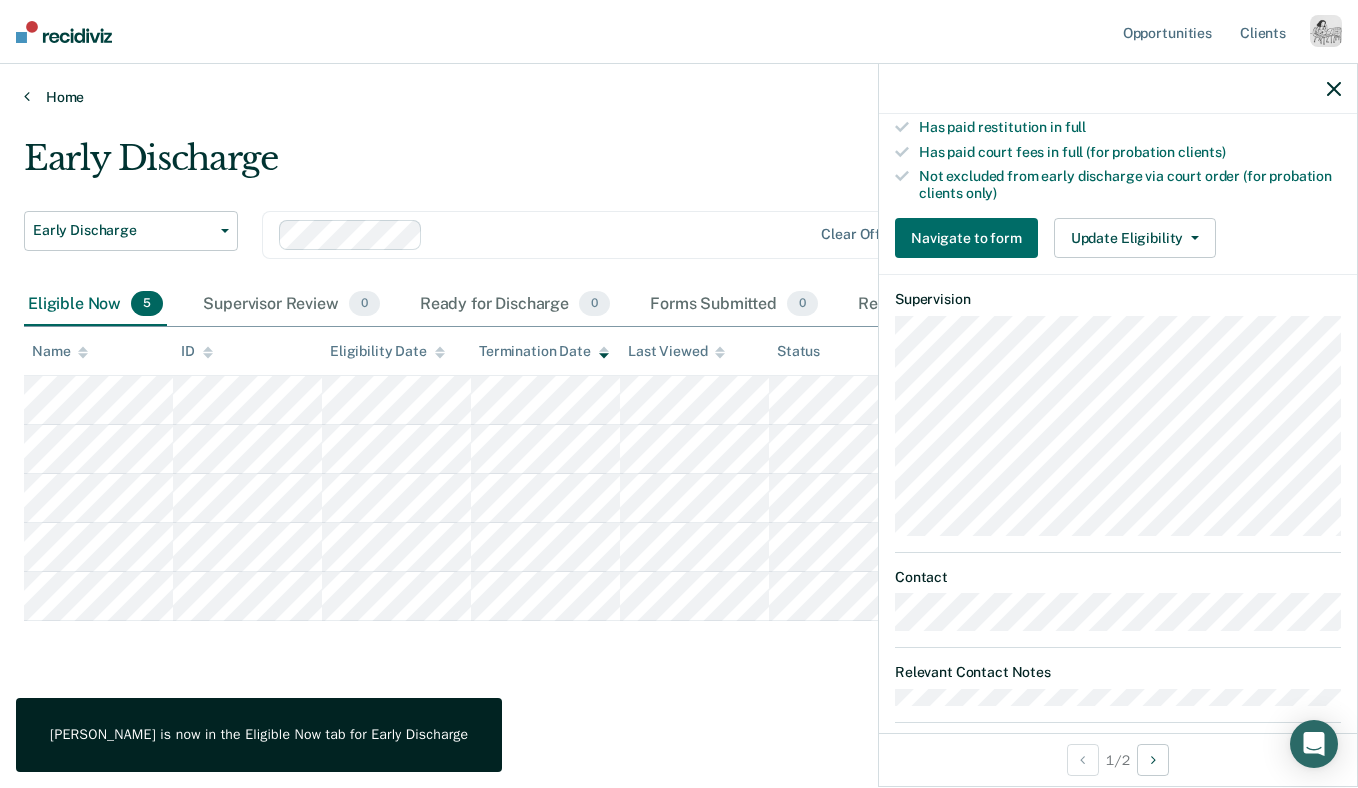 click on "Home" at bounding box center [679, 97] 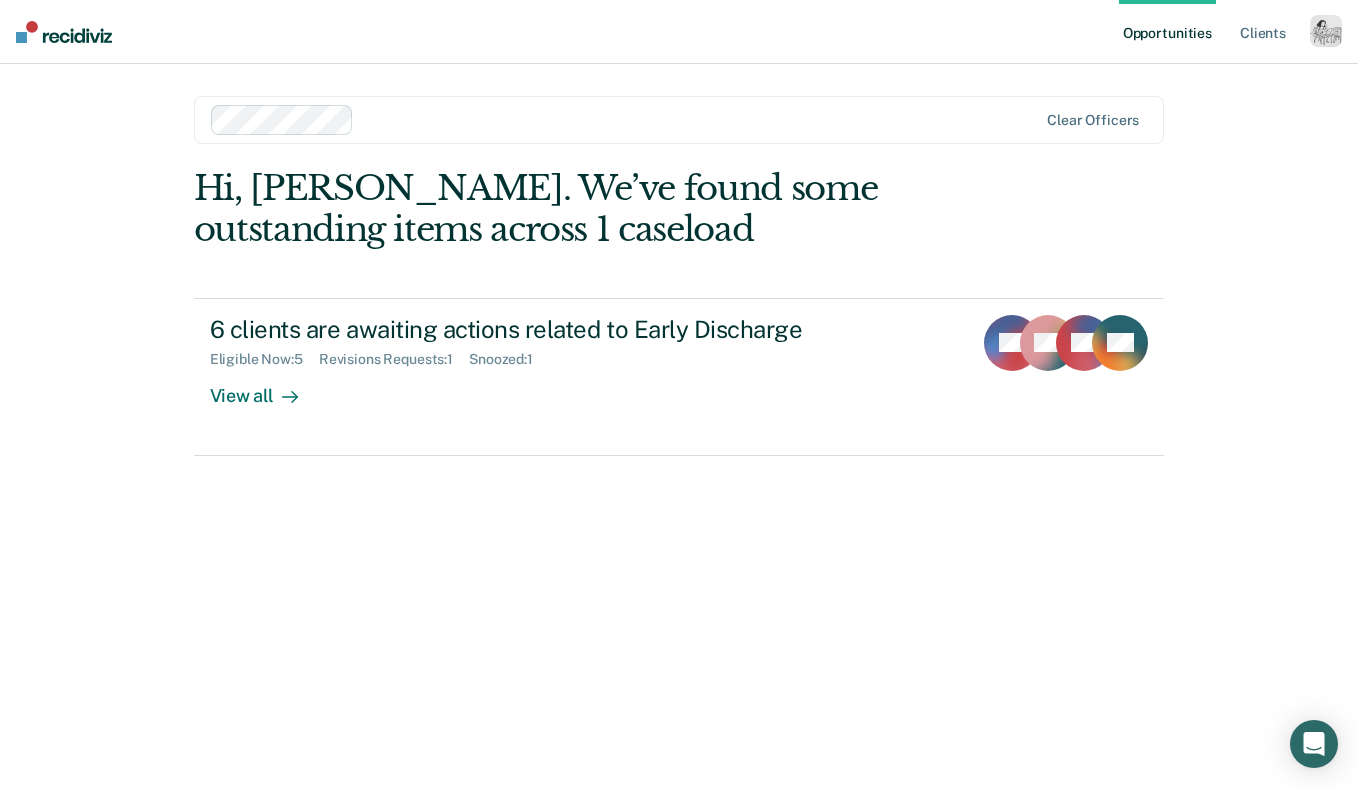click at bounding box center (1326, 31) 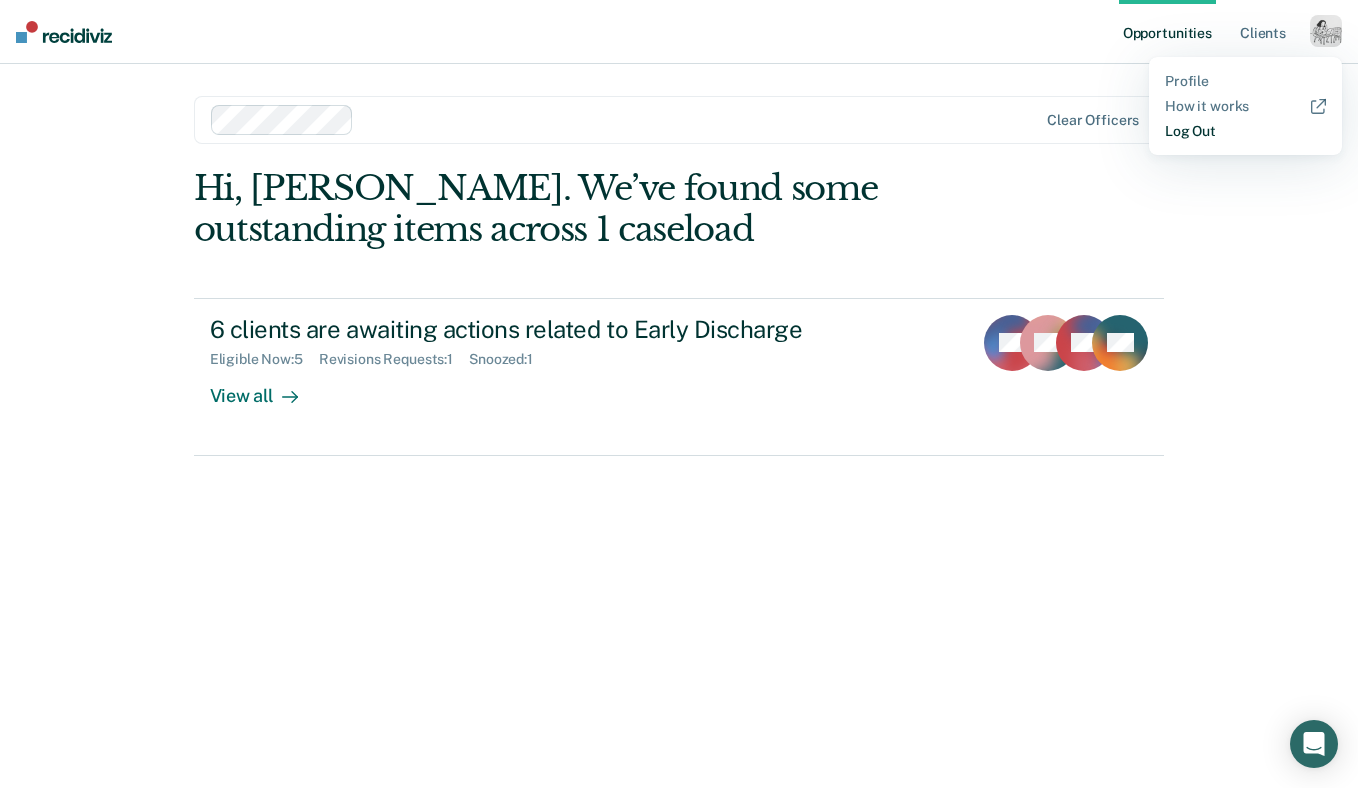 click on "Log Out" at bounding box center [1245, 131] 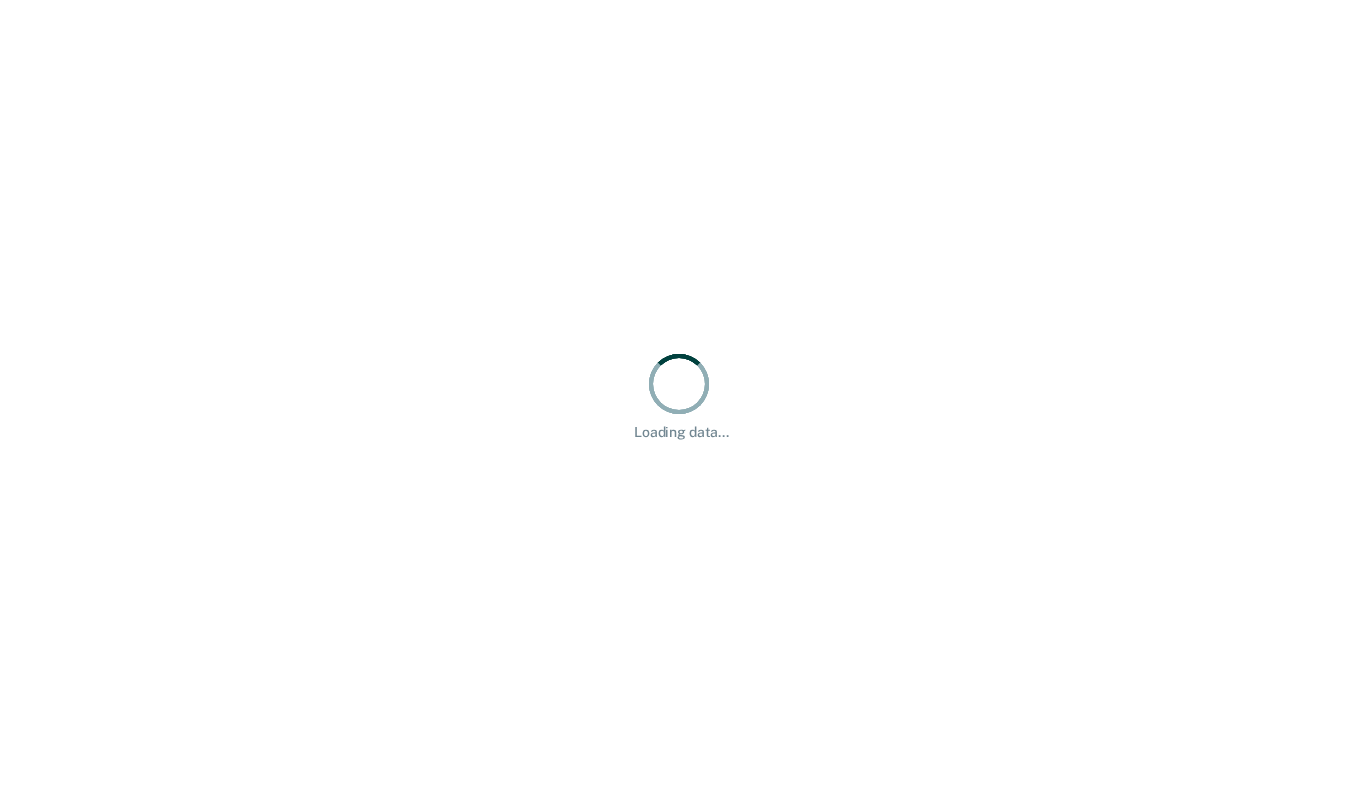 scroll, scrollTop: 0, scrollLeft: 0, axis: both 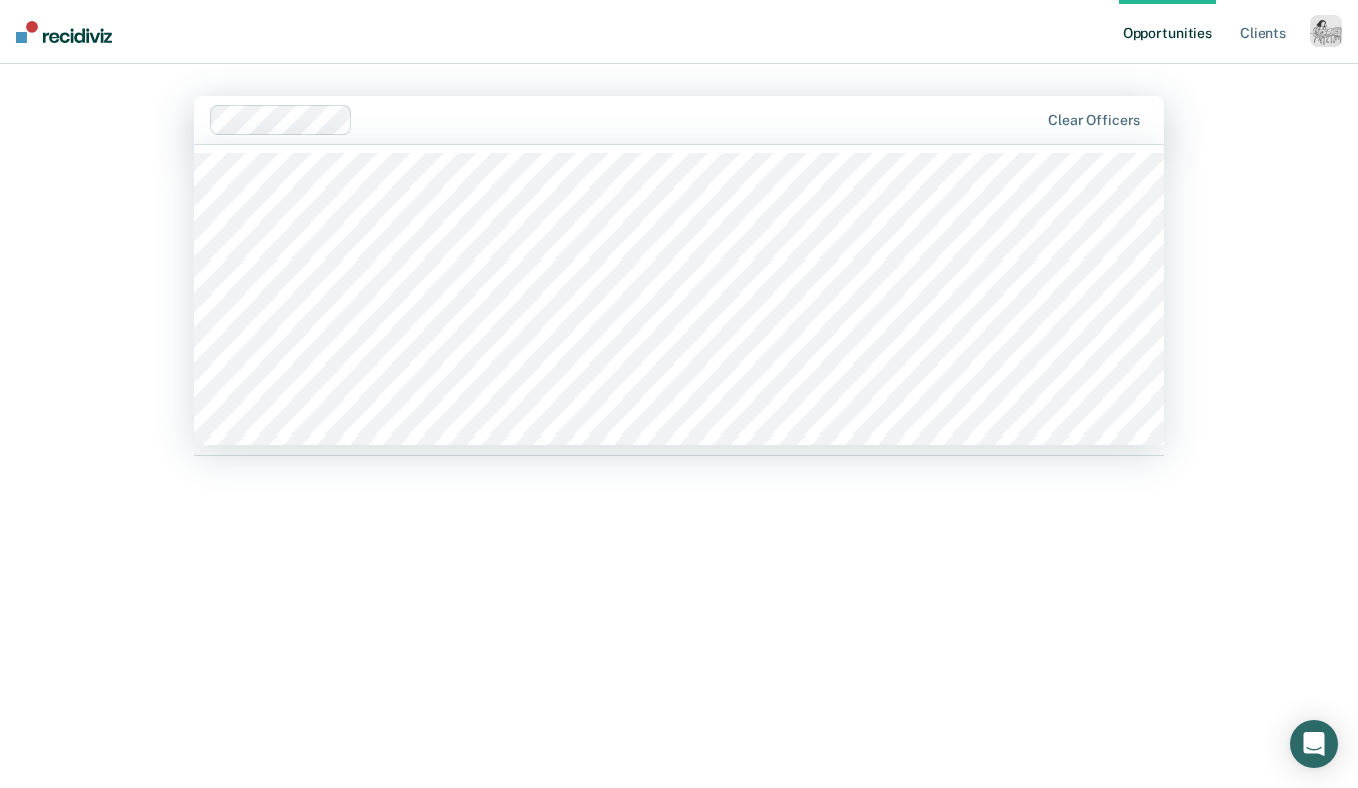 click at bounding box center [699, 119] 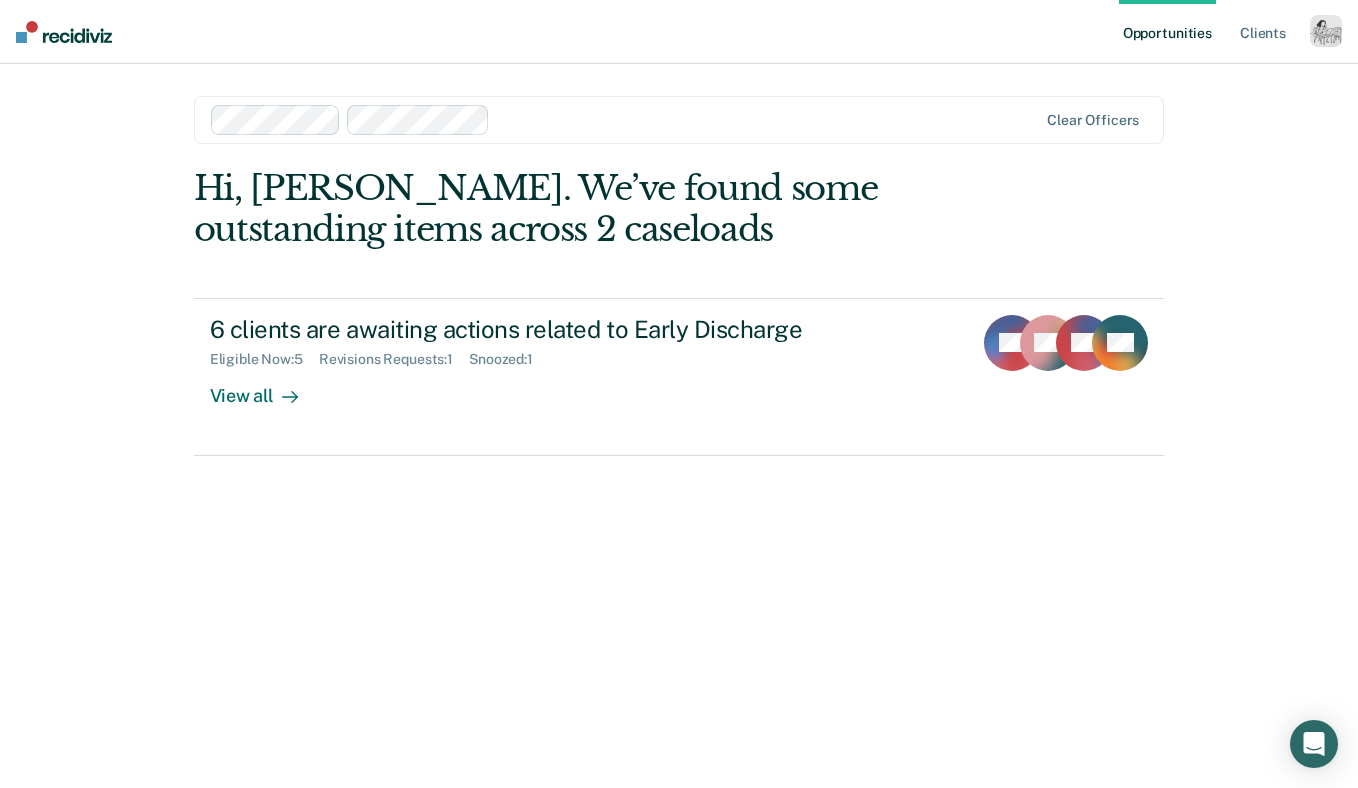 click at bounding box center (767, 119) 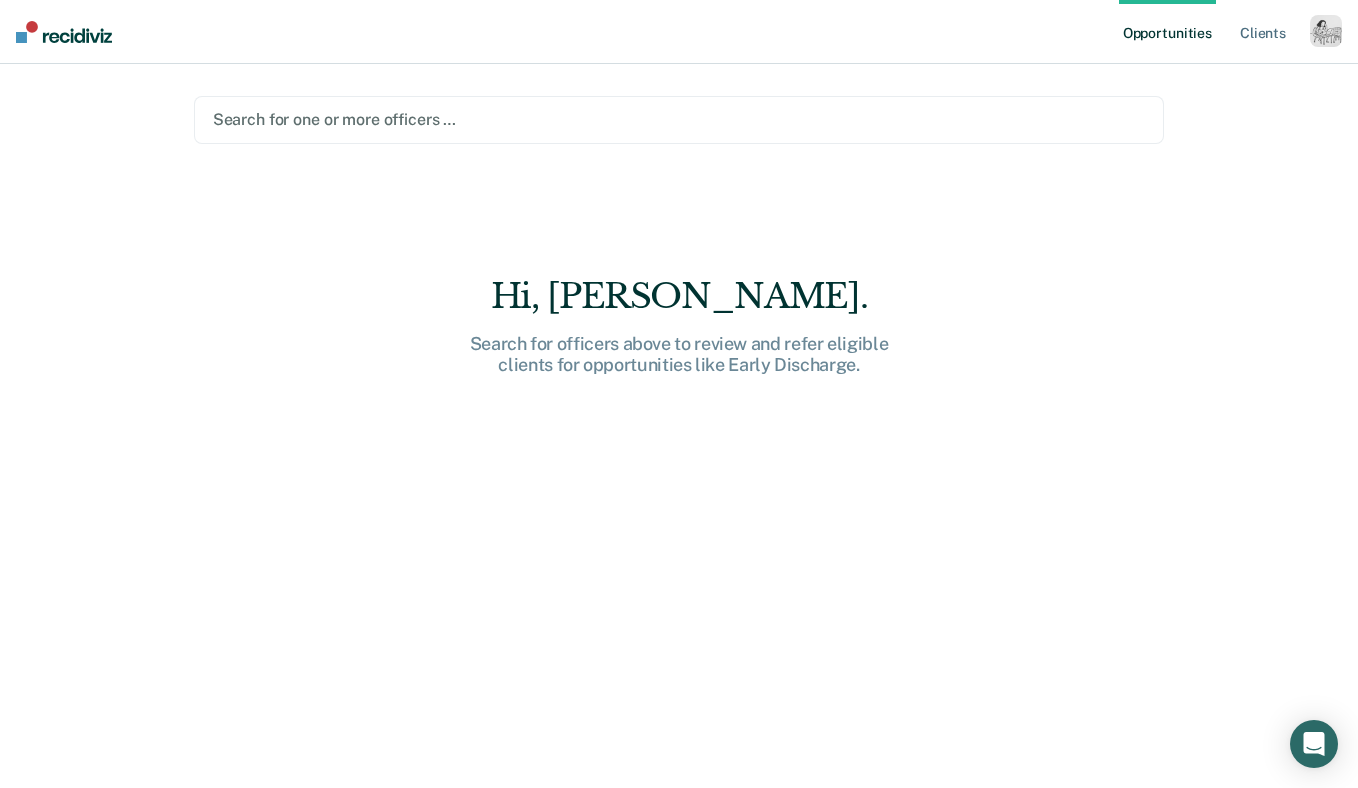 click at bounding box center [679, 119] 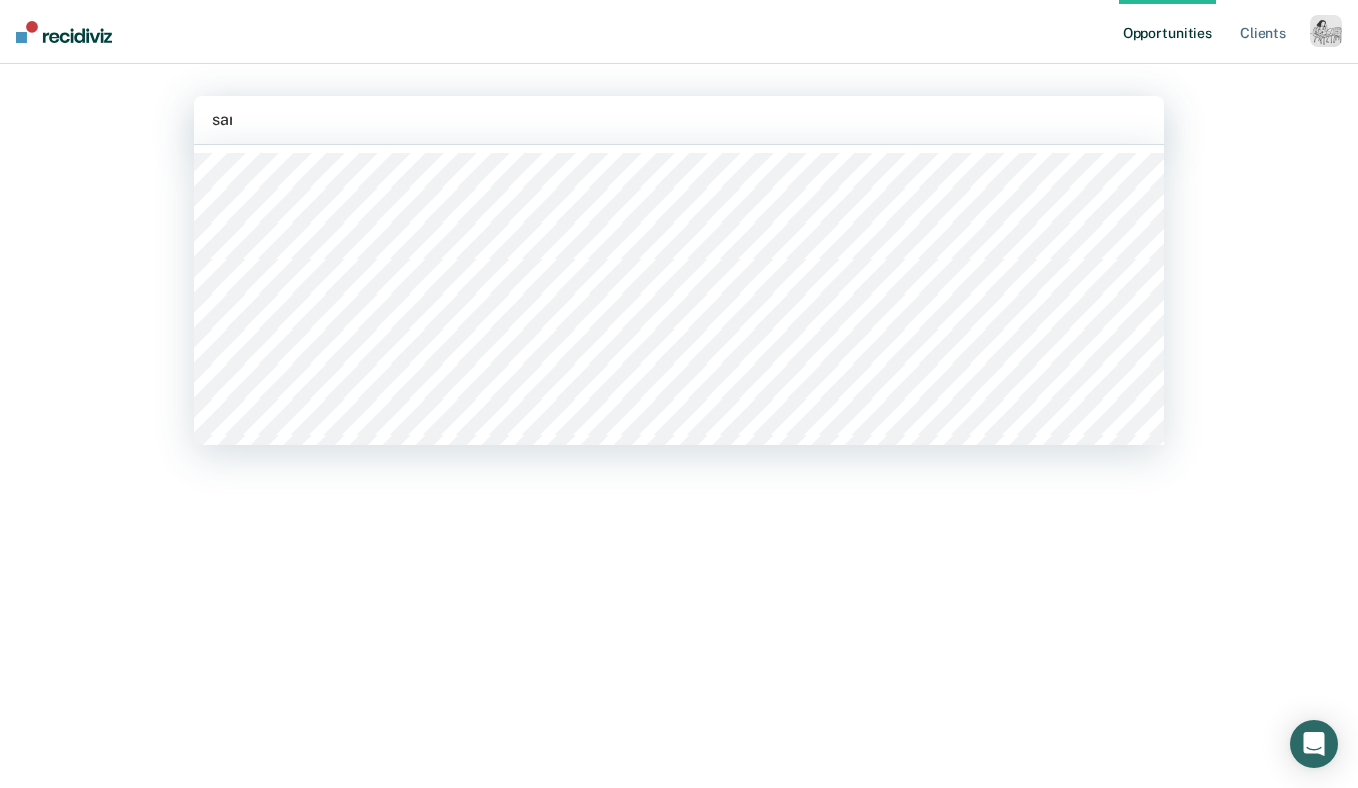 type on "[PERSON_NAME]" 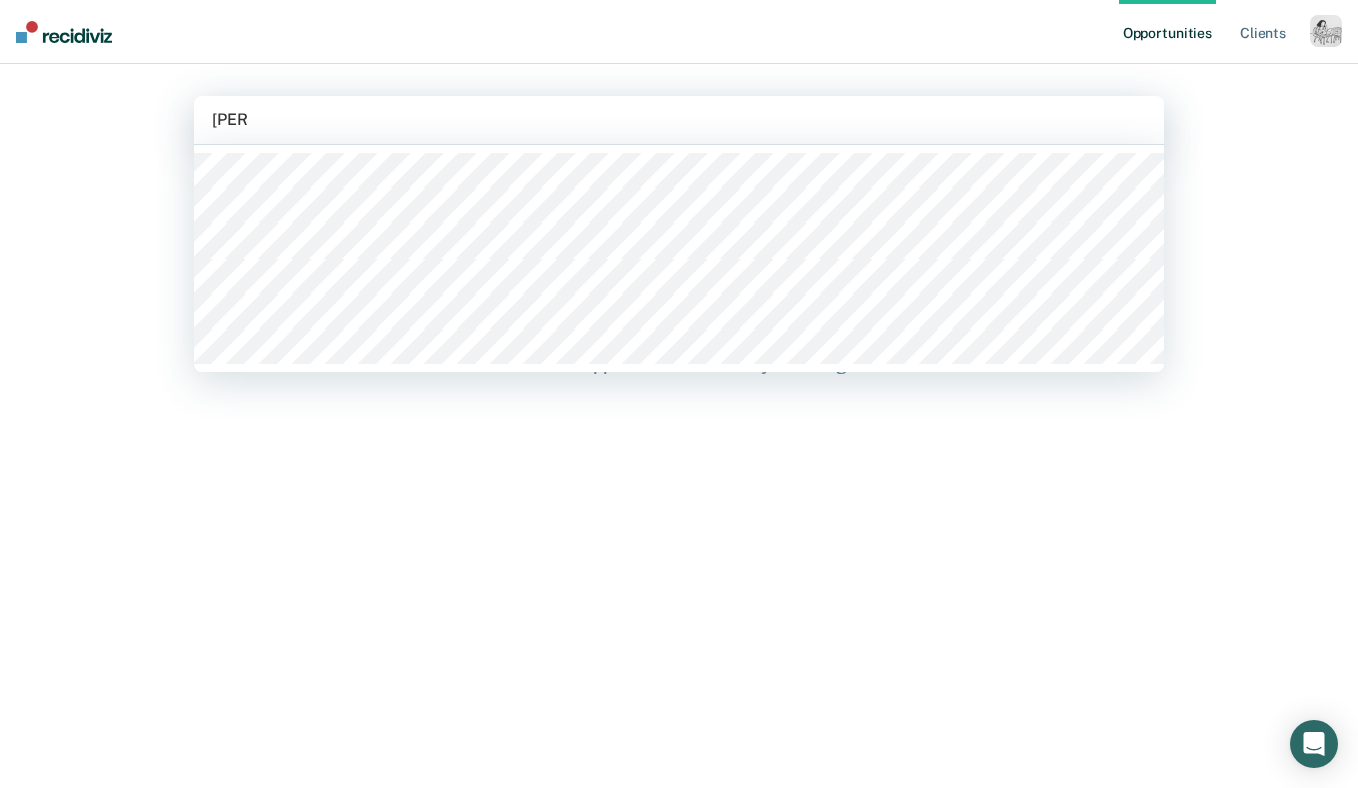 type 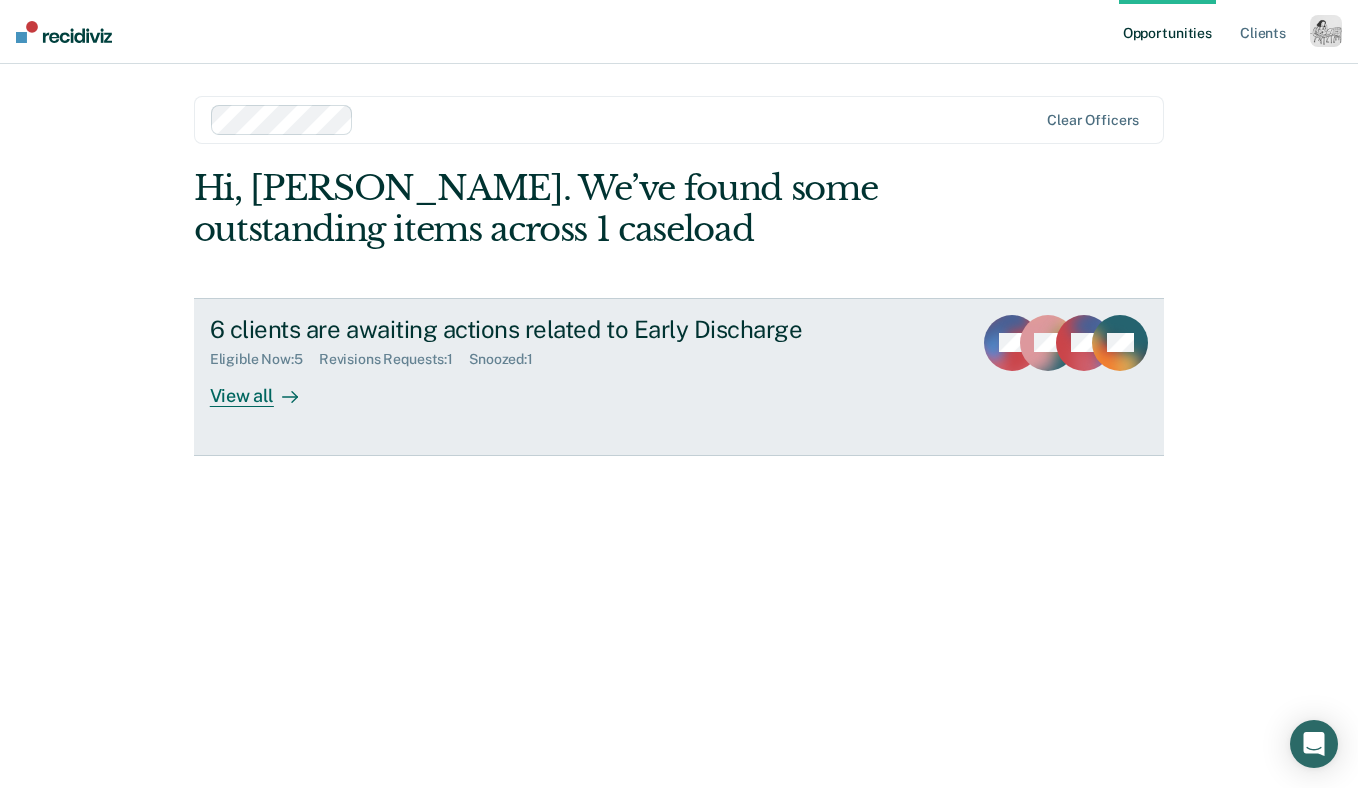 click on "View all" at bounding box center [266, 387] 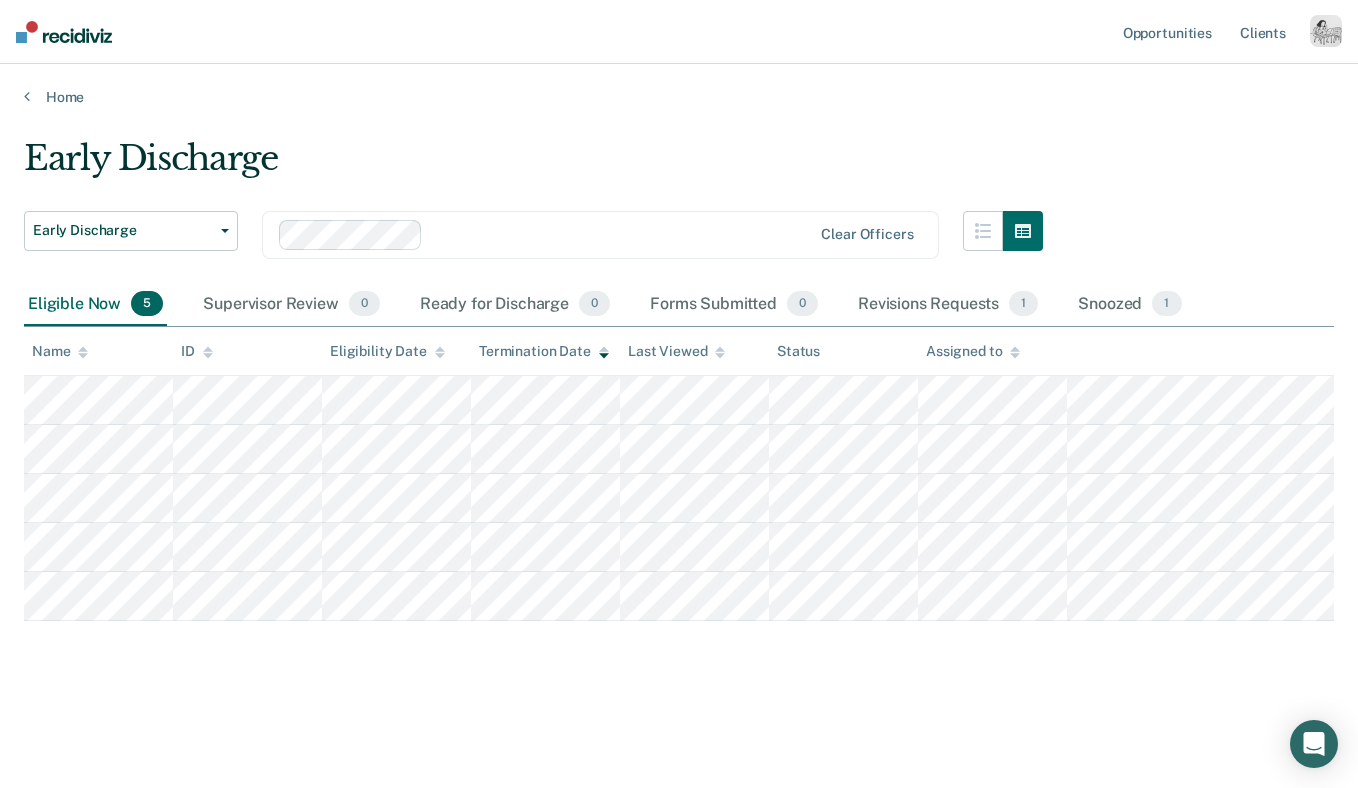 click at bounding box center (83, 351) 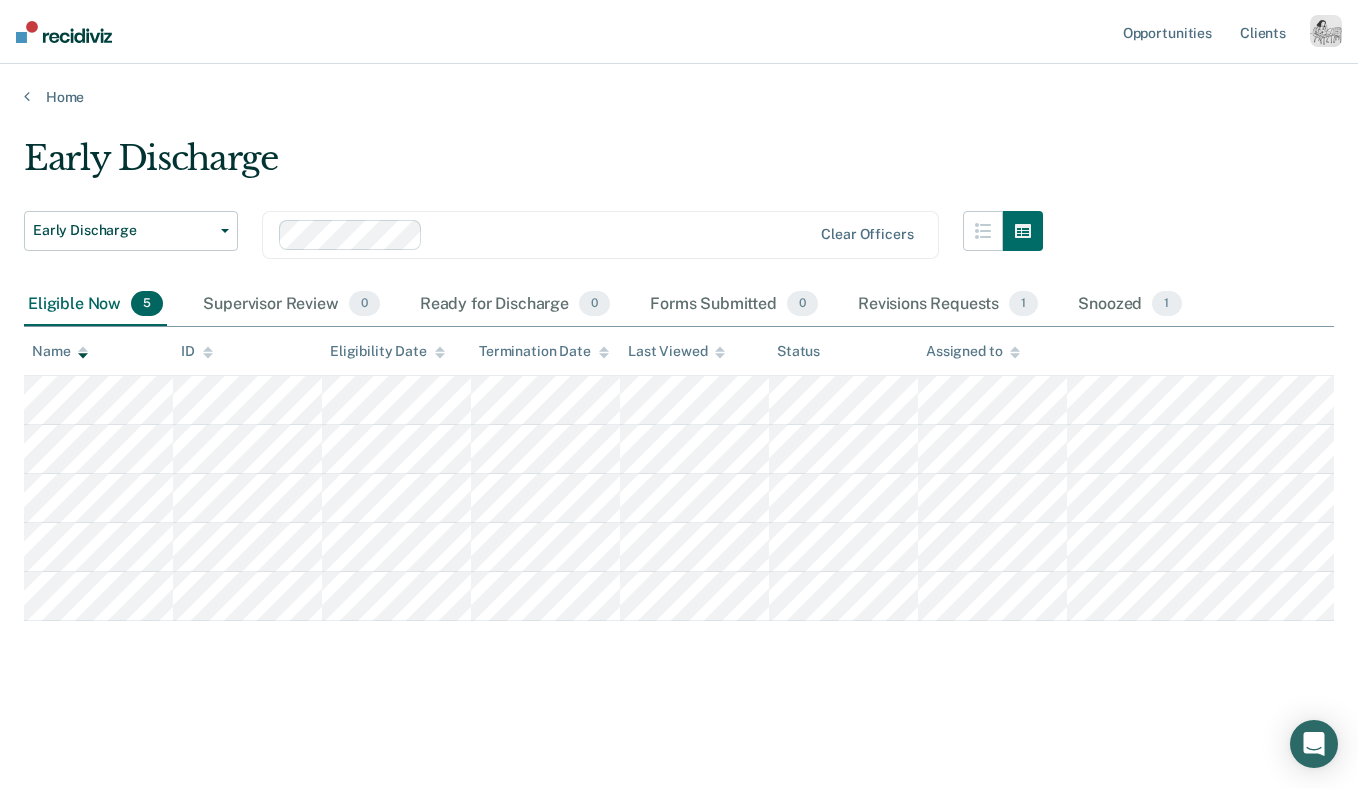 click at bounding box center (621, 234) 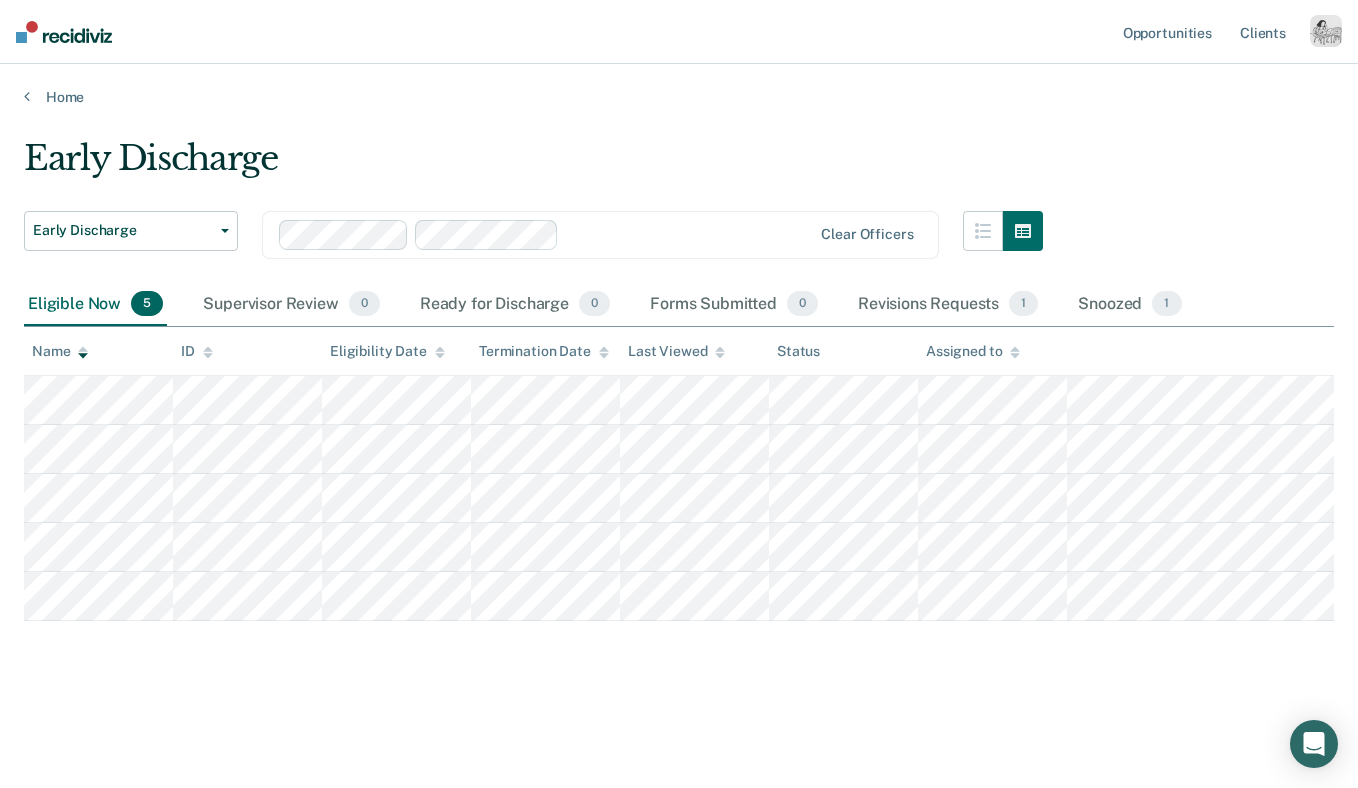 click at bounding box center (689, 234) 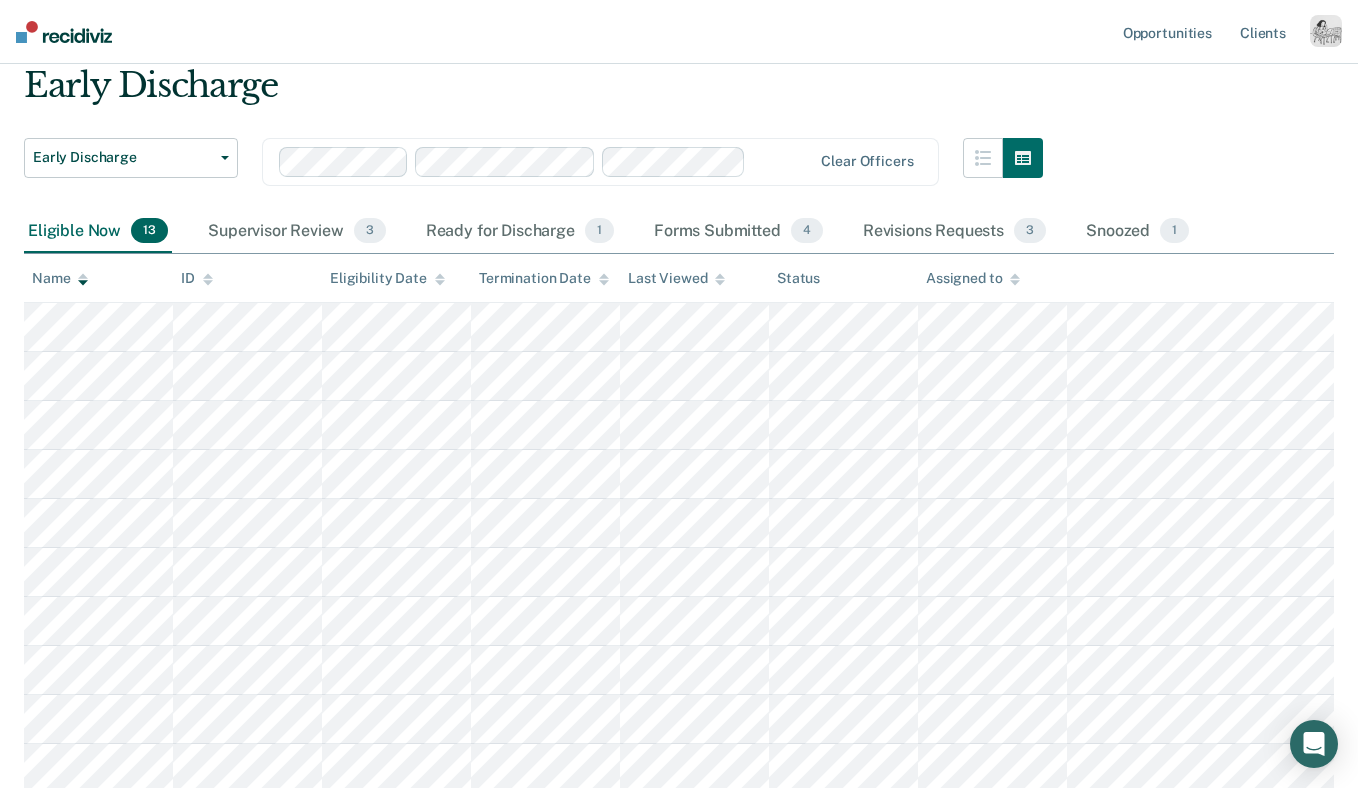 scroll, scrollTop: 0, scrollLeft: 0, axis: both 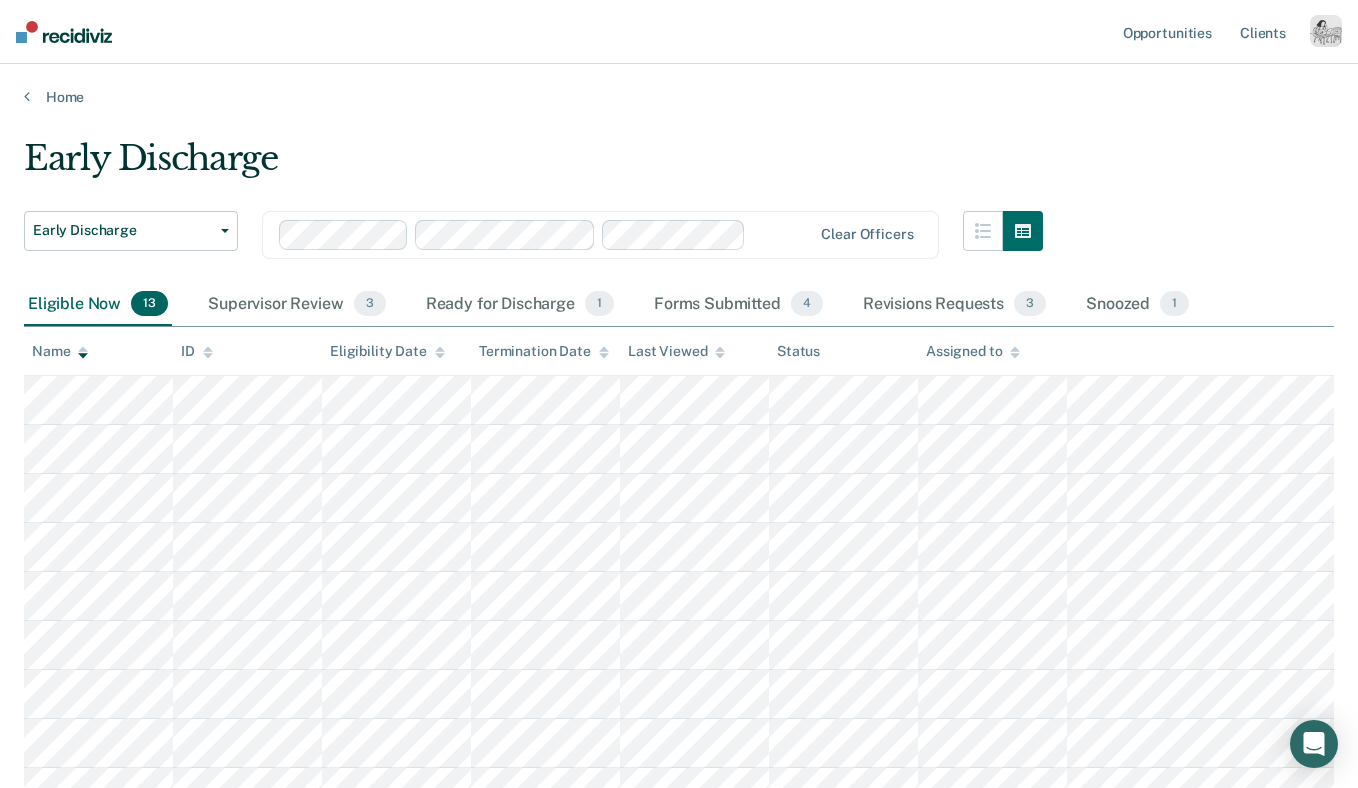 click 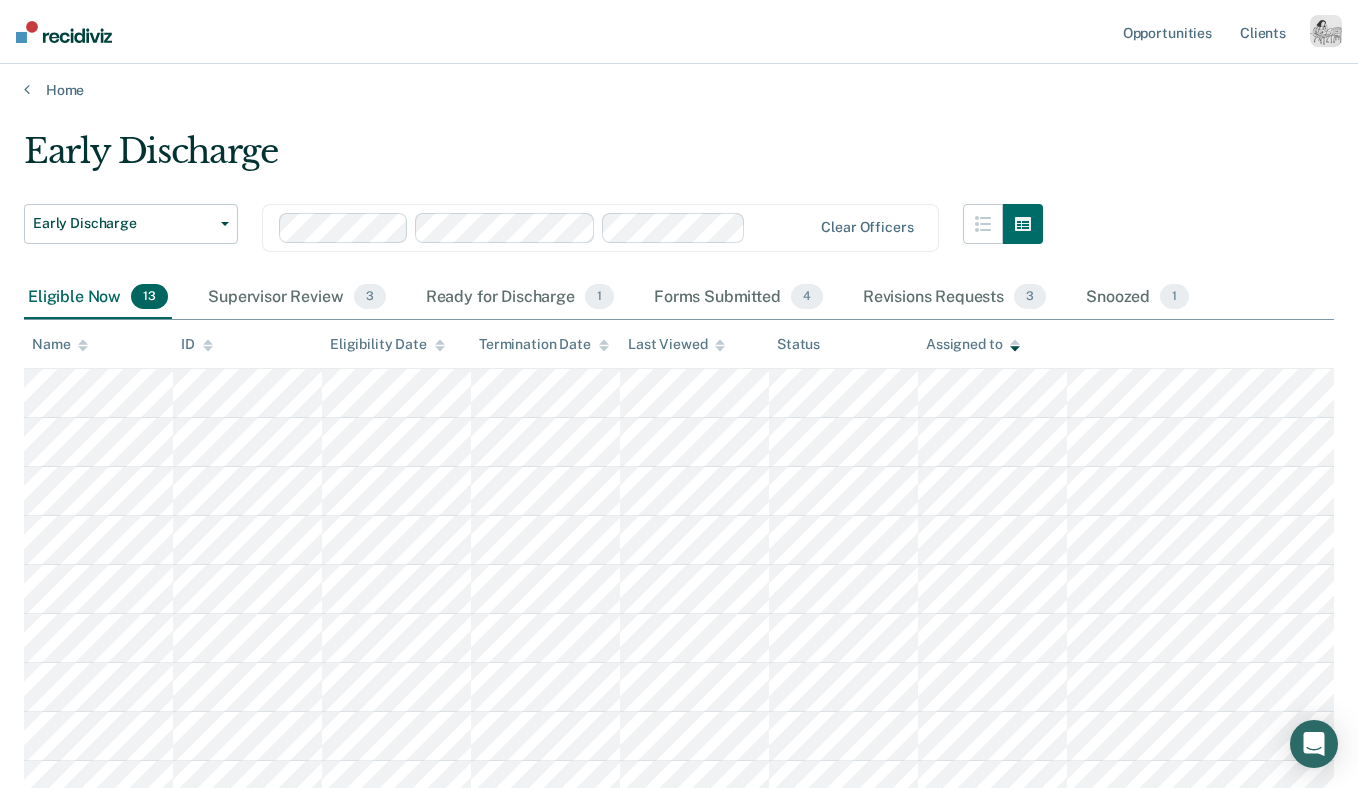 scroll, scrollTop: 0, scrollLeft: 0, axis: both 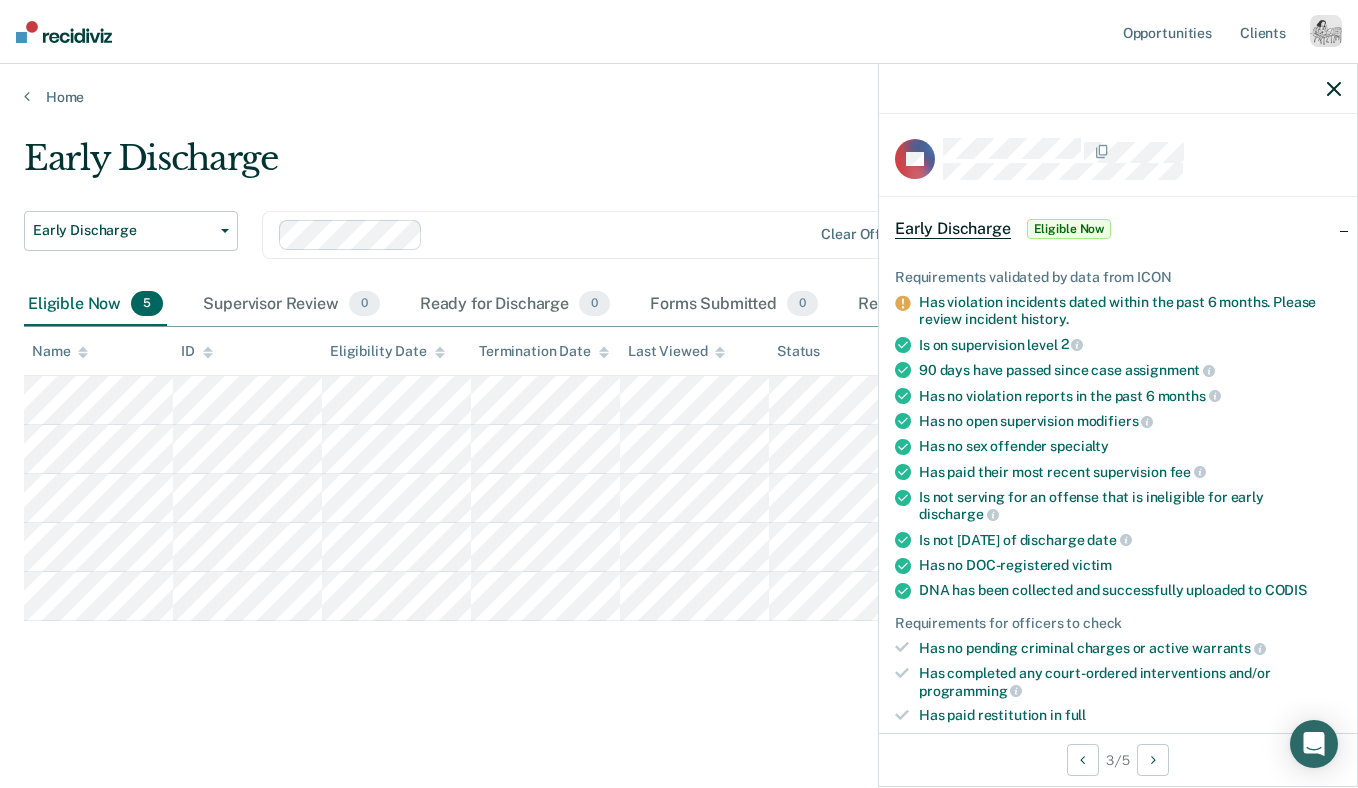click at bounding box center [1118, 89] 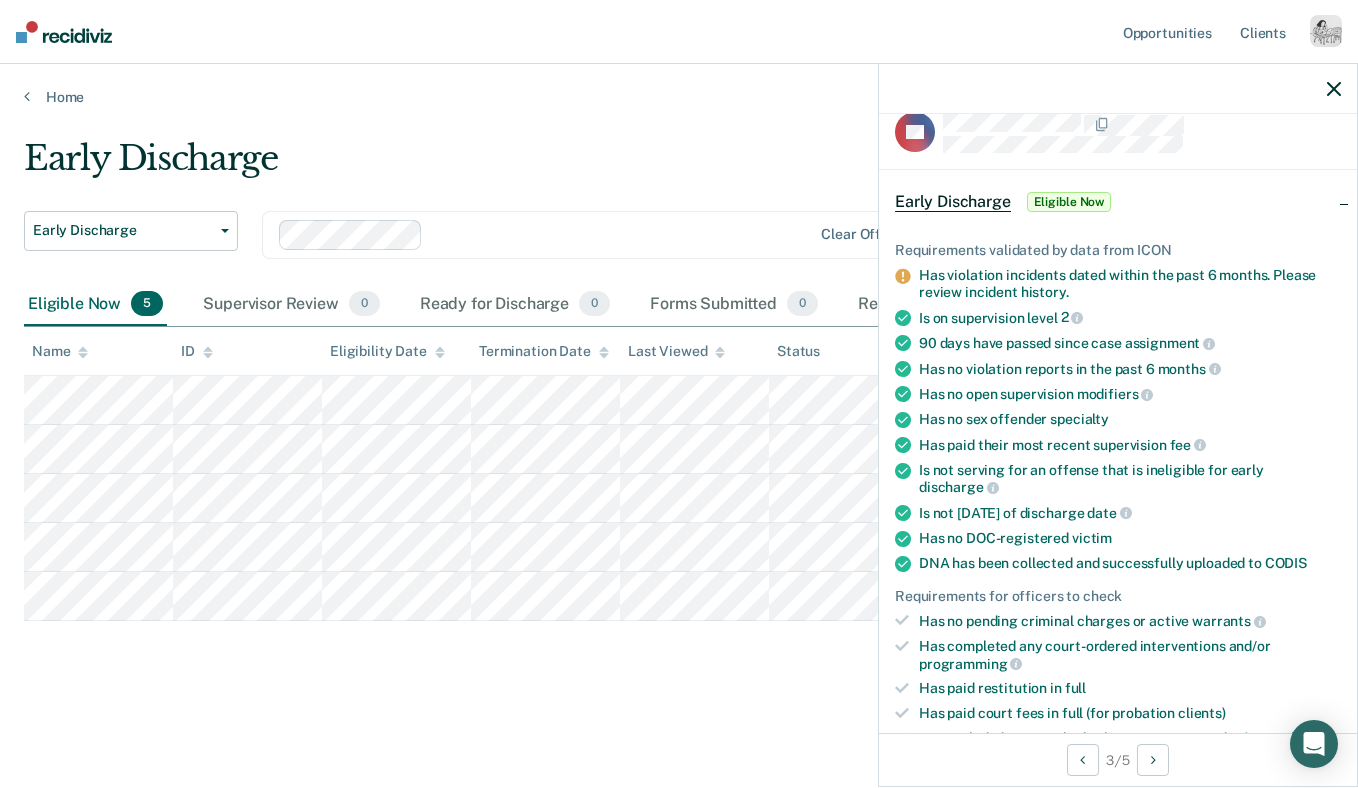 scroll, scrollTop: 0, scrollLeft: 0, axis: both 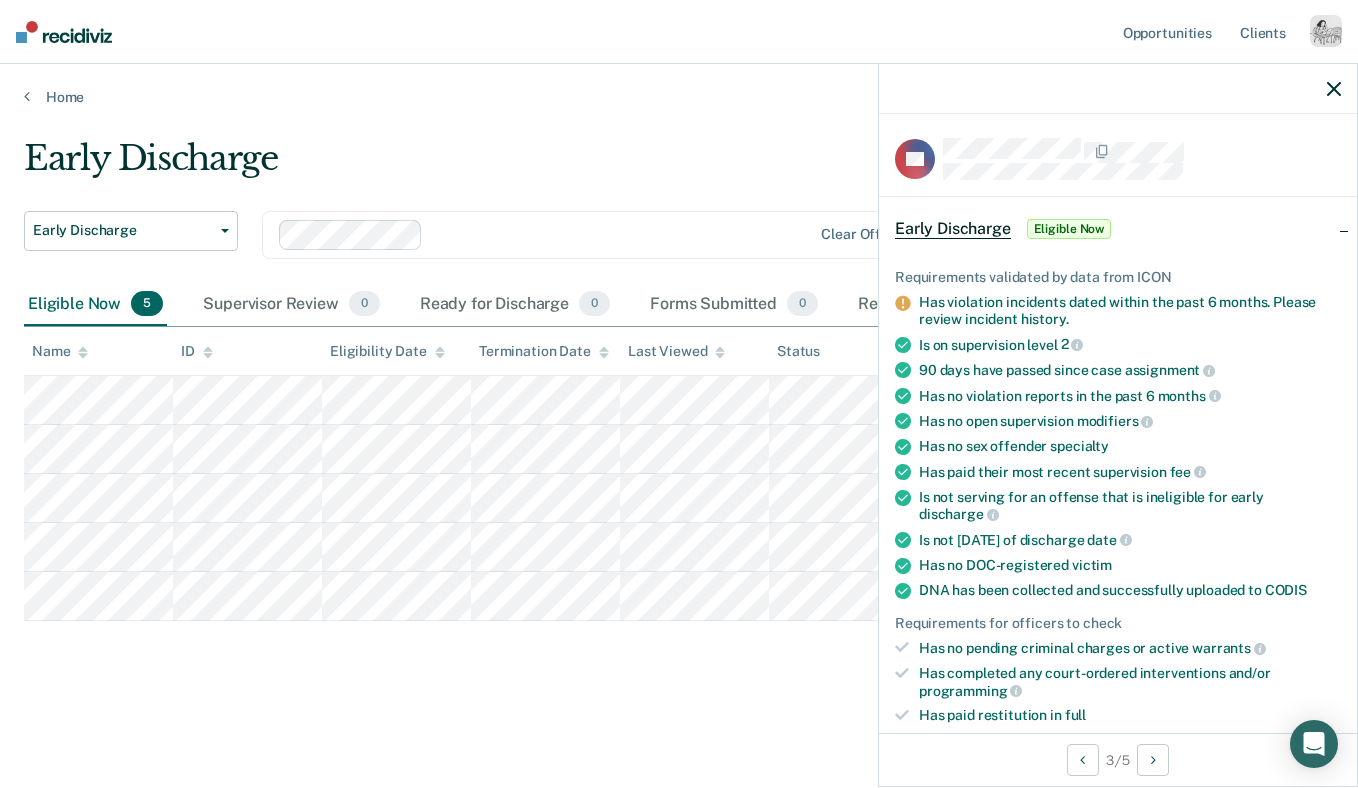 click on "Is not serving for an offense that is ineligible for early   discharge" at bounding box center (1130, 506) 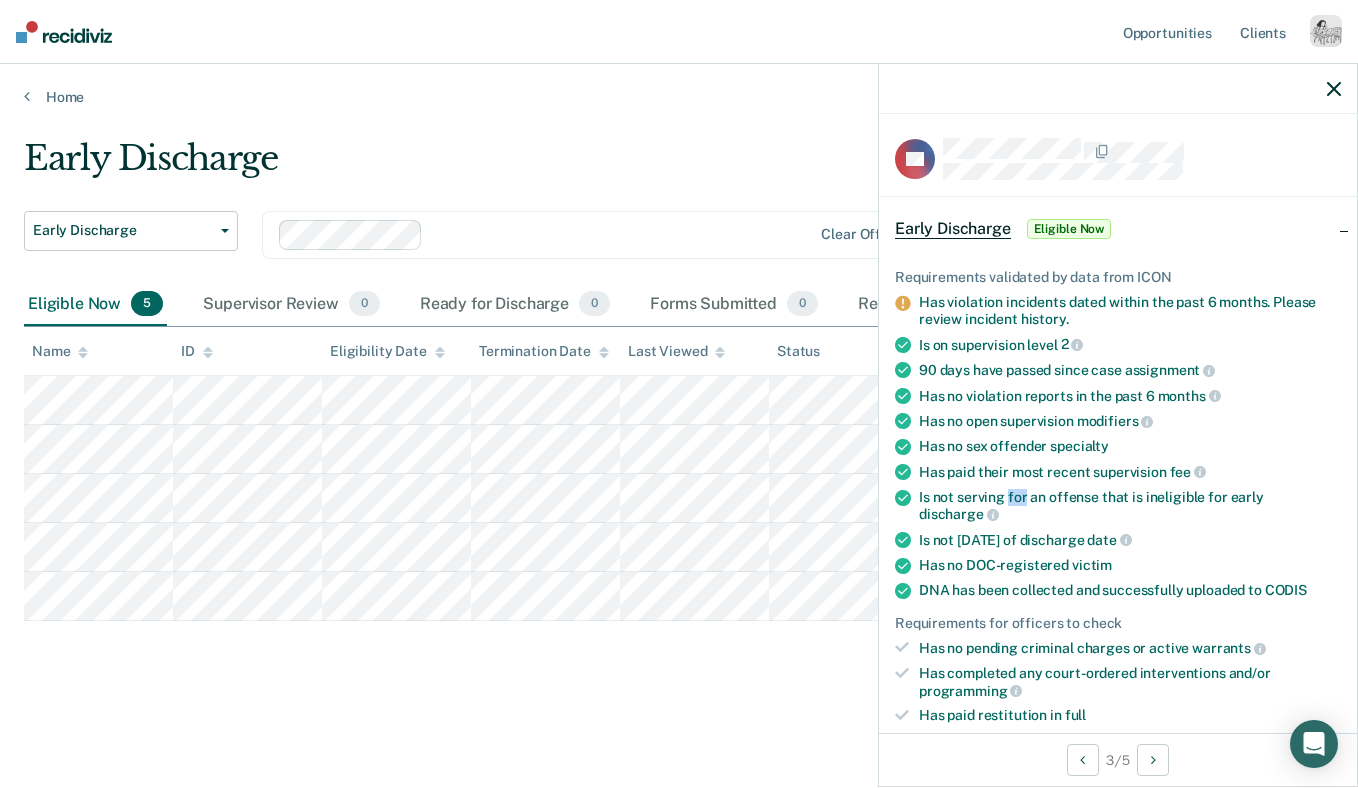 click on "Is not serving for an offense that is ineligible for early   discharge" at bounding box center (1130, 506) 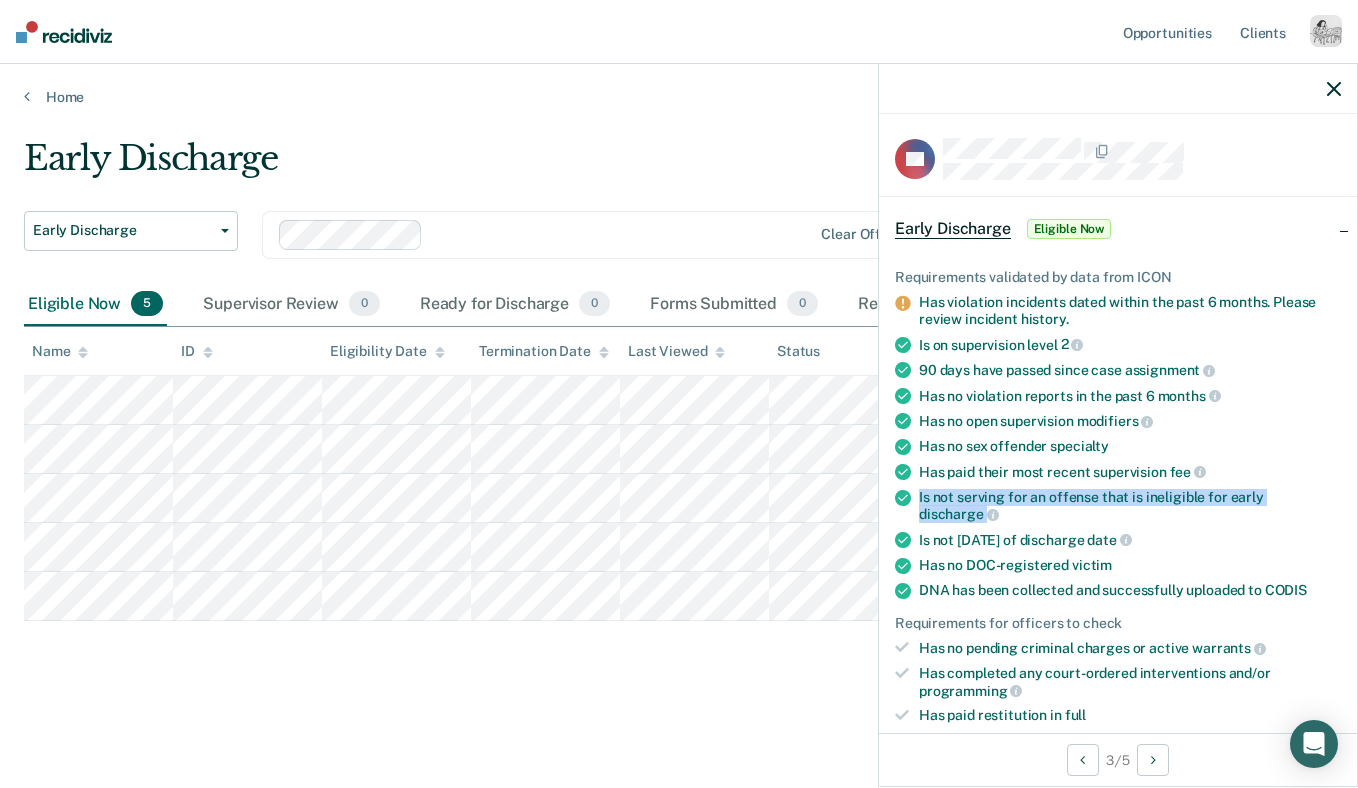 click on "Is not serving for an offense that is ineligible for early   discharge" at bounding box center [1130, 506] 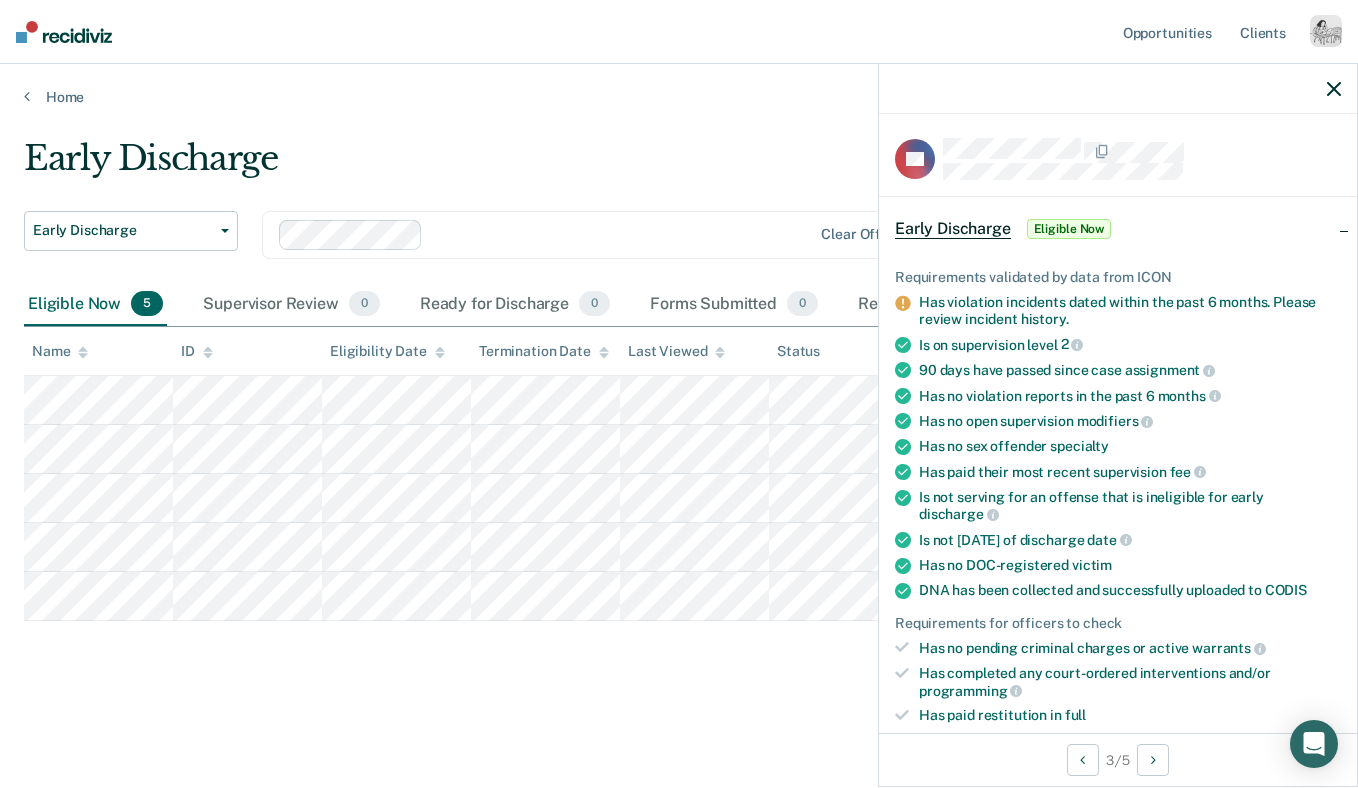 click on "Is not within 30 days of discharge   date" at bounding box center [1130, 540] 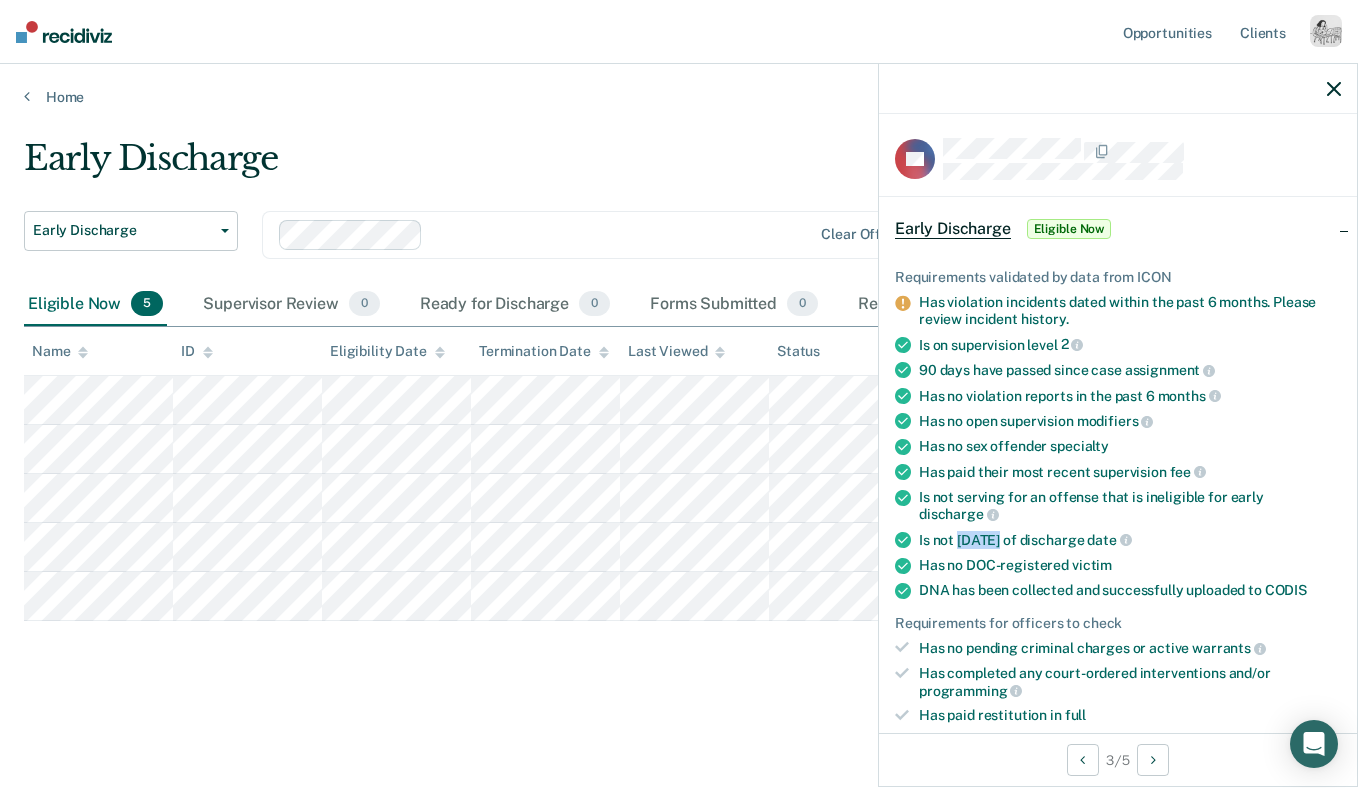 click on "Is not within 30 days of discharge   date" at bounding box center [1130, 540] 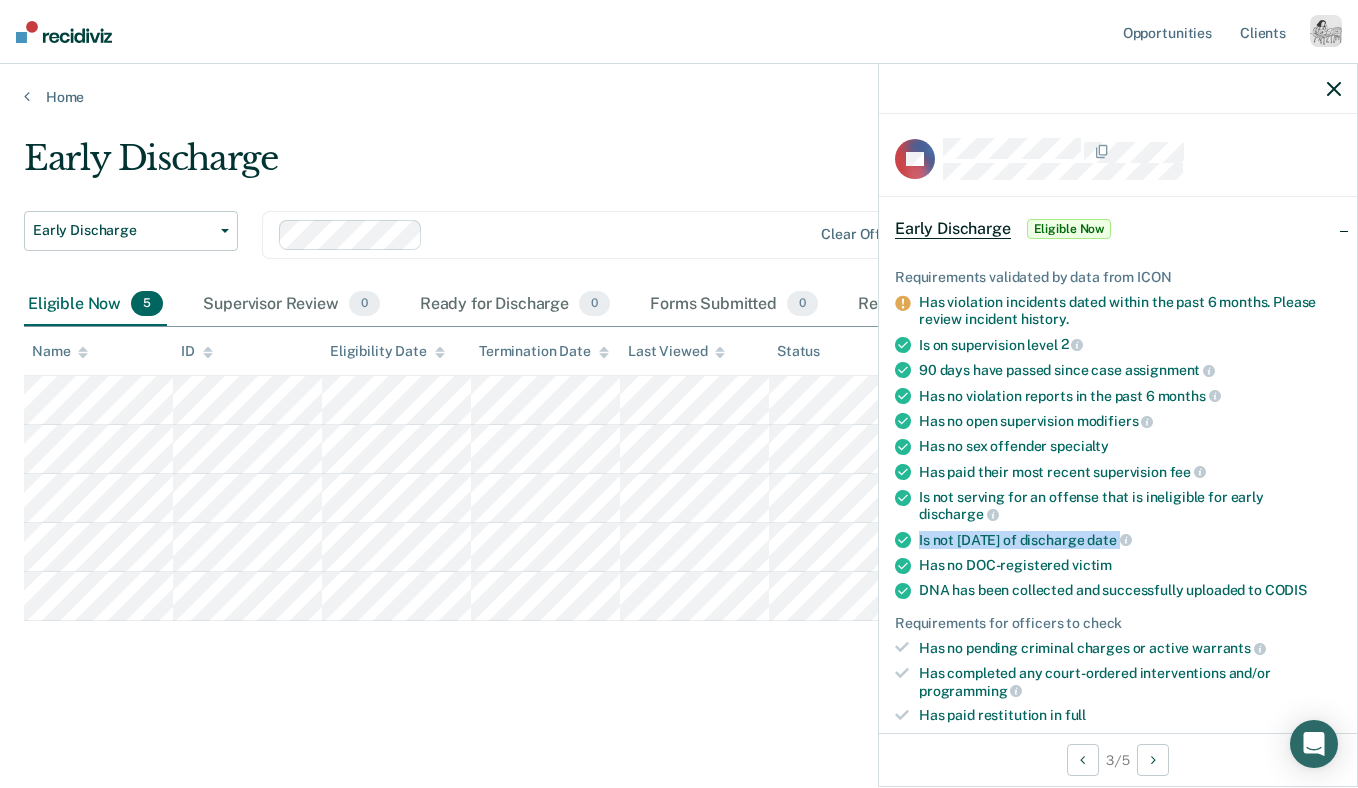 click on "Is not within 30 days of discharge   date" at bounding box center [1130, 540] 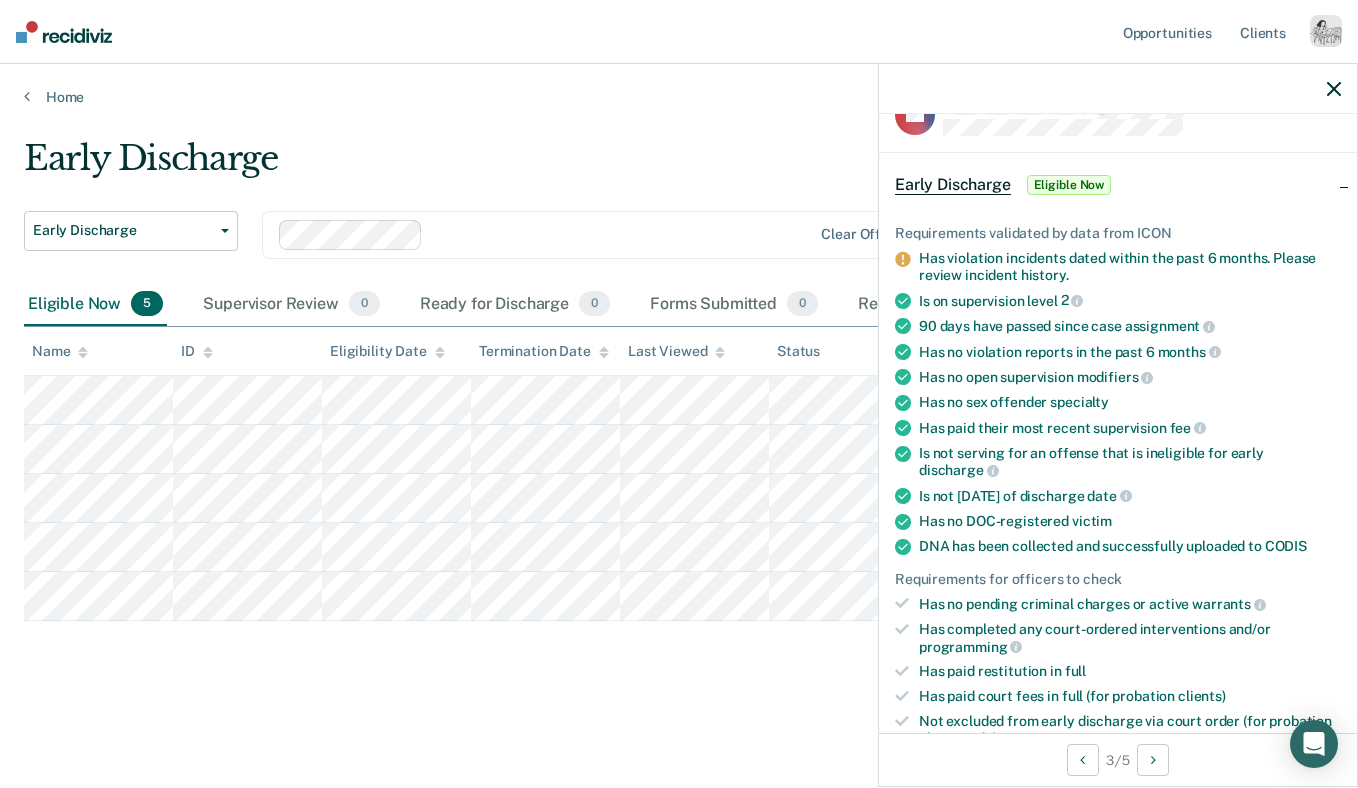 scroll, scrollTop: 49, scrollLeft: 0, axis: vertical 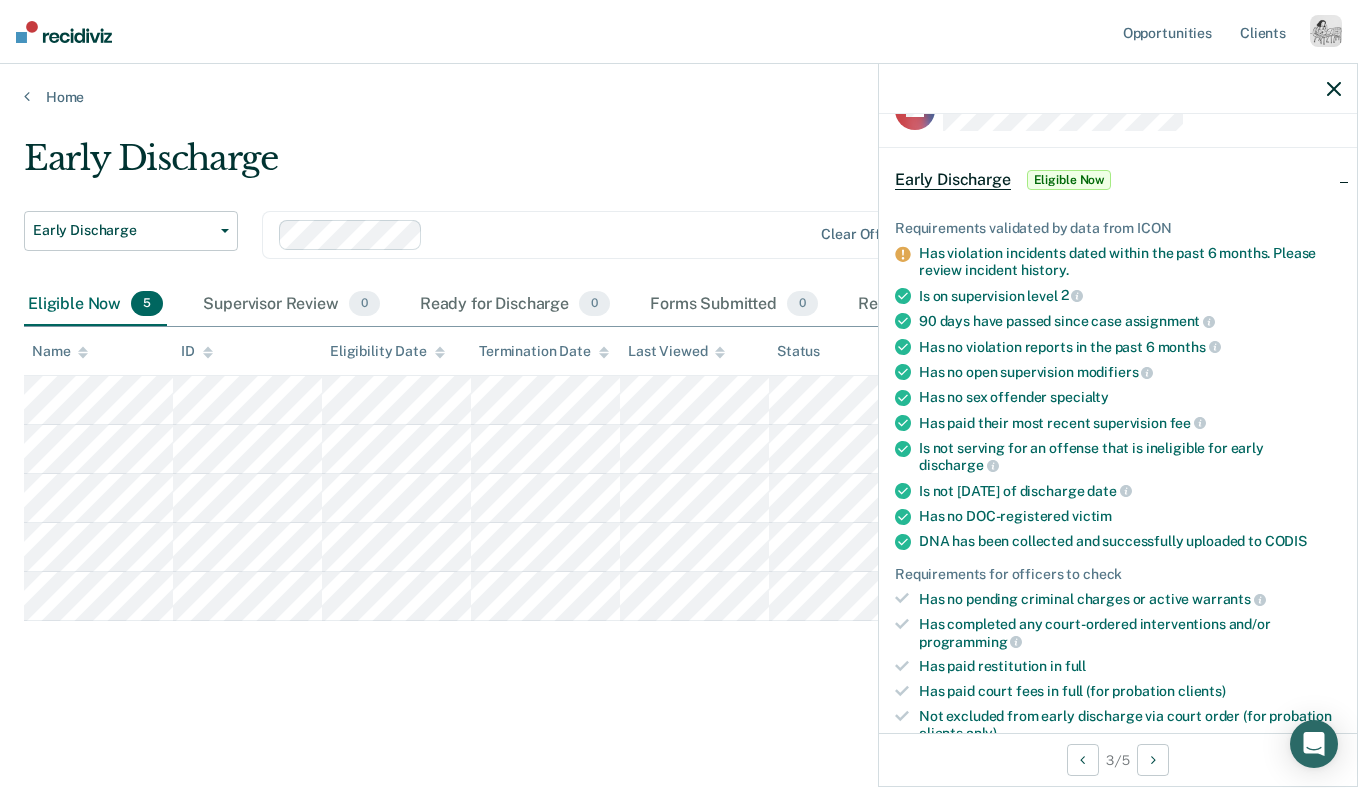 click on "DNA has been collected and successfully uploaded to   CODIS" at bounding box center [1130, 541] 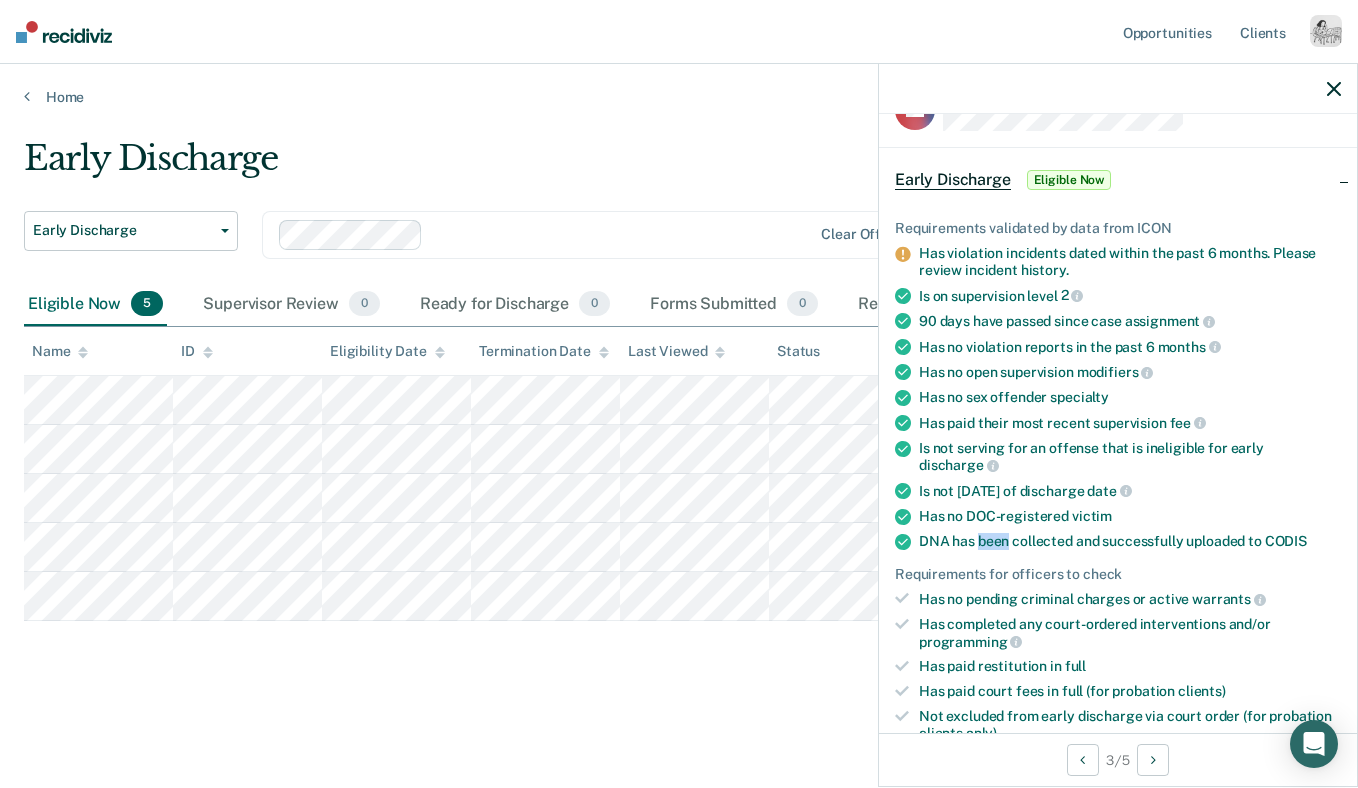 click on "DNA has been collected and successfully uploaded to   CODIS" at bounding box center [1130, 541] 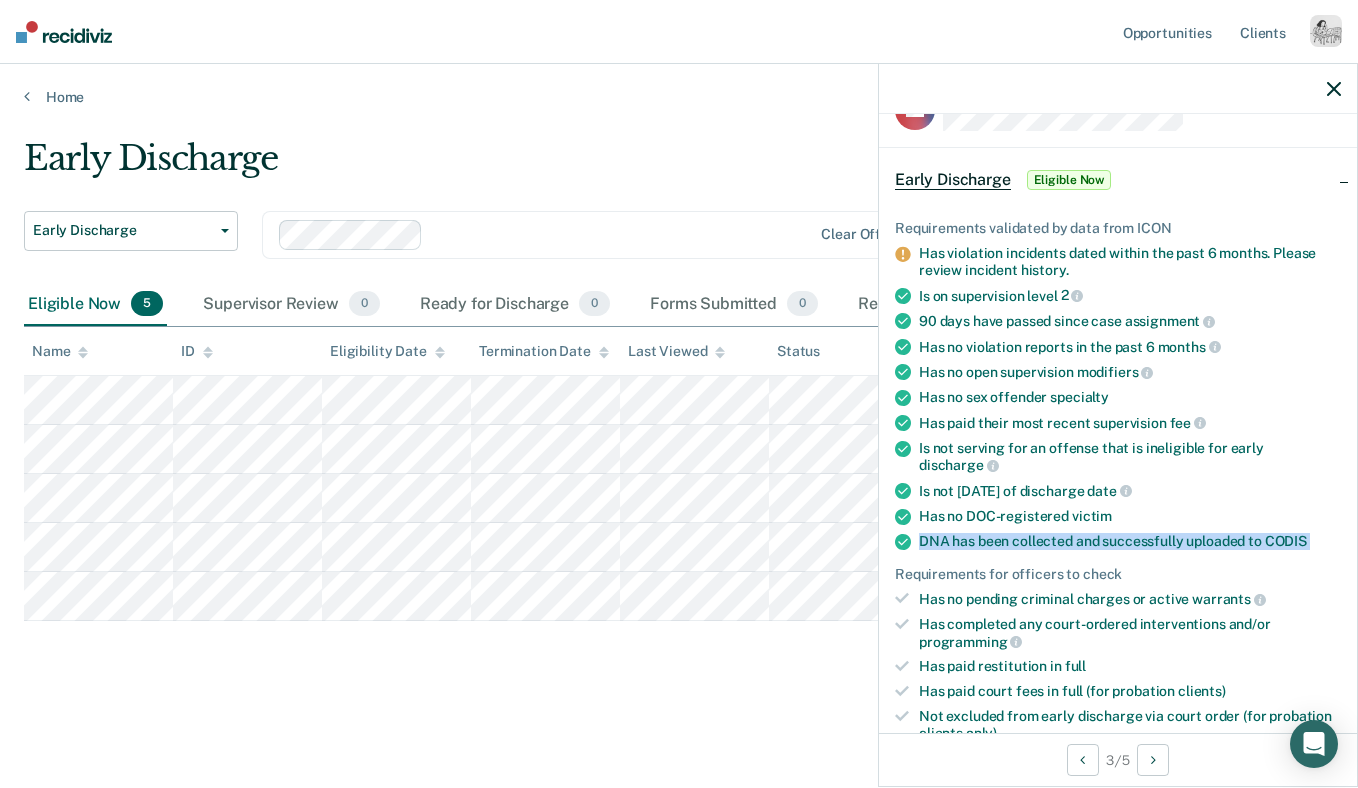 click on "DNA has been collected and successfully uploaded to   CODIS" at bounding box center (1130, 541) 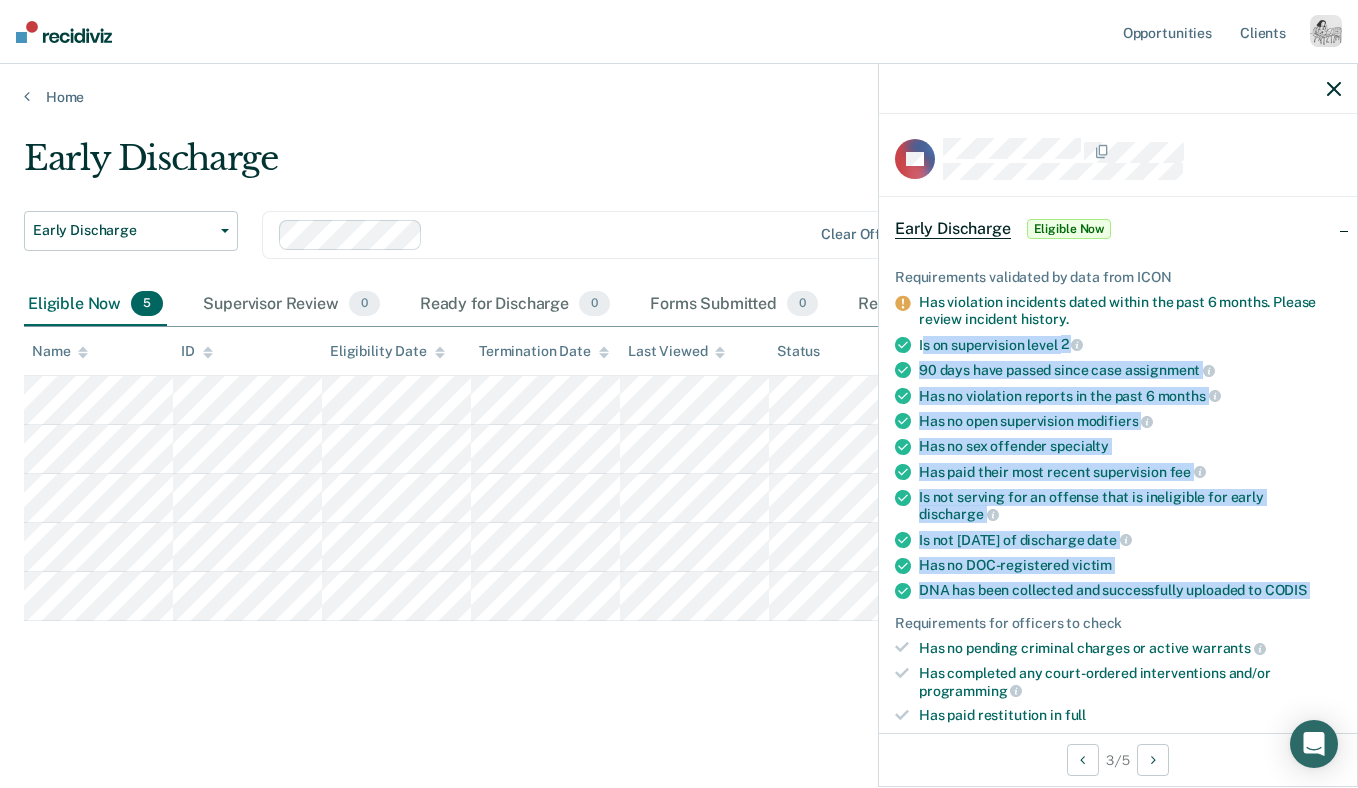 drag, startPoint x: 921, startPoint y: 340, endPoint x: 1334, endPoint y: 582, distance: 478.67838 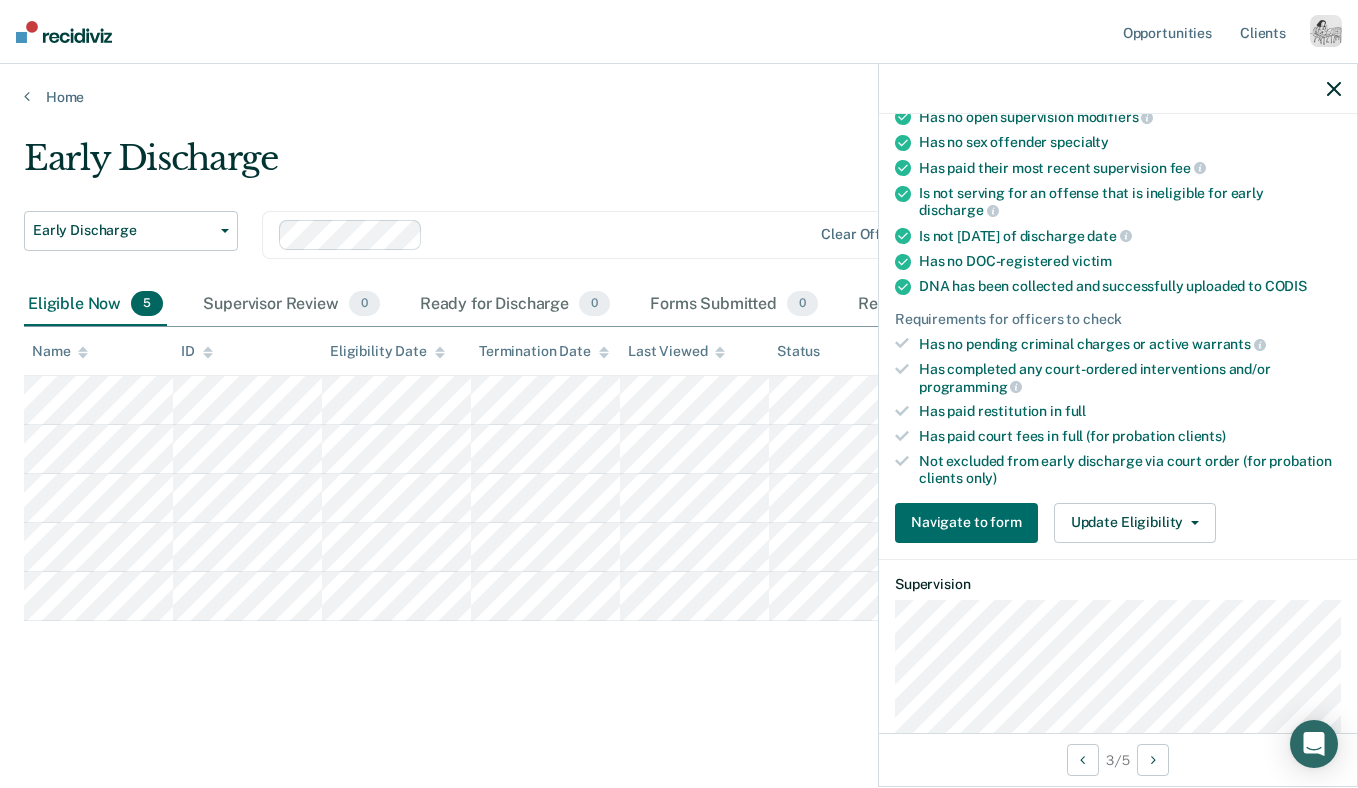 scroll, scrollTop: 306, scrollLeft: 0, axis: vertical 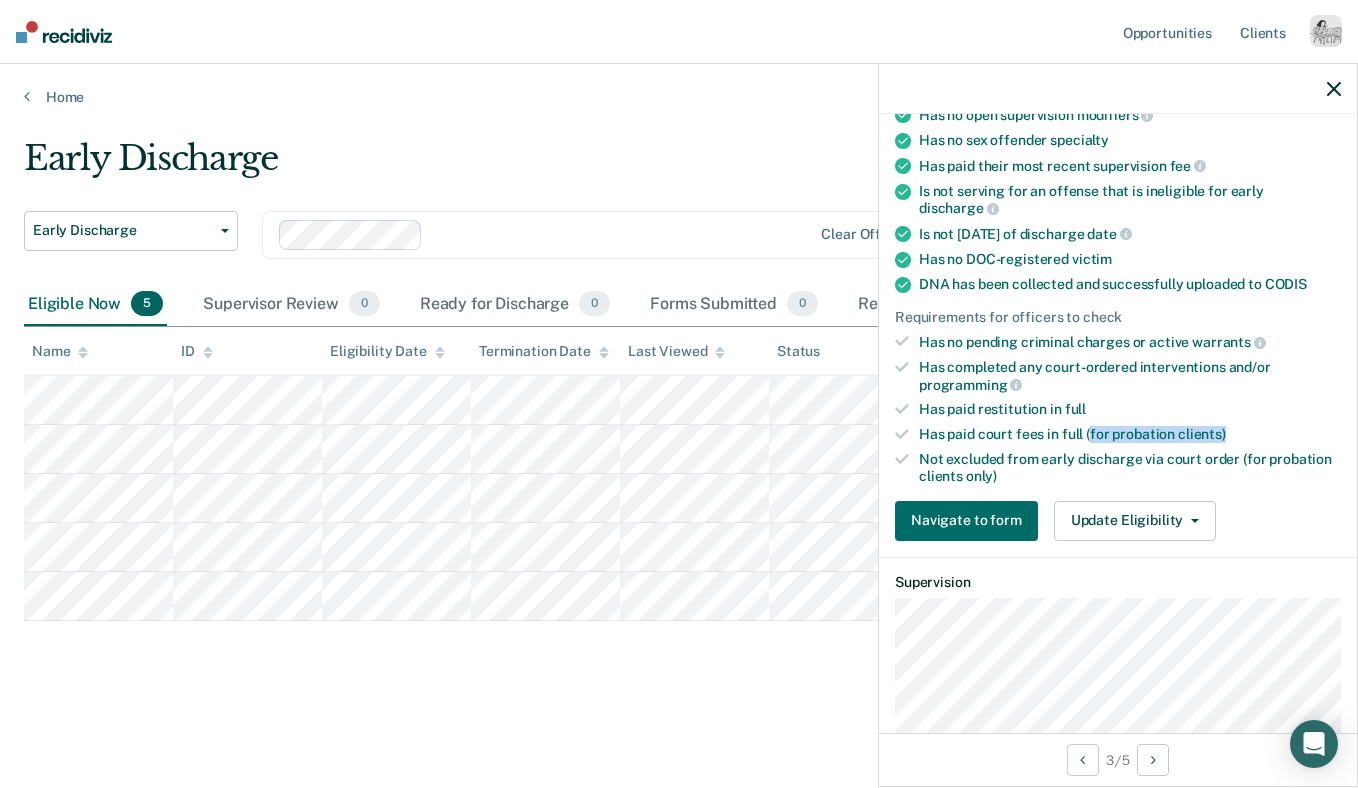 drag, startPoint x: 1232, startPoint y: 413, endPoint x: 1092, endPoint y: 416, distance: 140.03214 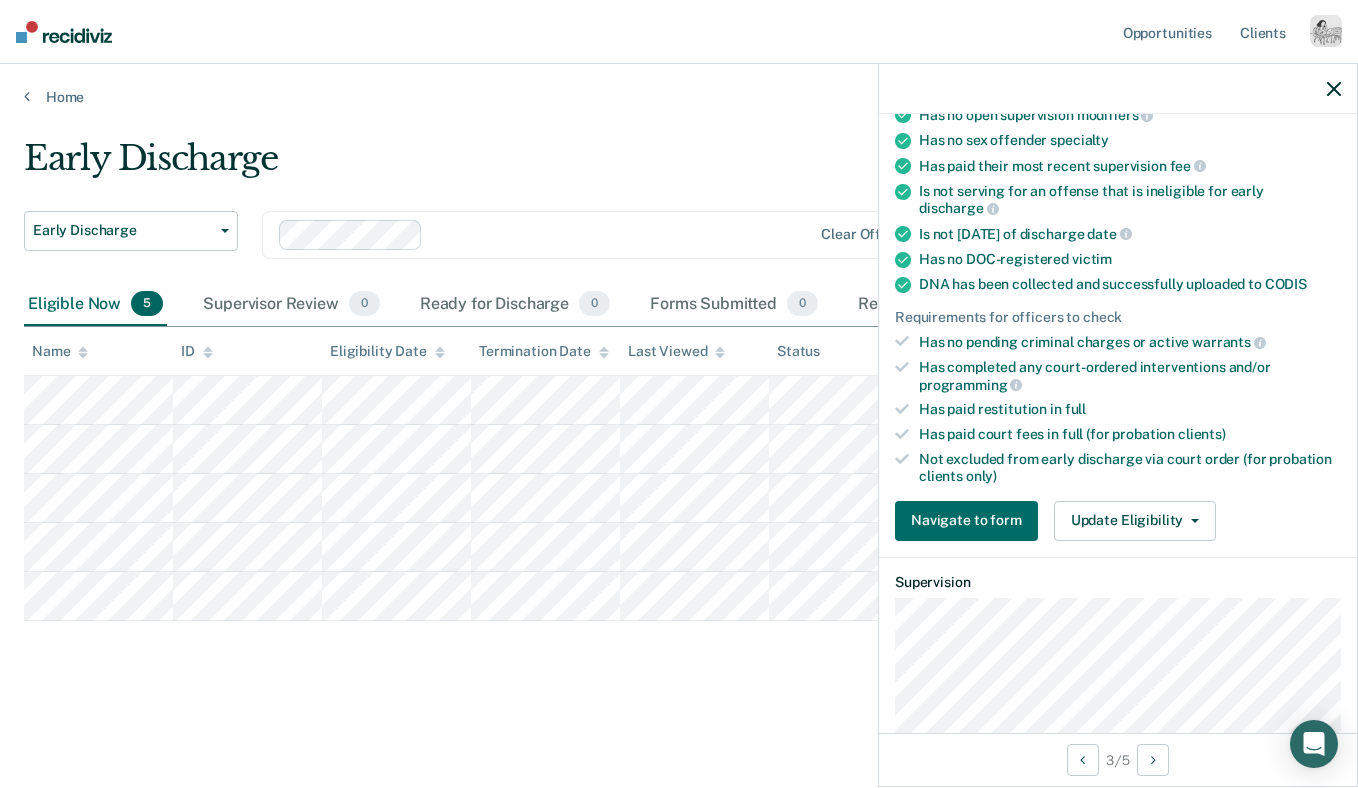 click on "Not excluded from early discharge via court order (for probation clients   only)" at bounding box center (1130, 468) 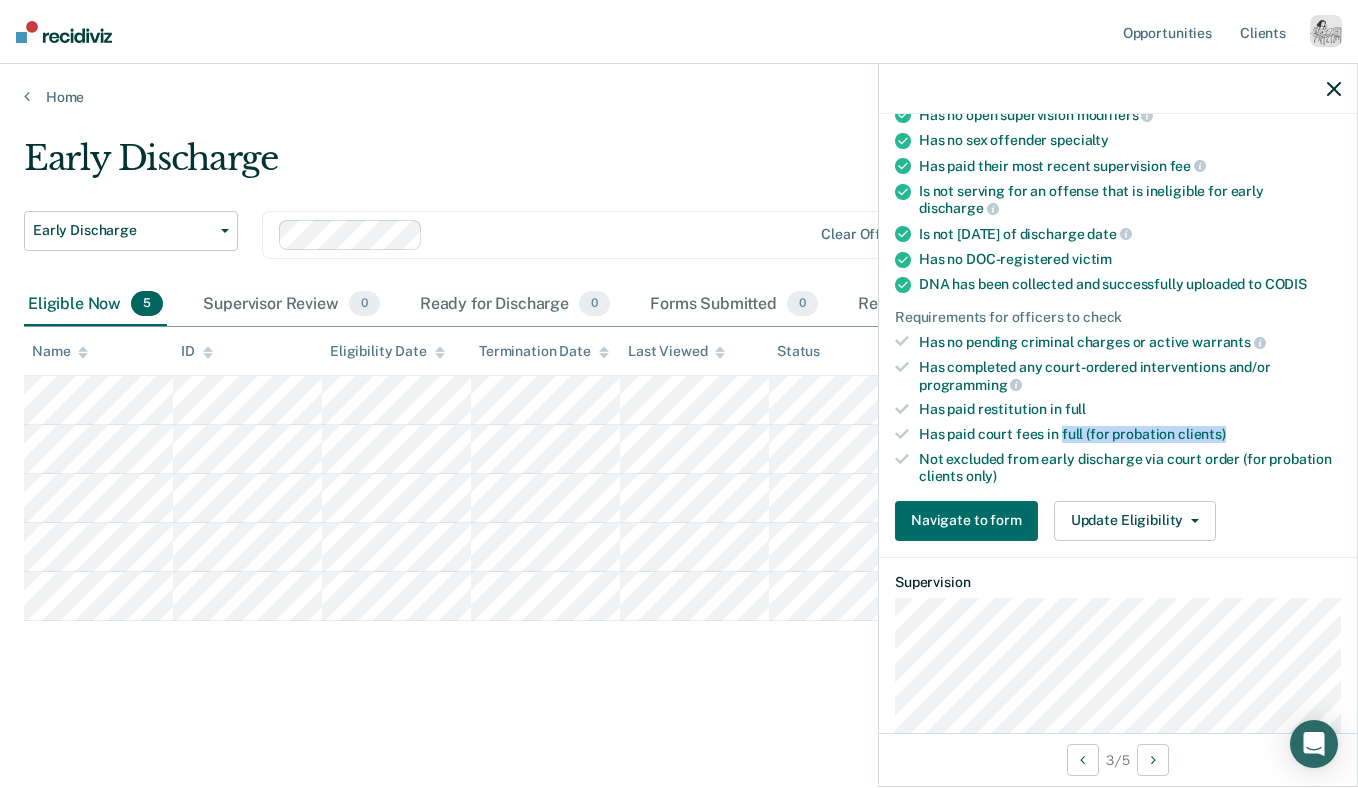drag, startPoint x: 1241, startPoint y: 410, endPoint x: 1062, endPoint y: 415, distance: 179.06982 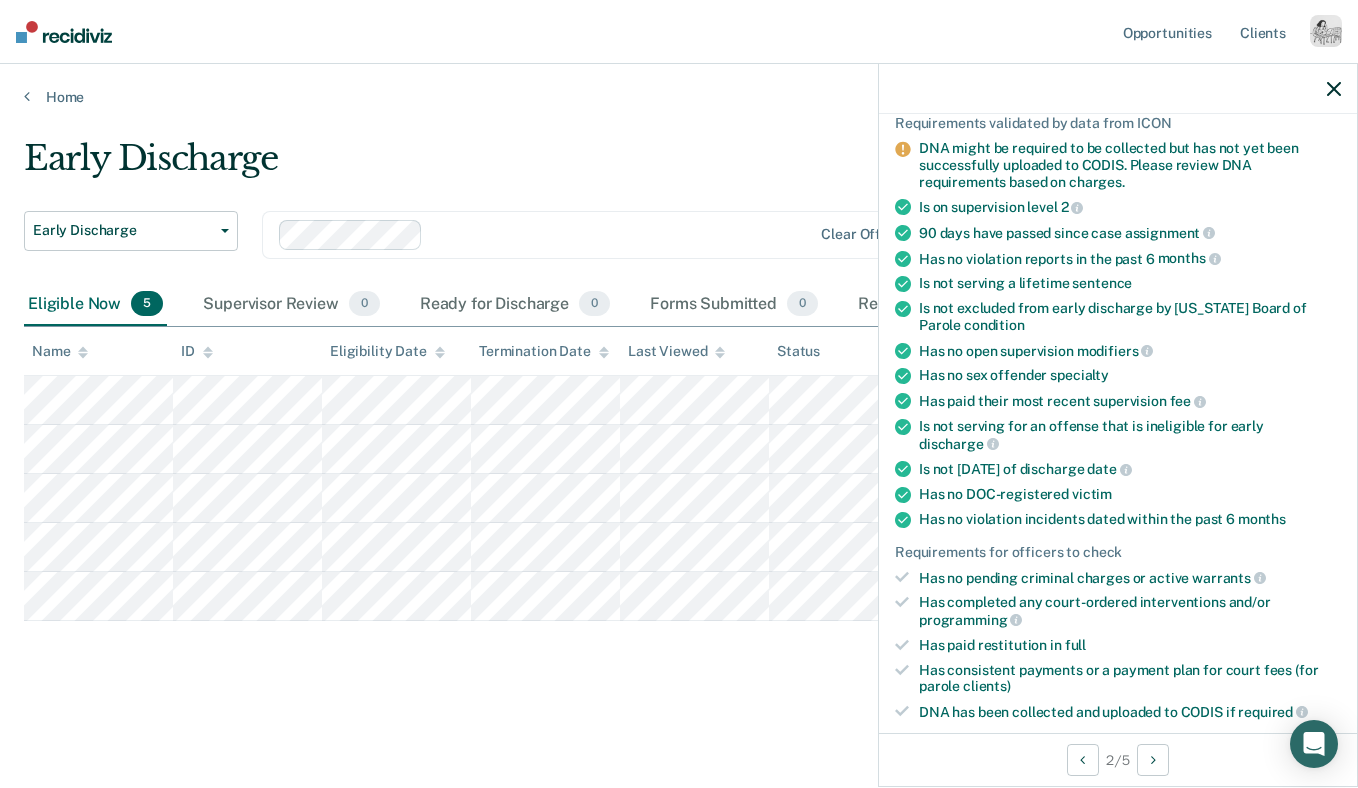 scroll, scrollTop: 166, scrollLeft: 0, axis: vertical 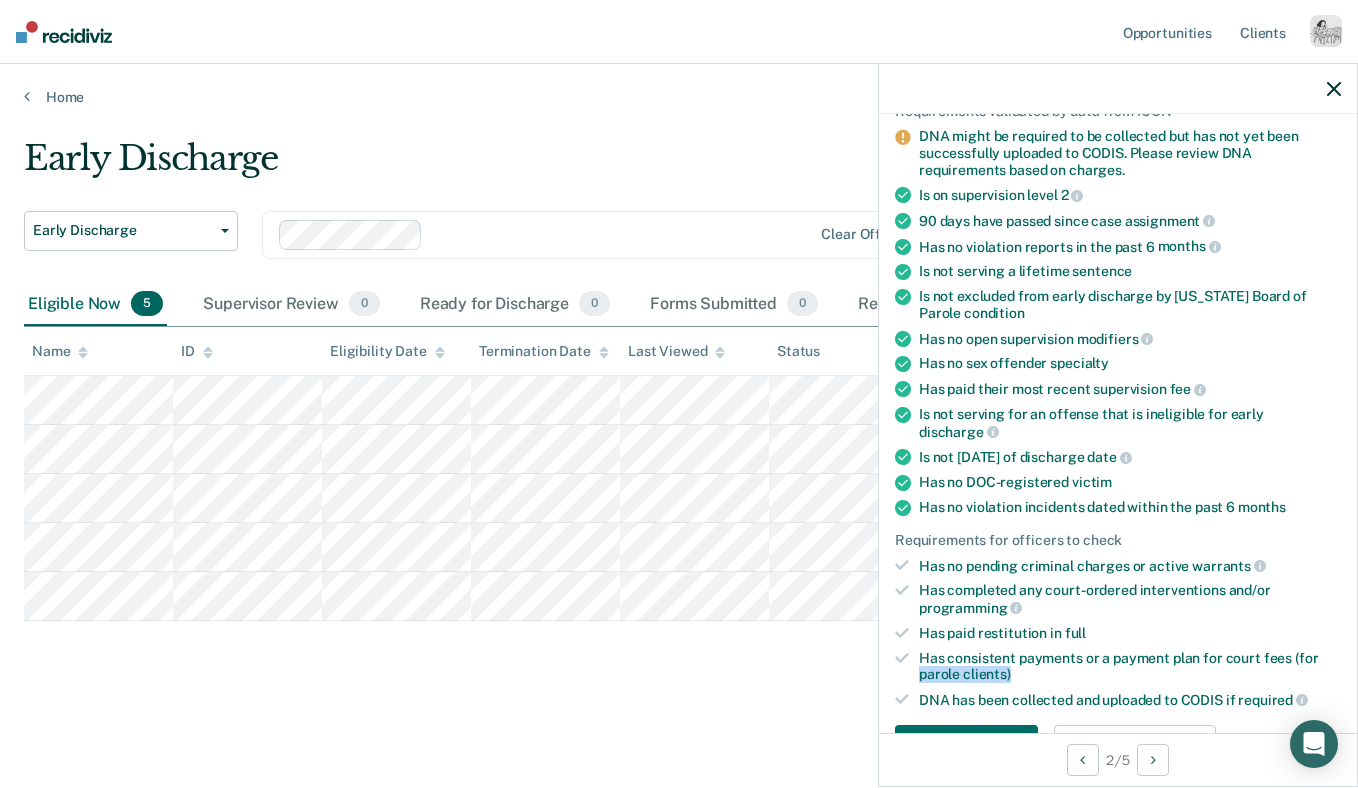 drag, startPoint x: 1030, startPoint y: 657, endPoint x: 915, endPoint y: 656, distance: 115.00435 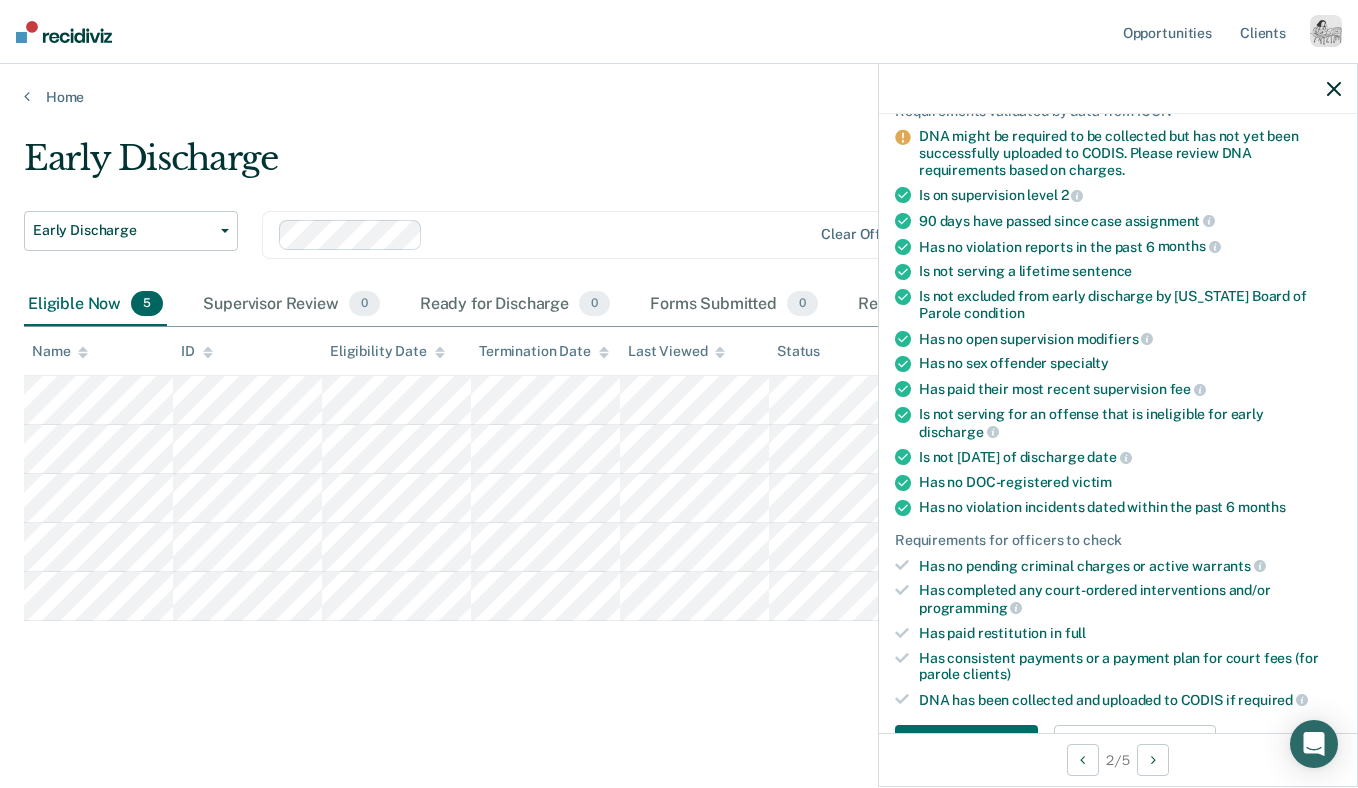 click on "Requirements validated by data from ICON DNA might be required to be collected but has not yet been successfully uploaded to CODIS. Please review DNA requirements based on charges. Is on supervision level   2   90 days have passed since case   assignment   Has no violation reports in the past 6   months   Is not serving a lifetime   sentence Is not excluded from early discharge by Iowa Board of Parole   condition Has no open supervision   modifiers   Has no sex offender   specialty Has paid their most recent supervision   fee   Is not serving for an offense that is ineligible for early   discharge   Is not within 30 days of discharge   date   Has no DOC-registered   victim Has no violation incidents dated within the past 6   months Requirements for officers to check Has no pending criminal charges or active   warrants   Has completed any court-ordered interventions and/or   programming   Has paid restitution in   full Has consistent payments or a payment plan for court fees (for parole   clients)   required" at bounding box center (1118, 406) 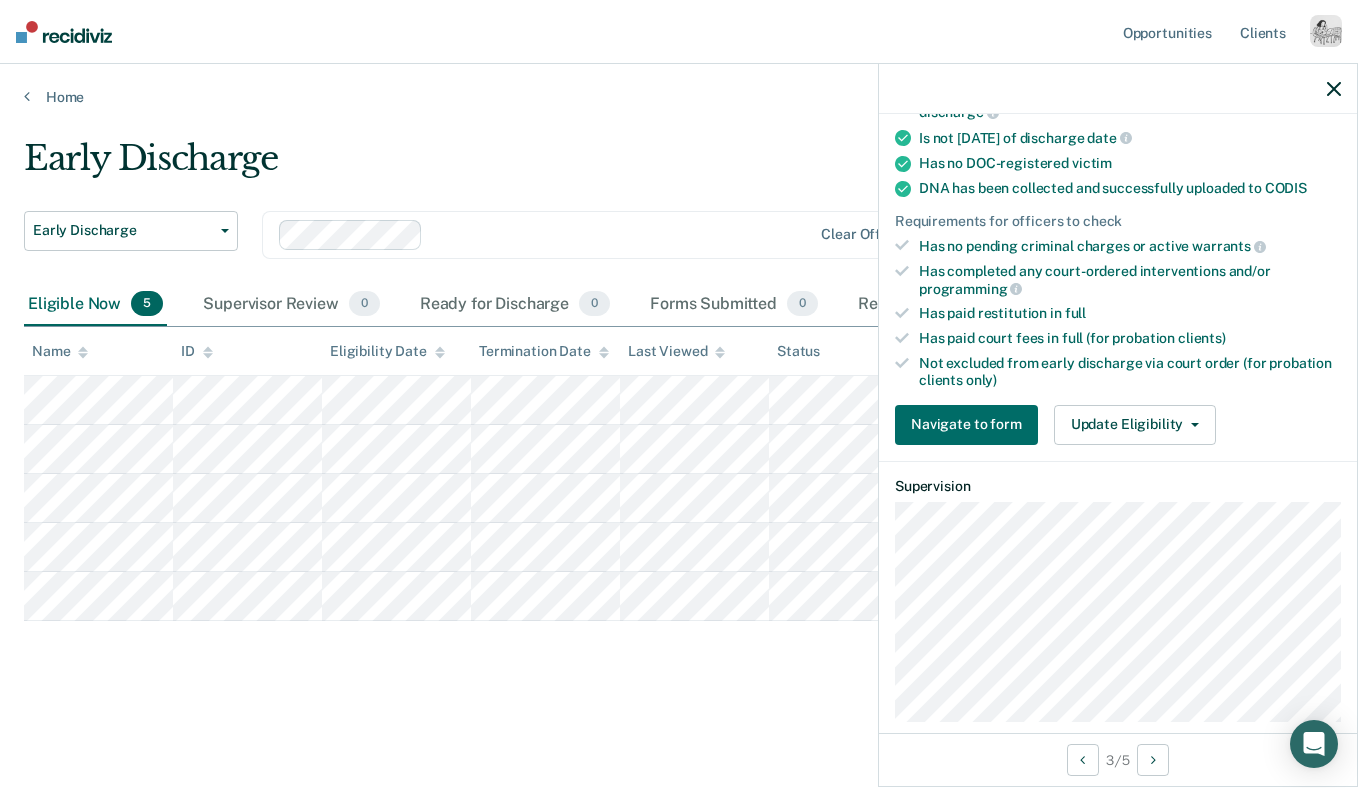 scroll, scrollTop: 423, scrollLeft: 0, axis: vertical 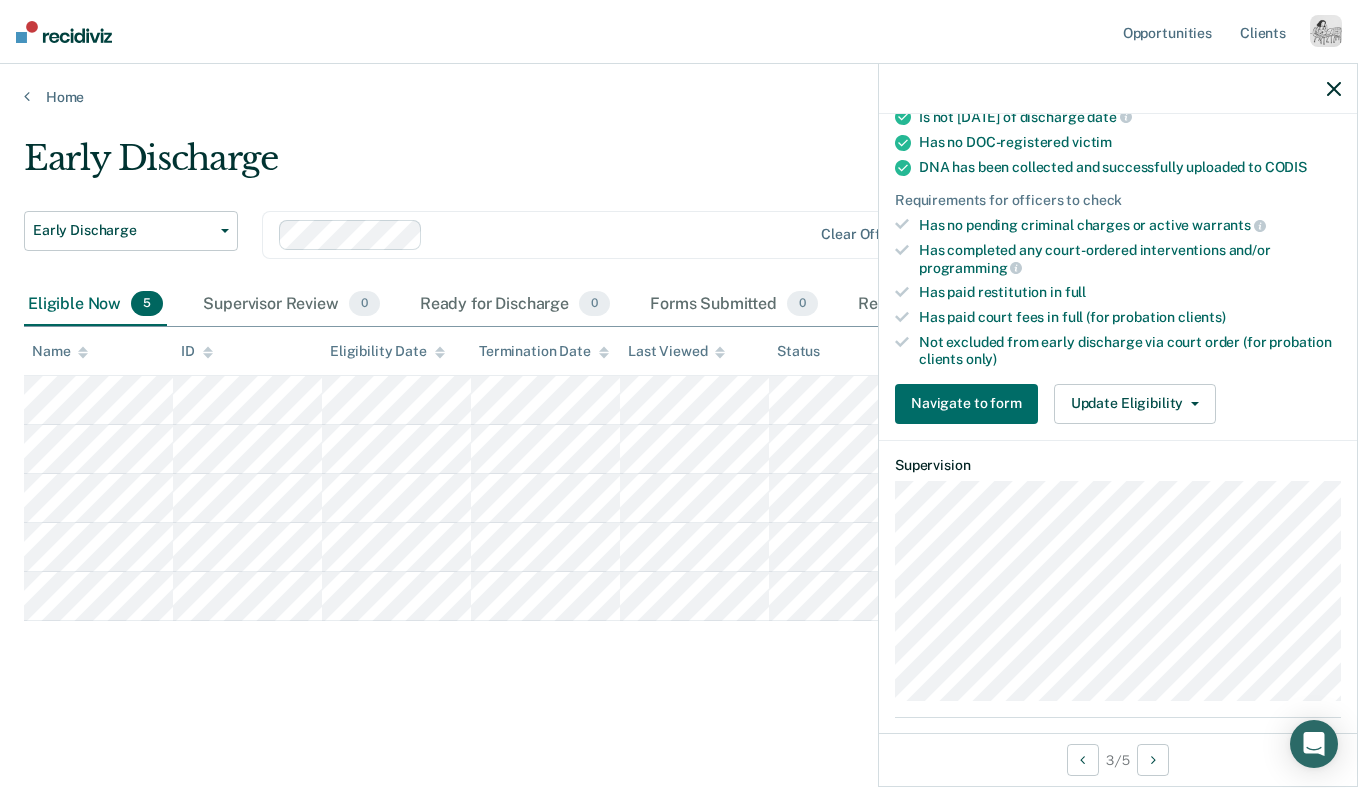 click 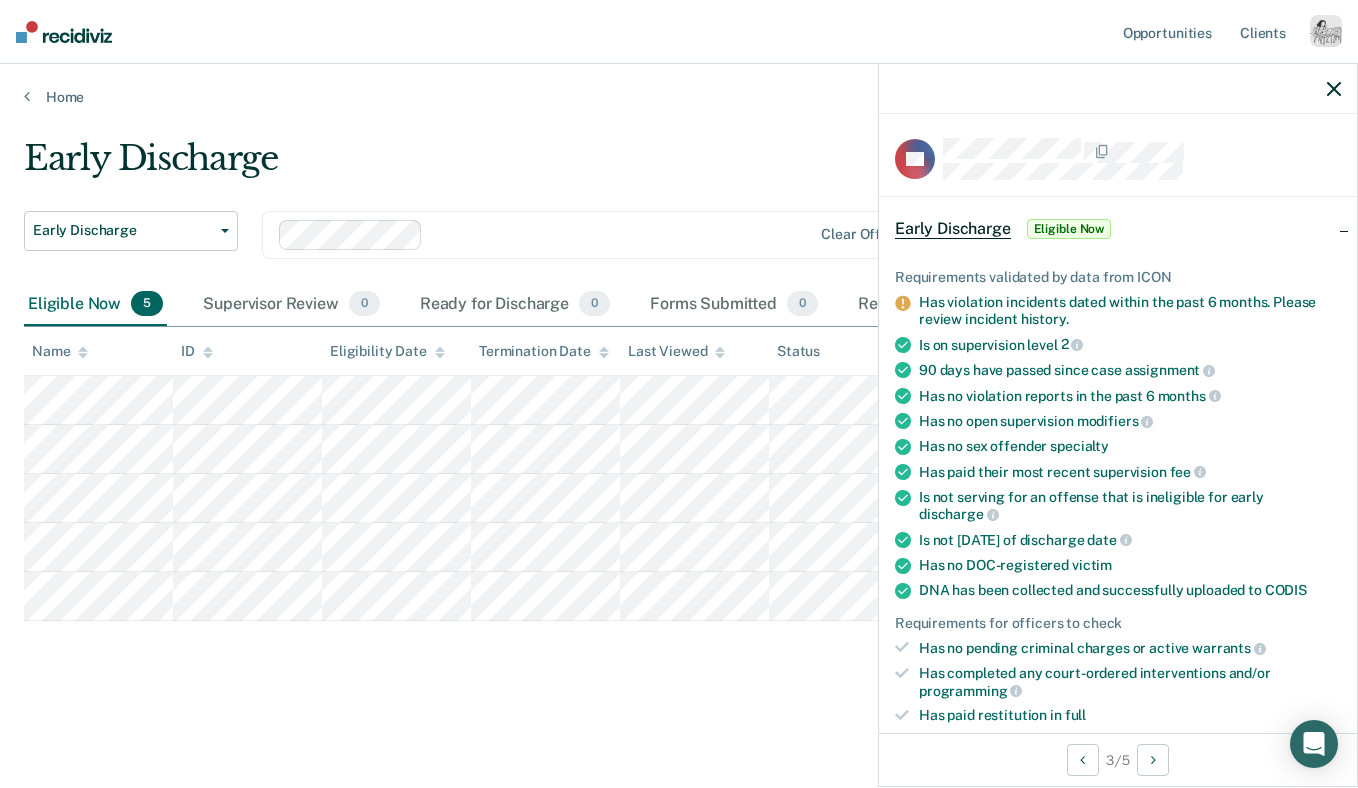 click on "Has violation incidents dated within the past 6 months. Please review incident history." at bounding box center [1130, 311] 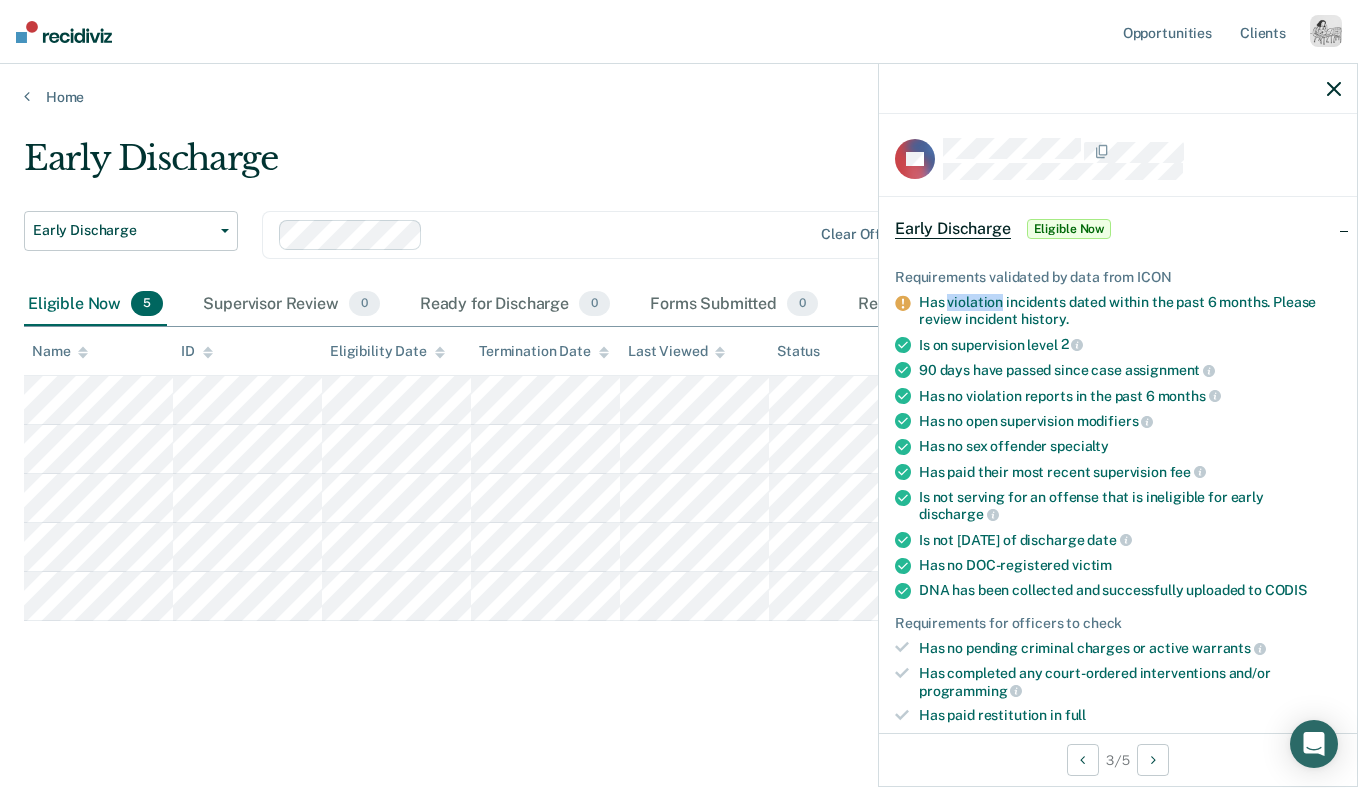 click on "Has violation incidents dated within the past 6 months. Please review incident history." at bounding box center (1130, 311) 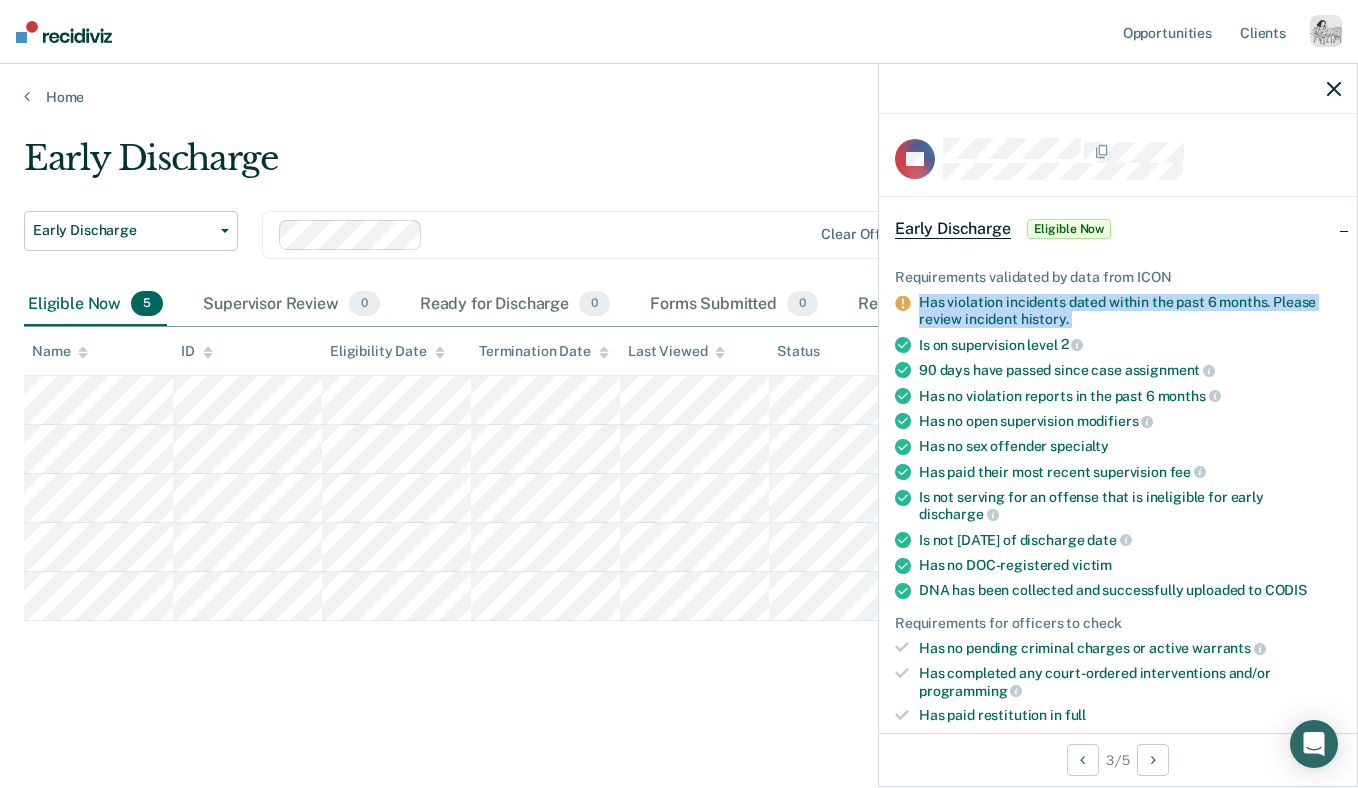 click on "Has violation incidents dated within the past 6 months. Please review incident history." at bounding box center (1130, 311) 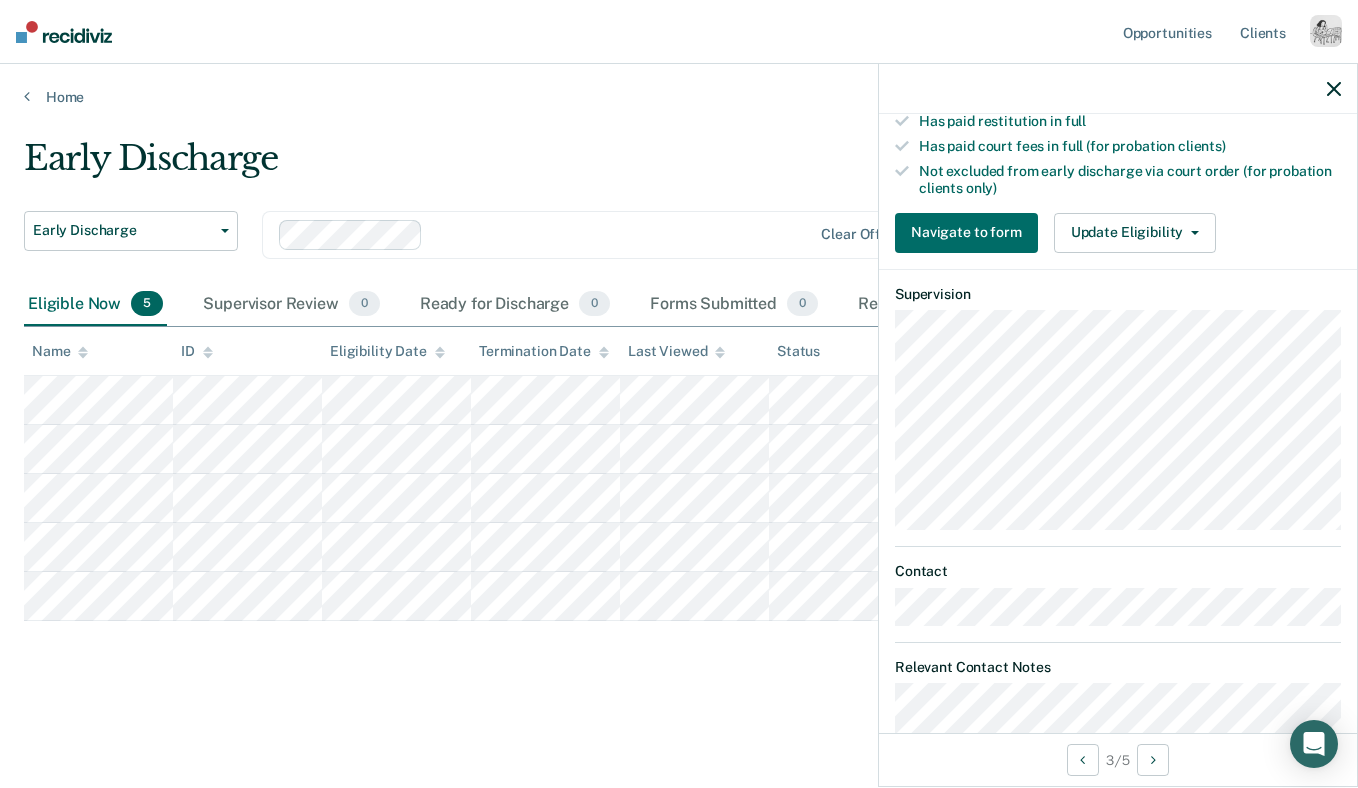 scroll, scrollTop: 666, scrollLeft: 0, axis: vertical 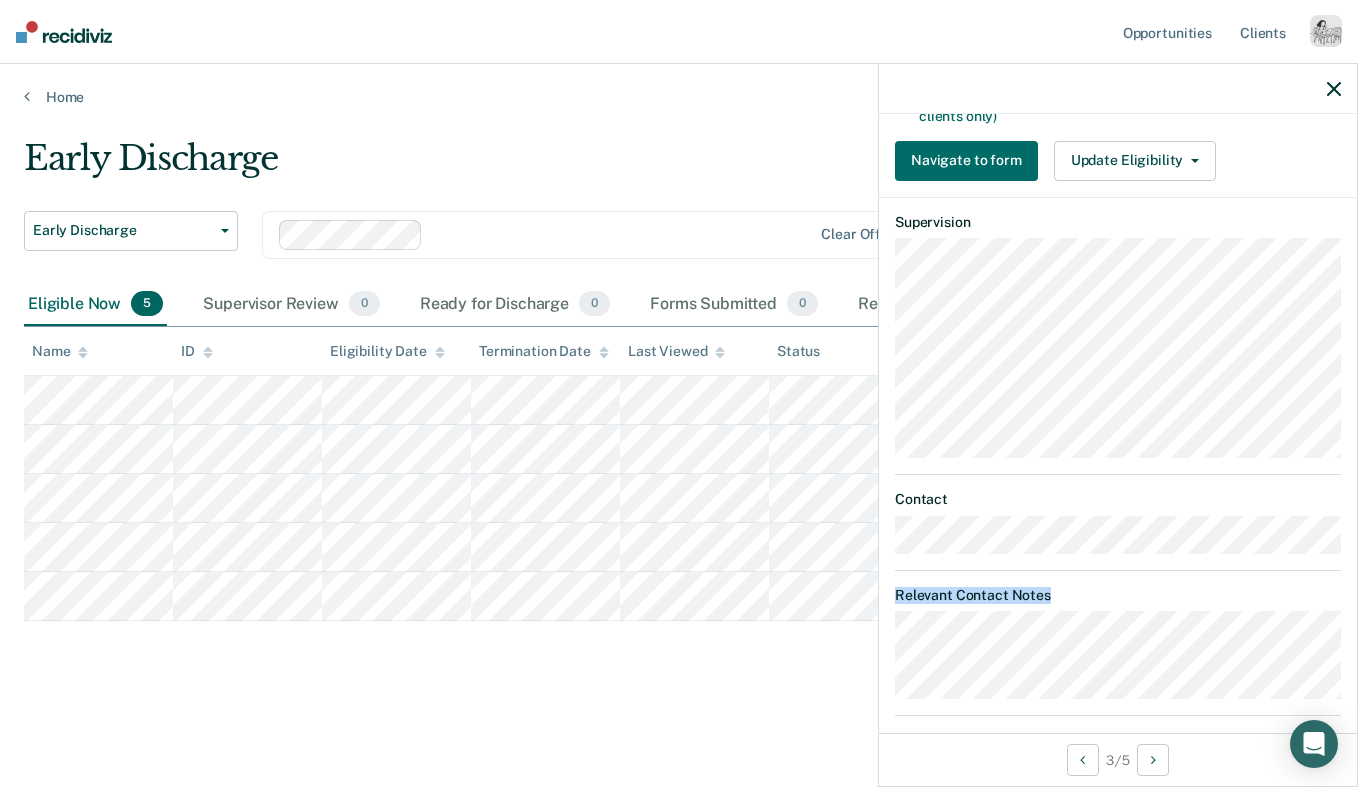 click on "Relevant Contact Notes" at bounding box center (1118, 643) 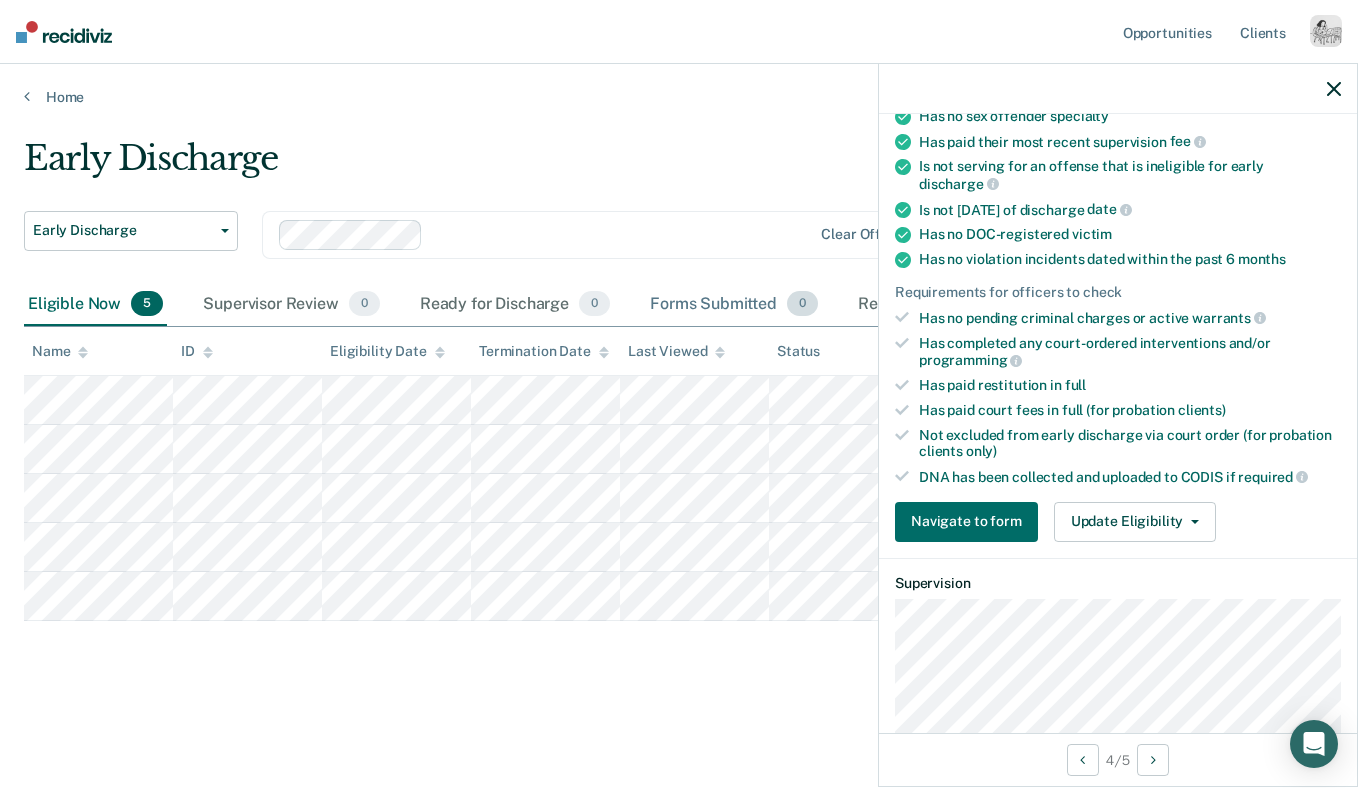 scroll, scrollTop: 0, scrollLeft: 0, axis: both 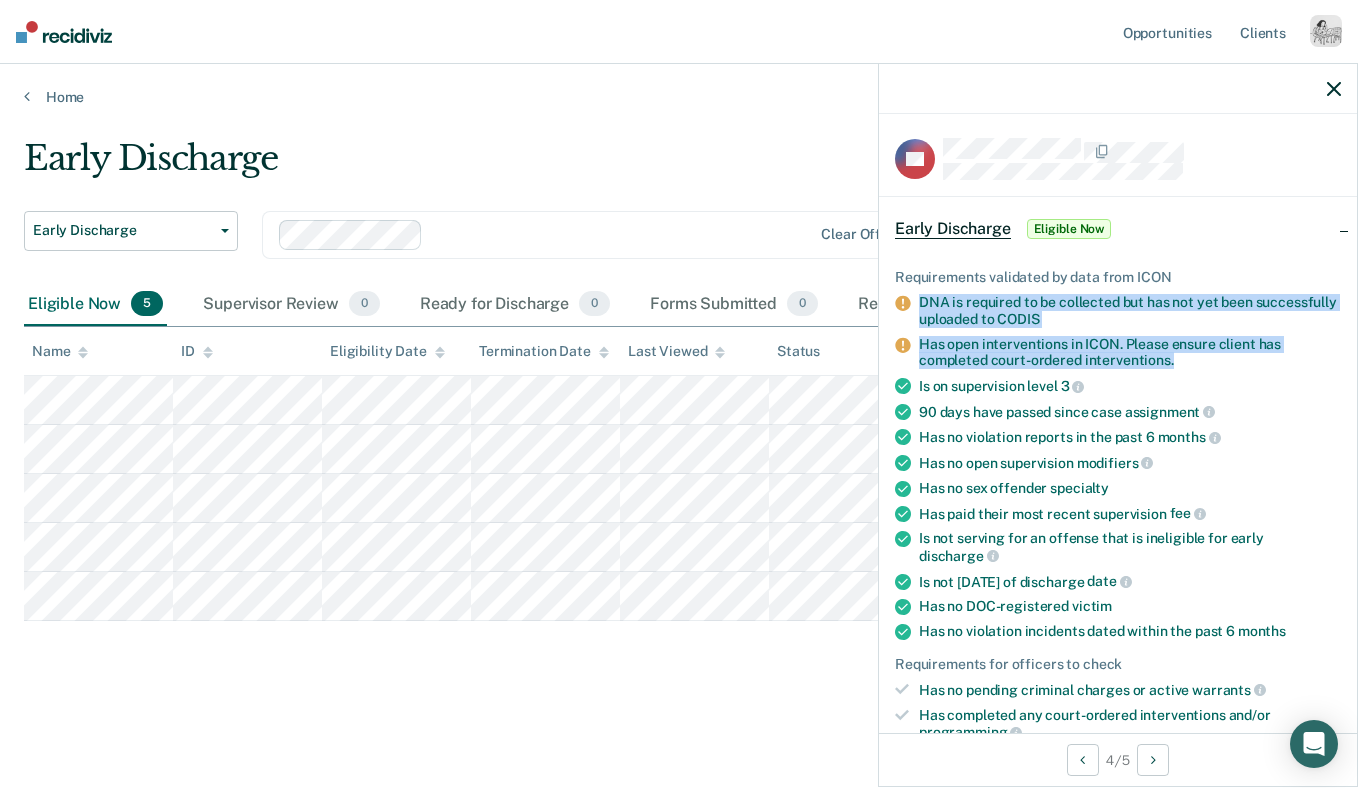 drag, startPoint x: 916, startPoint y: 300, endPoint x: 1213, endPoint y: 356, distance: 302.23337 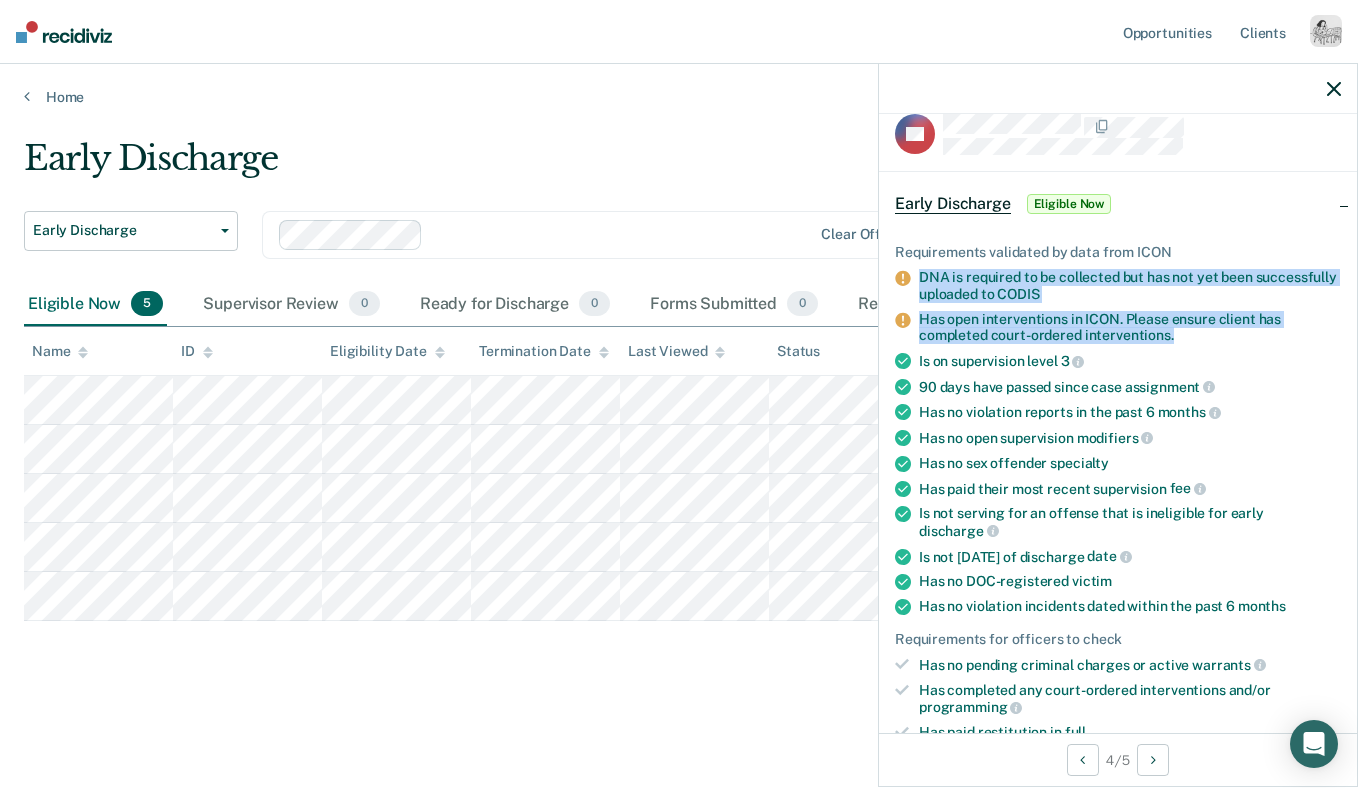 scroll, scrollTop: 0, scrollLeft: 0, axis: both 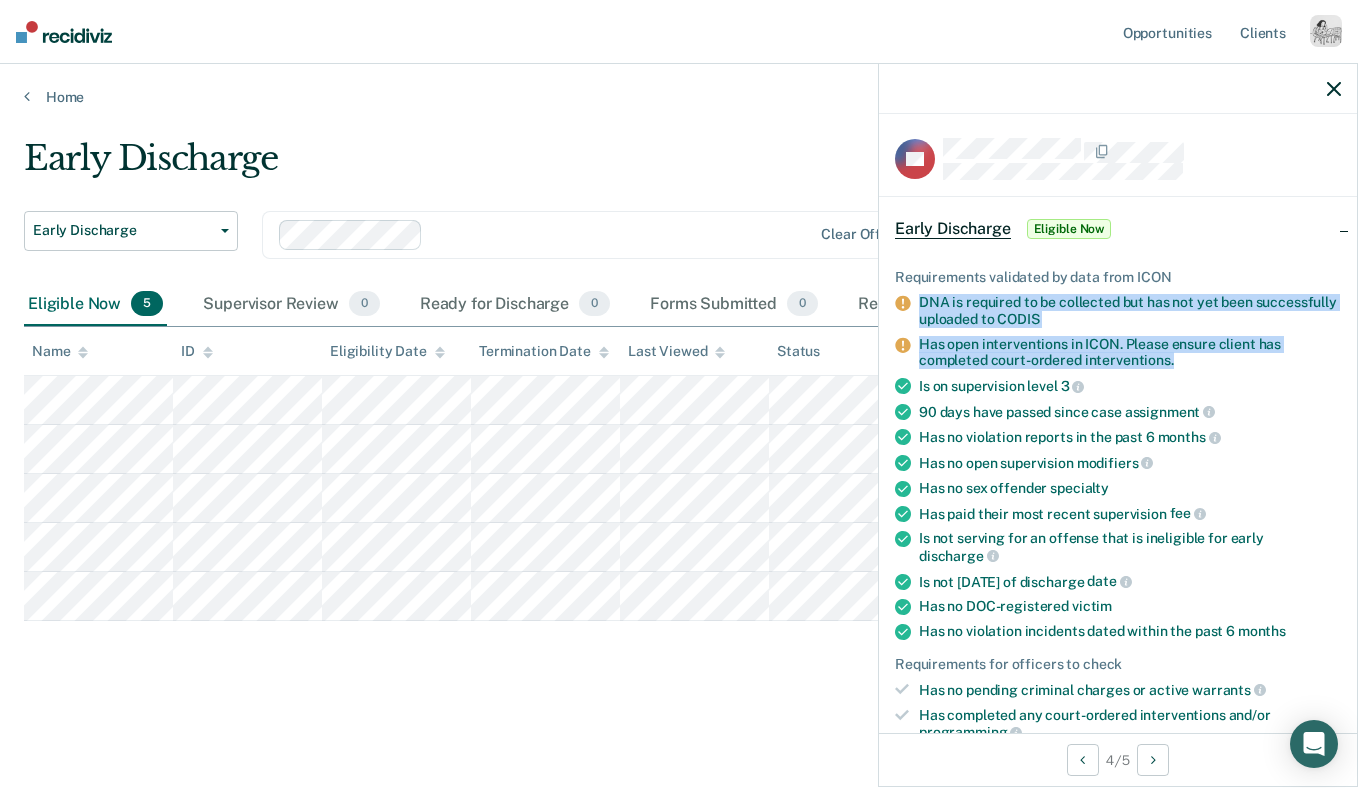 click 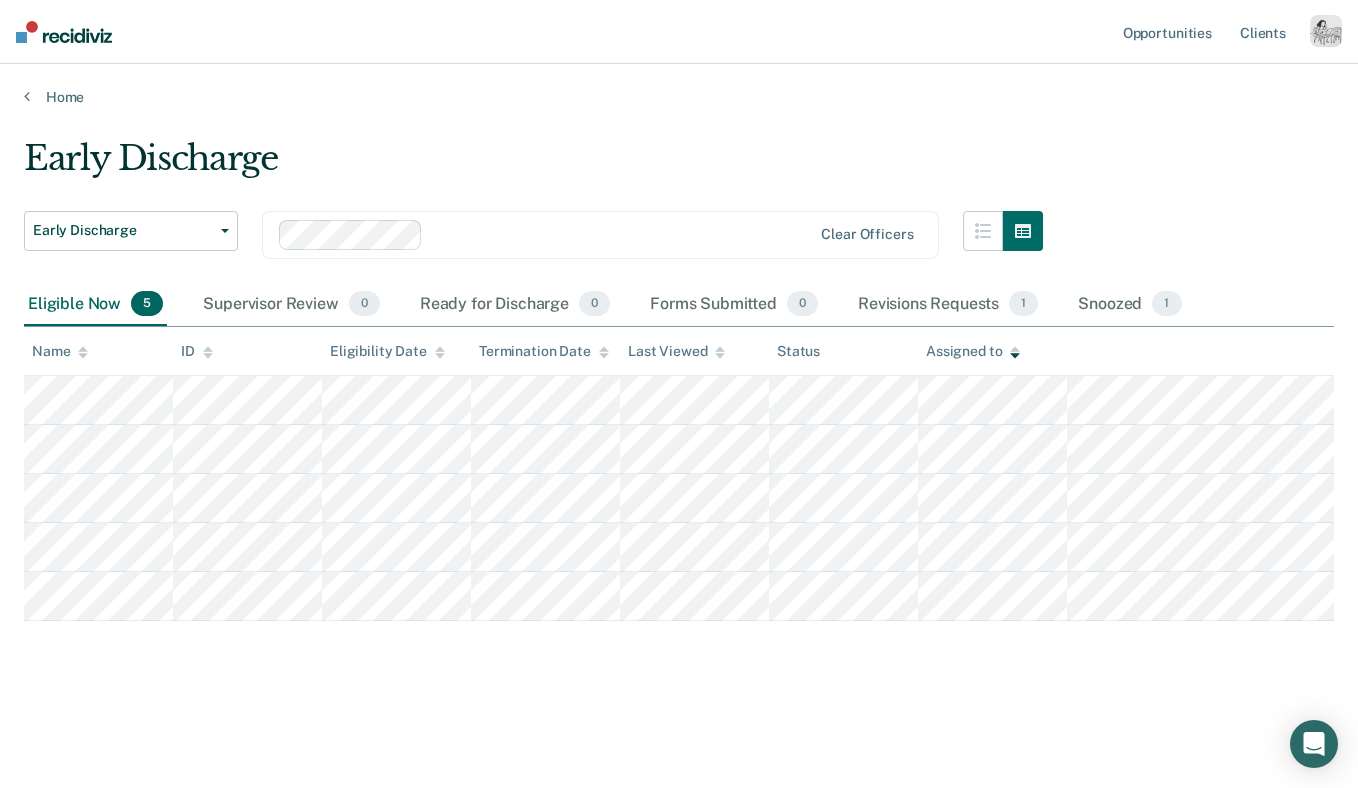 click on "Early Discharge   Early Discharge Early Discharge Clear   officers Eligible Now 5 Supervisor Review 0 Ready for Discharge 0 Forms Submitted 0 Revisions Requests 1 Snoozed 1
To pick up a draggable item, press the space bar.
While dragging, use the arrow keys to move the item.
Press space again to drop the item in its new position, or press escape to cancel.
Name ID Eligibility Date Termination Date Last Viewed Status Assigned to" at bounding box center [679, 420] 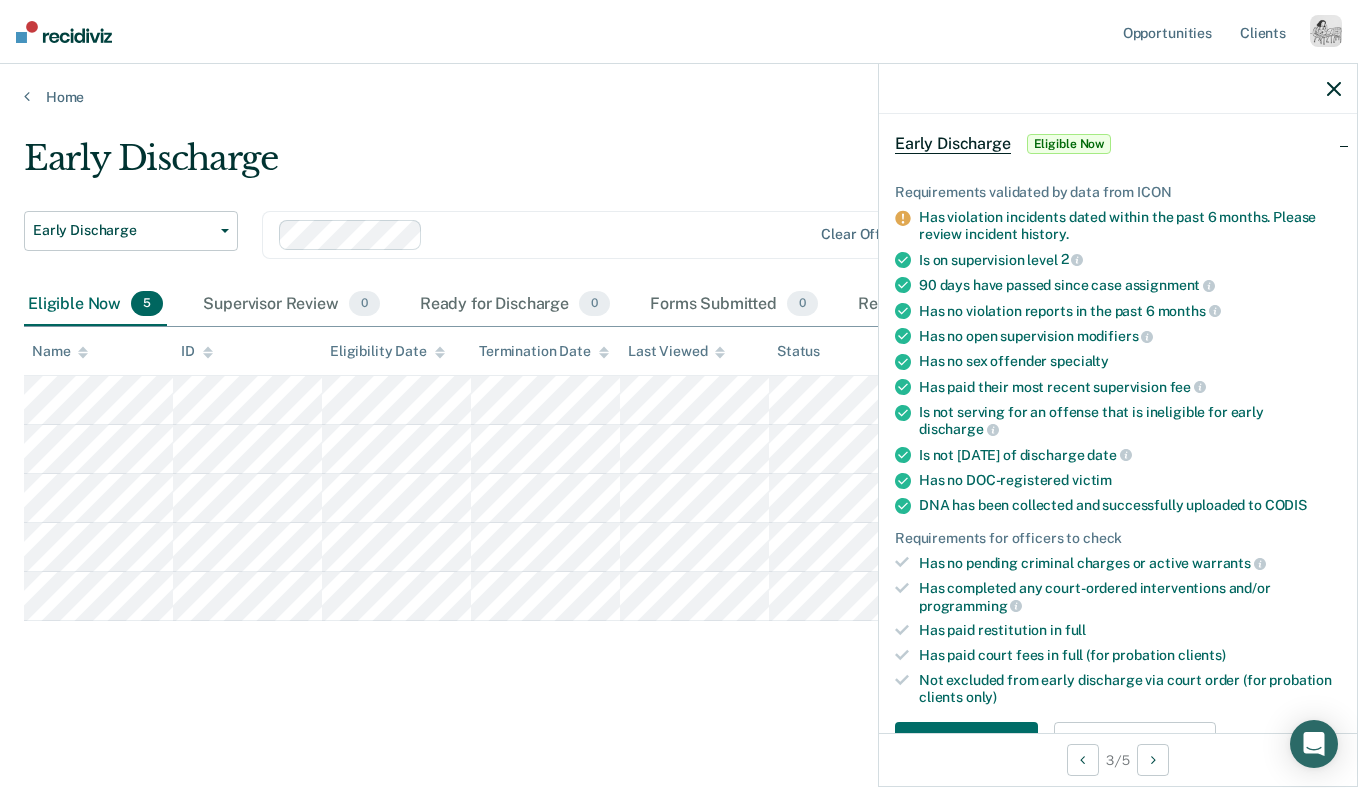 scroll, scrollTop: 0, scrollLeft: 0, axis: both 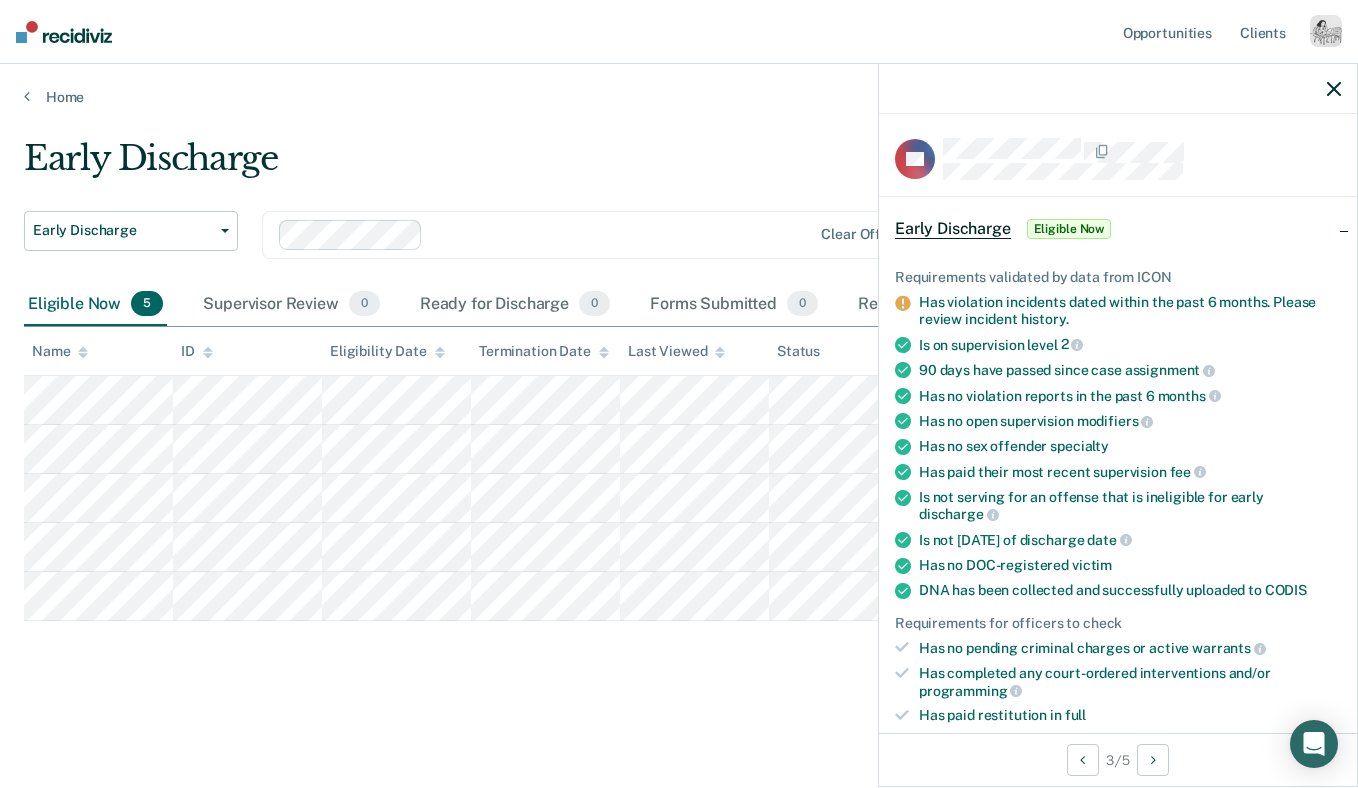 click 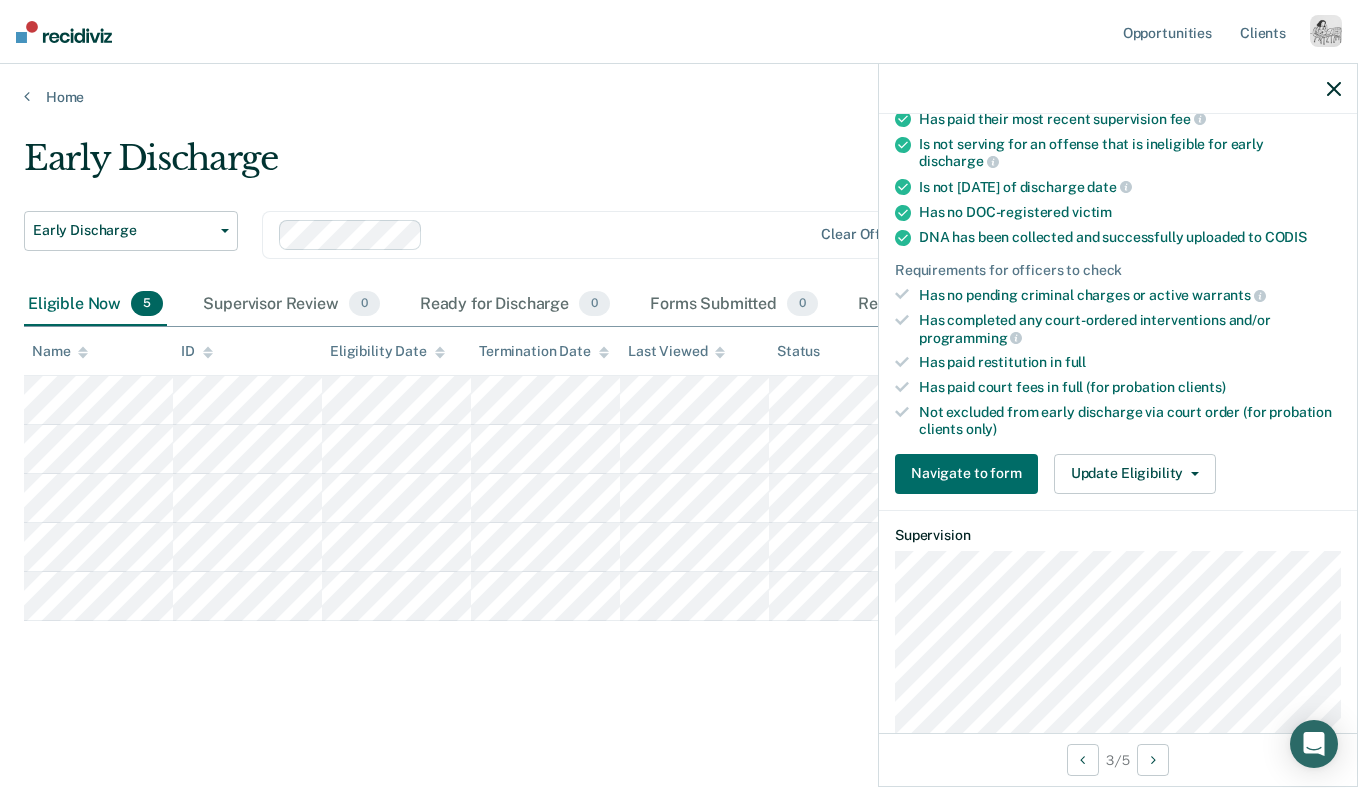 scroll, scrollTop: 363, scrollLeft: 0, axis: vertical 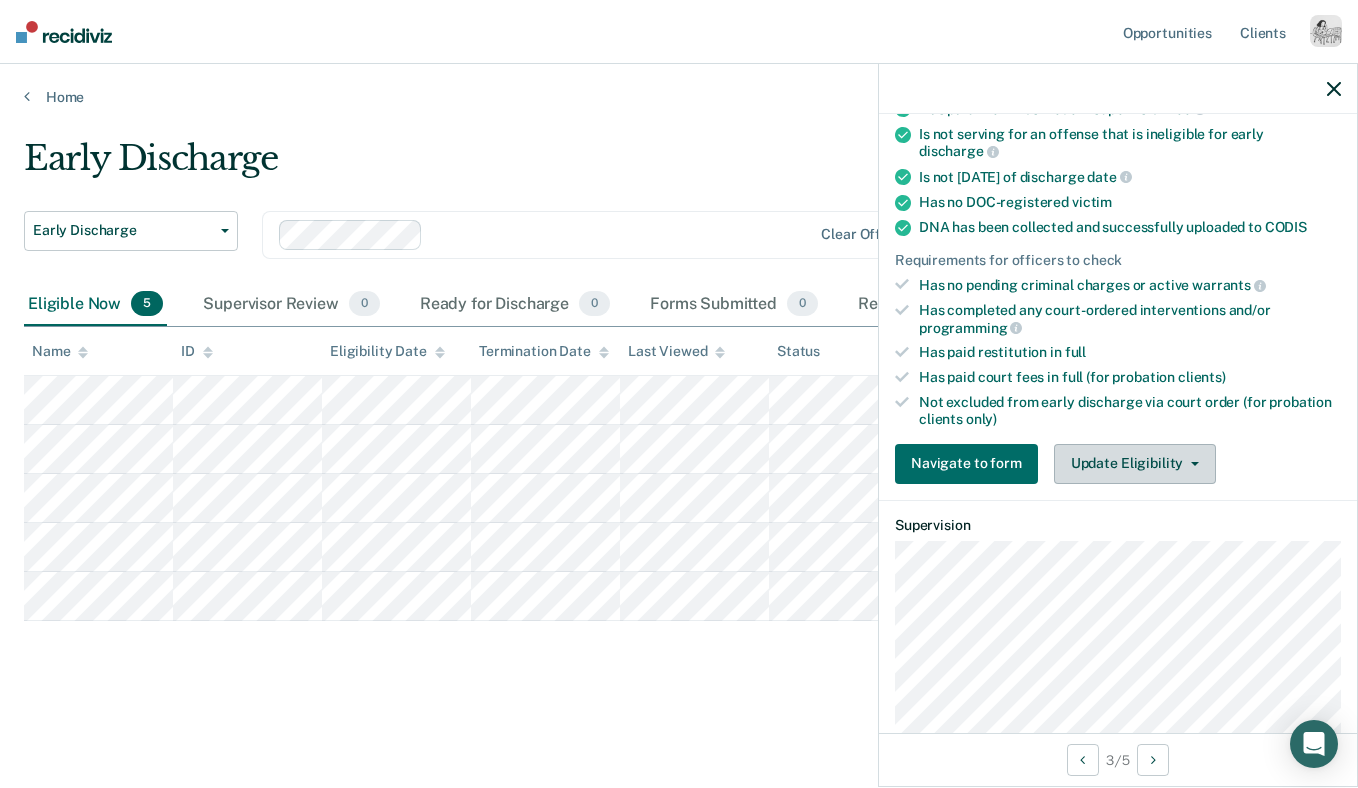 click on "Update Eligibility" at bounding box center (1135, 464) 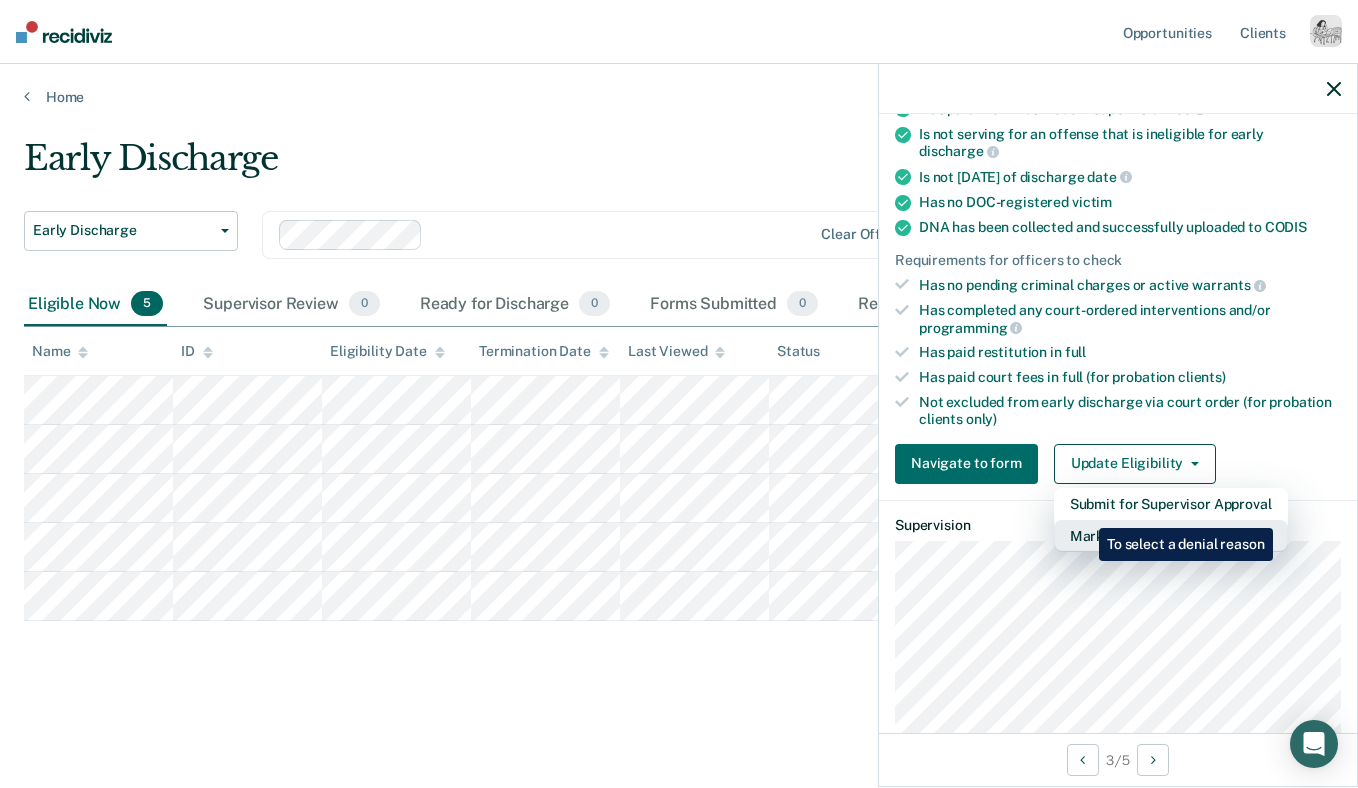 click on "Mark as Ineligible" at bounding box center [1171, 536] 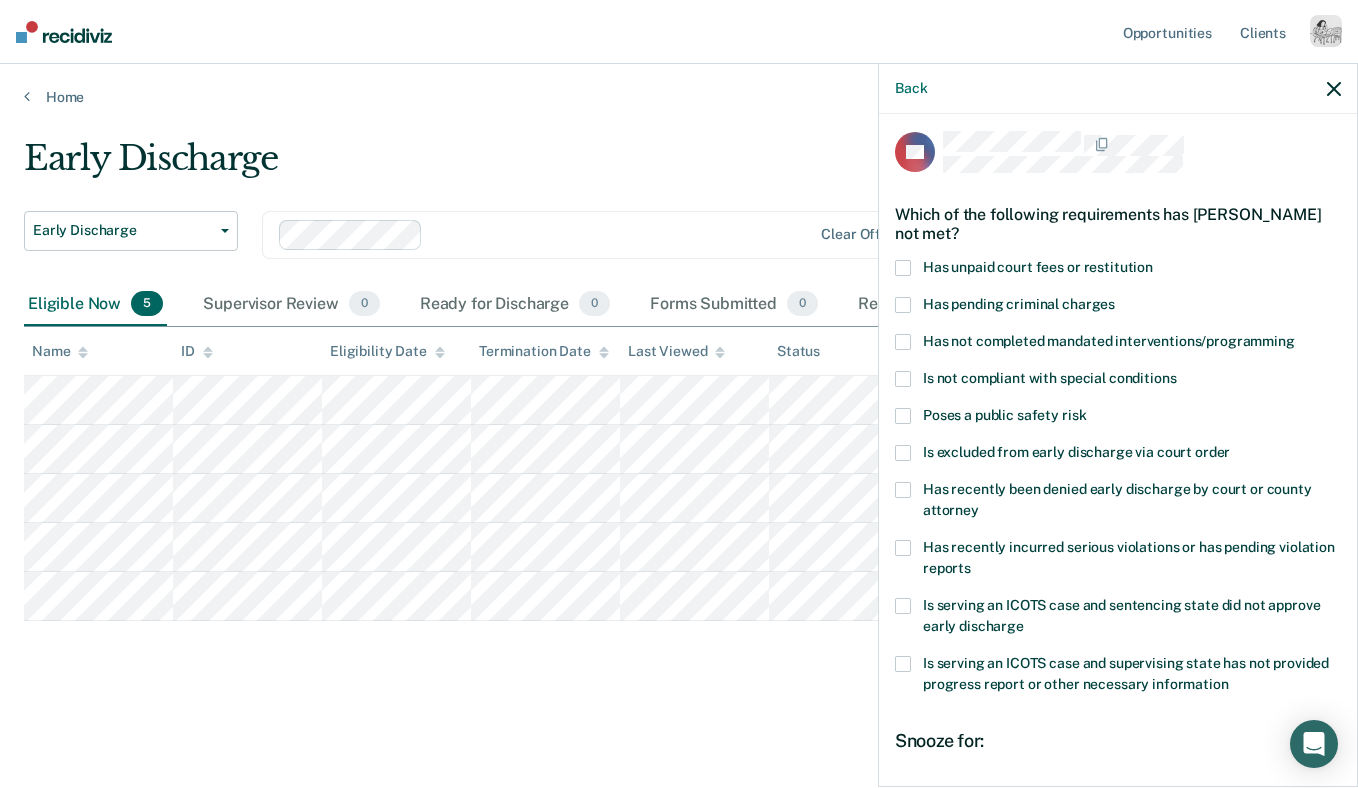 scroll, scrollTop: 0, scrollLeft: 0, axis: both 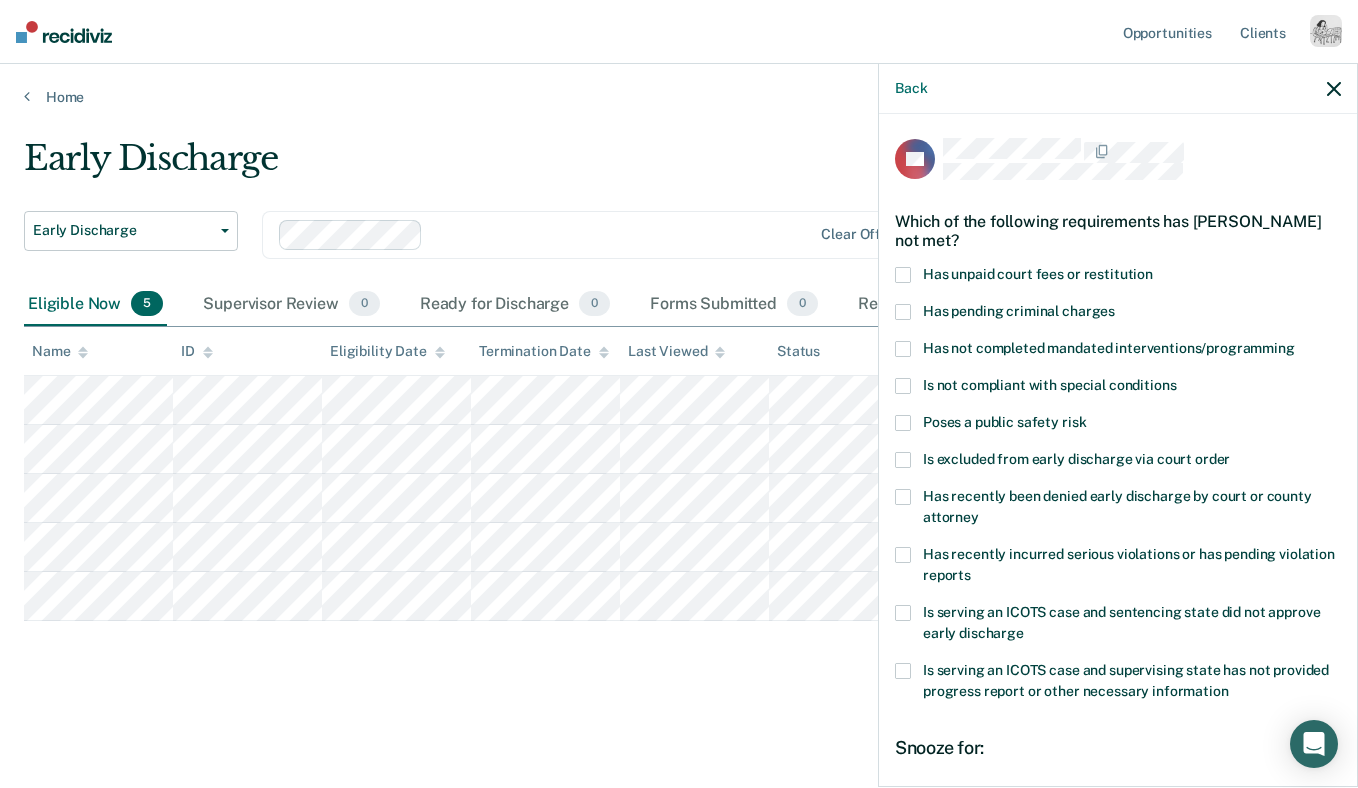 click on "Has not completed mandated interventions/programming" at bounding box center (1109, 348) 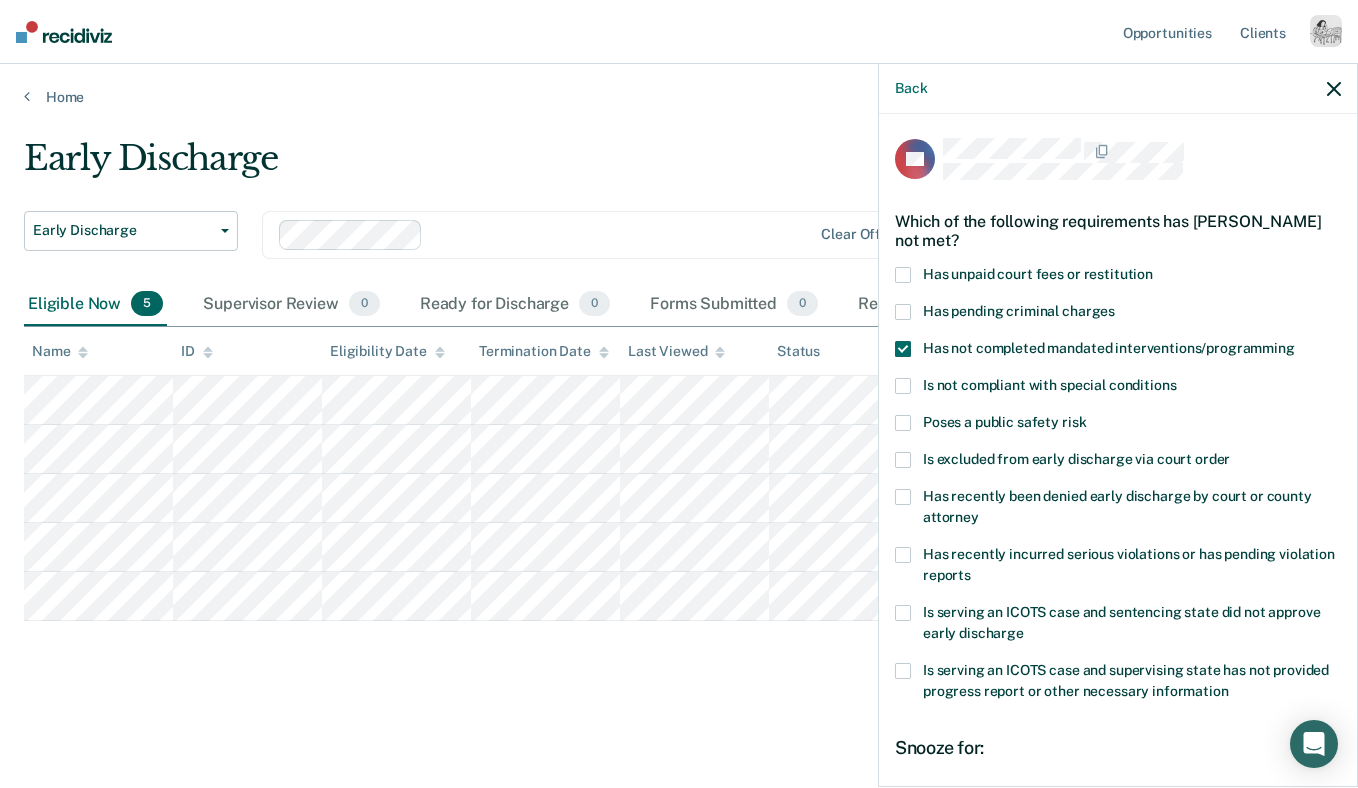 click on "Has unpaid court fees or restitution" at bounding box center [1038, 274] 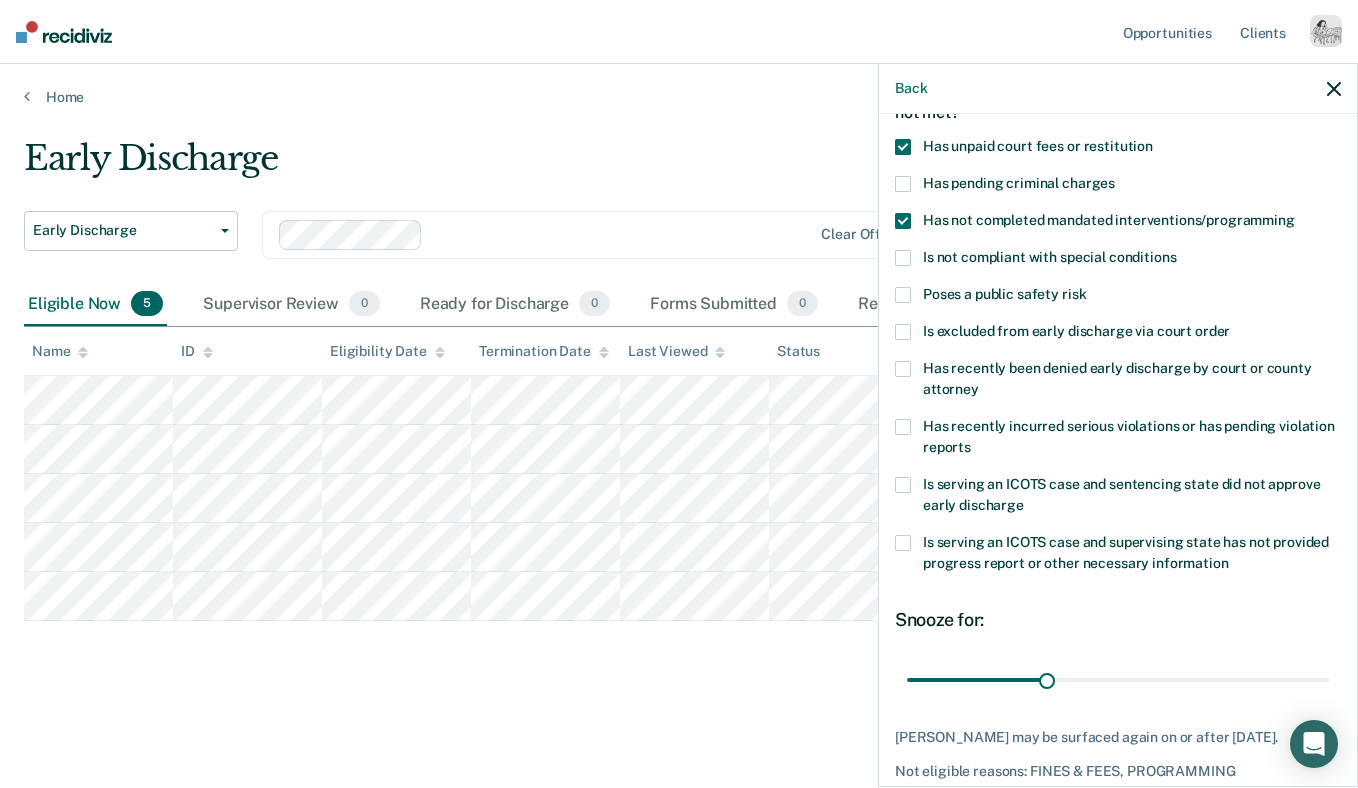 scroll, scrollTop: 215, scrollLeft: 0, axis: vertical 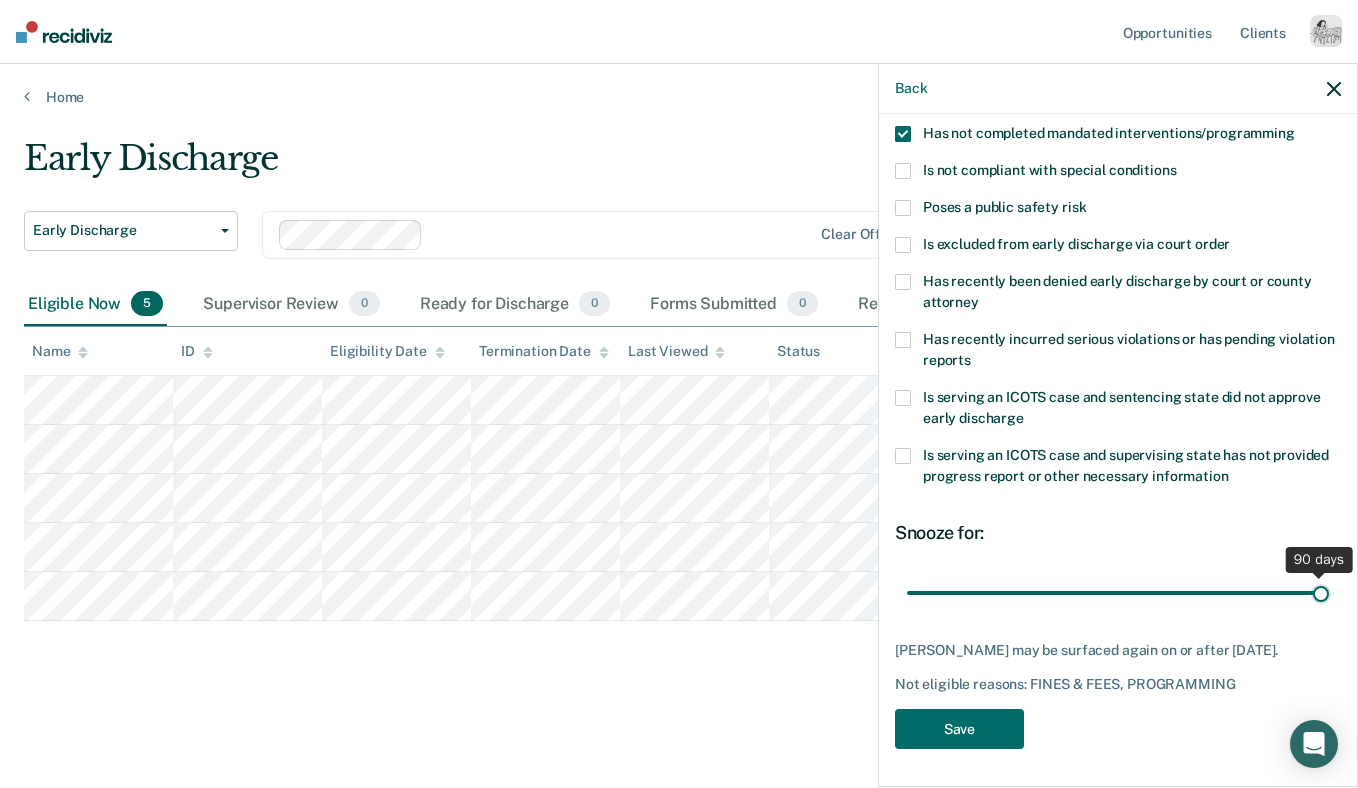 drag, startPoint x: 1051, startPoint y: 596, endPoint x: 1363, endPoint y: 602, distance: 312.05768 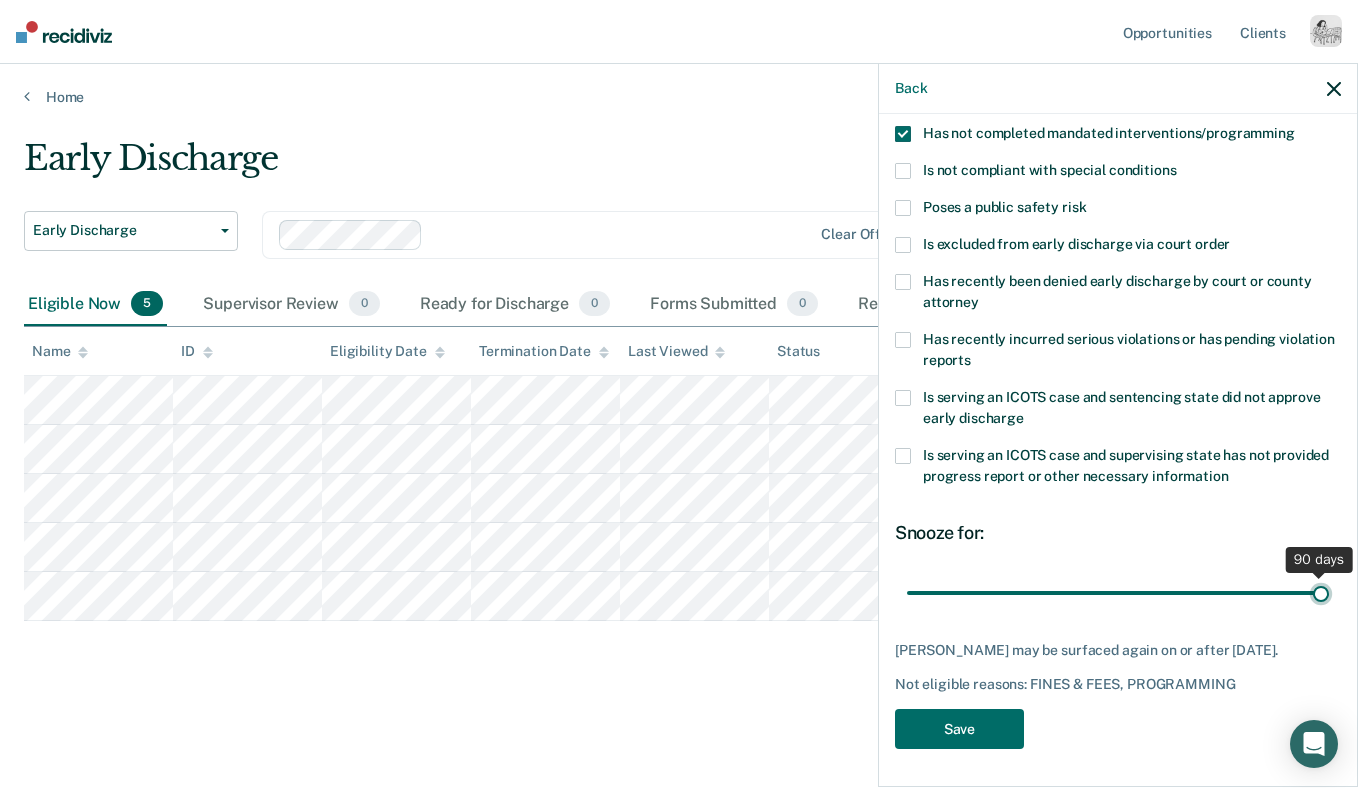 type on "90" 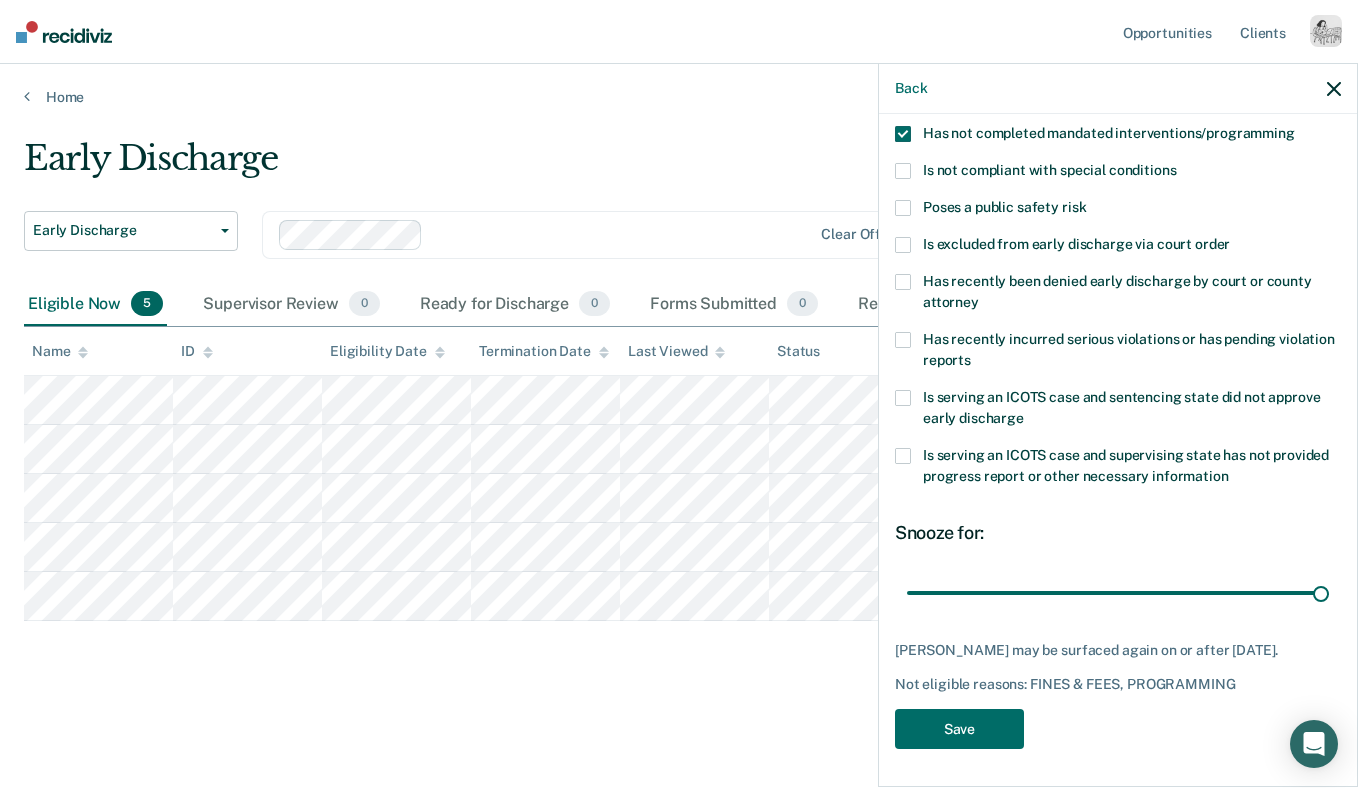 click on "Darrius Bourrage may be surfaced again on or after October 23, 2025." at bounding box center [1118, 650] 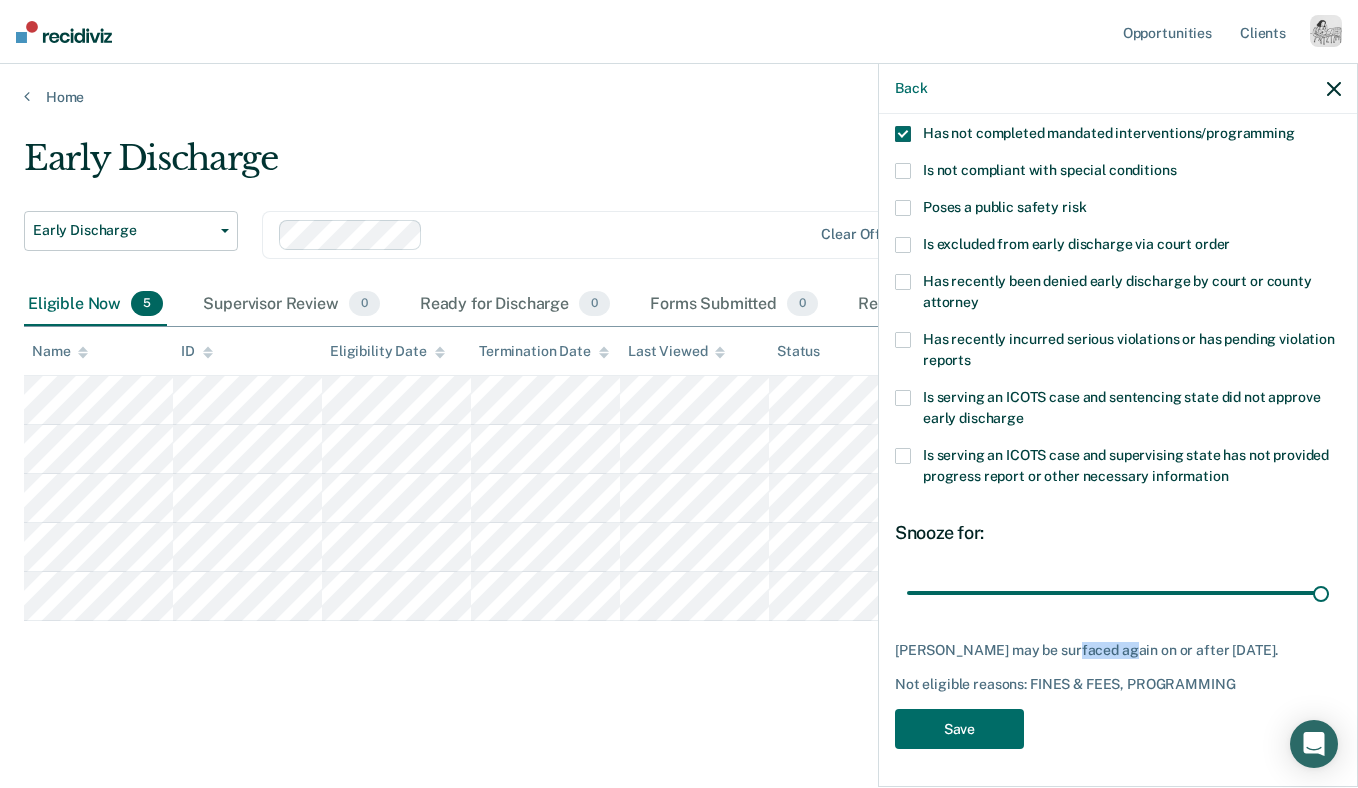 click on "Darrius Bourrage may be surfaced again on or after October 23, 2025." at bounding box center (1118, 650) 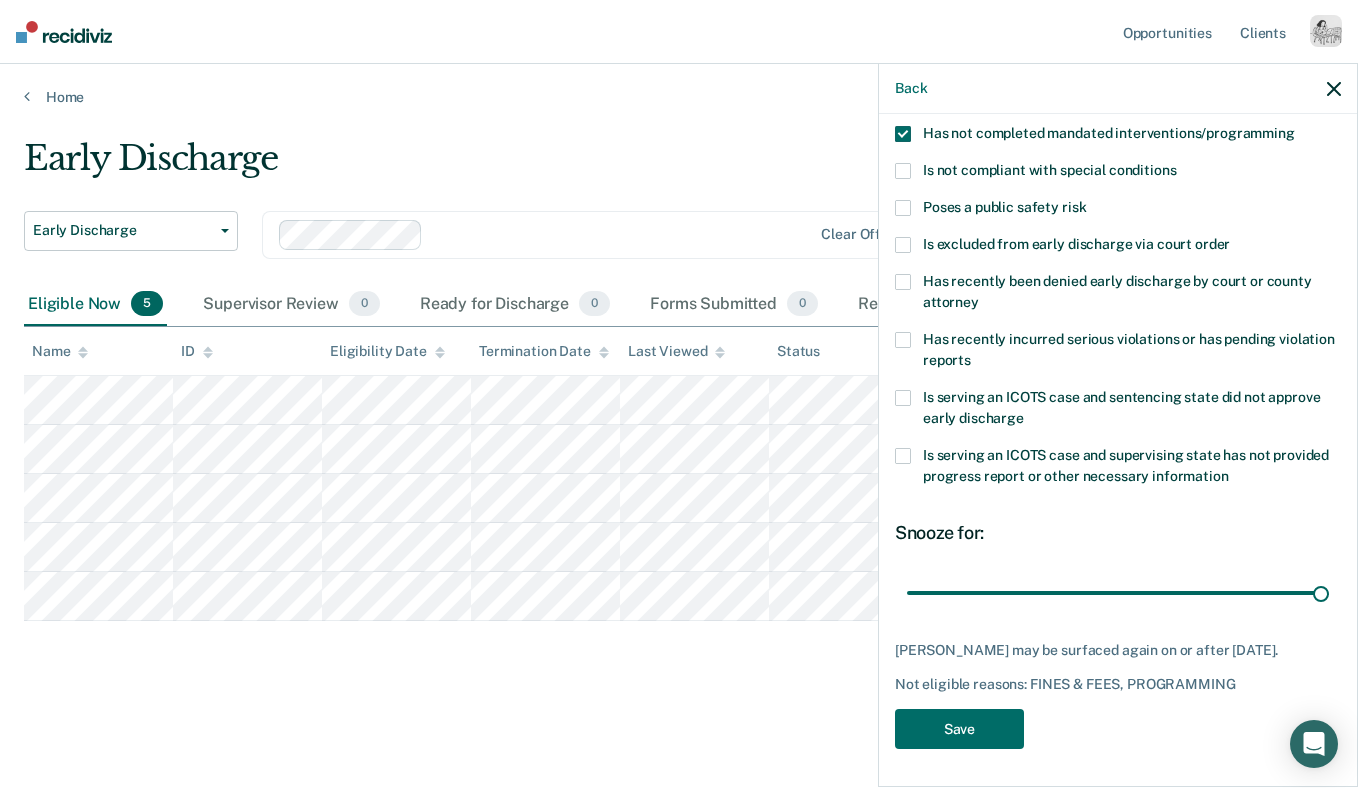 click on "Darrius Bourrage may be surfaced again on or after October 23, 2025." at bounding box center [1118, 650] 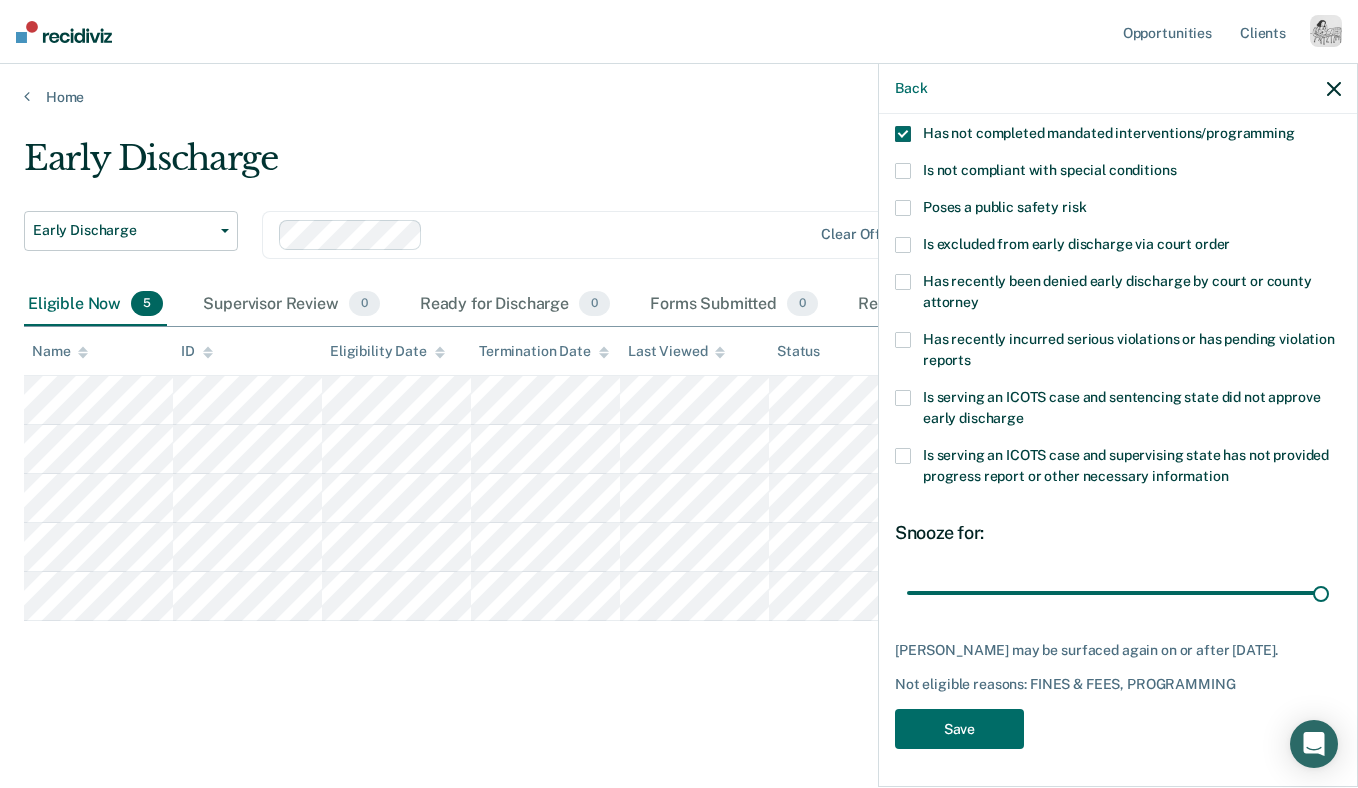 scroll, scrollTop: 232, scrollLeft: 0, axis: vertical 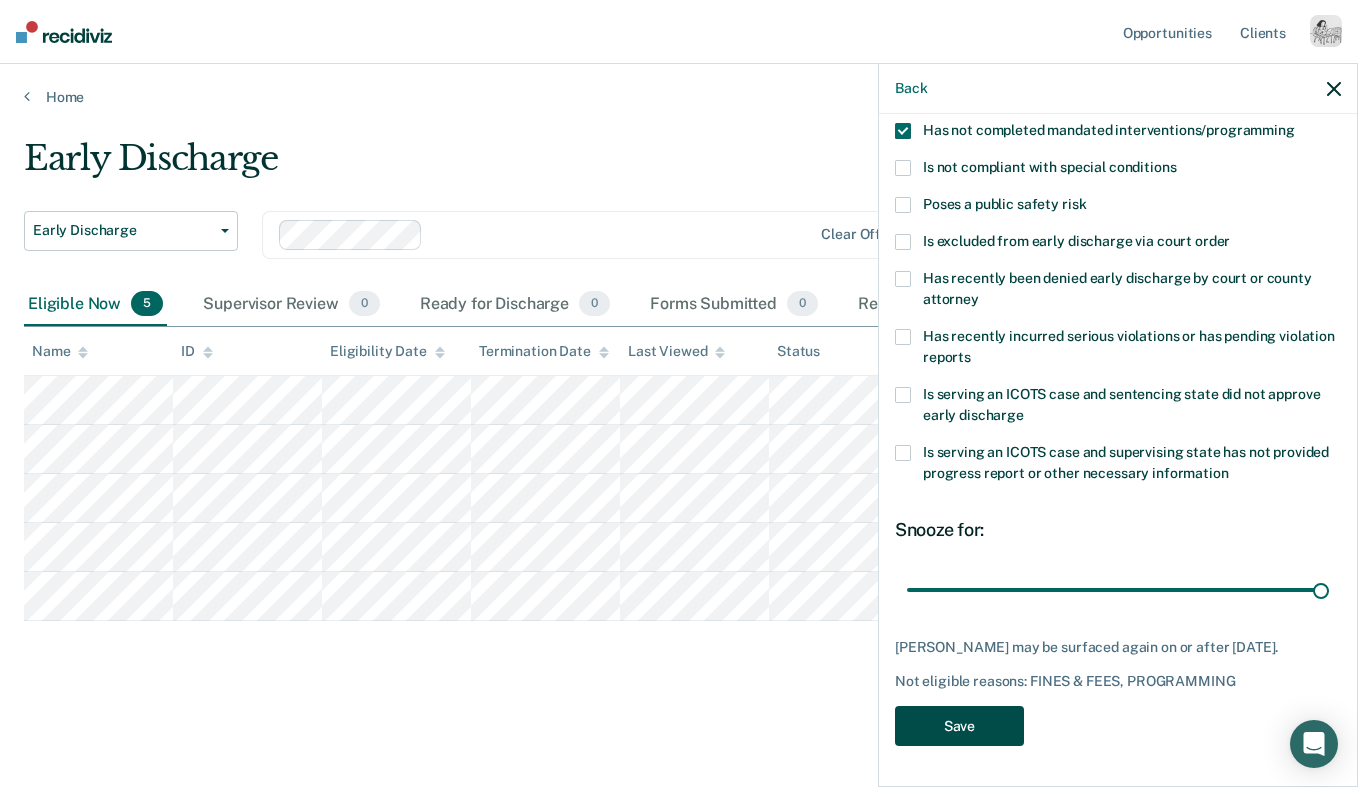 click on "Save" at bounding box center (959, 726) 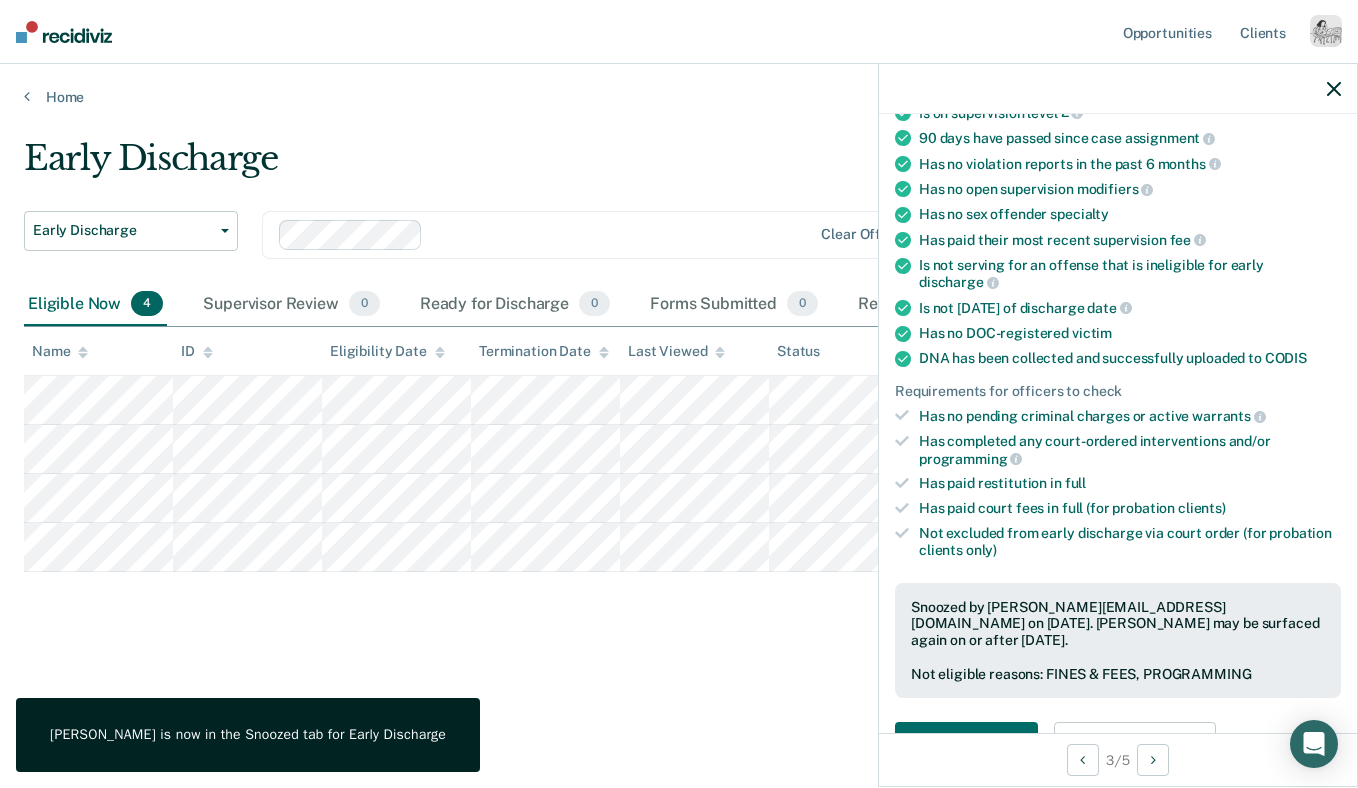 click 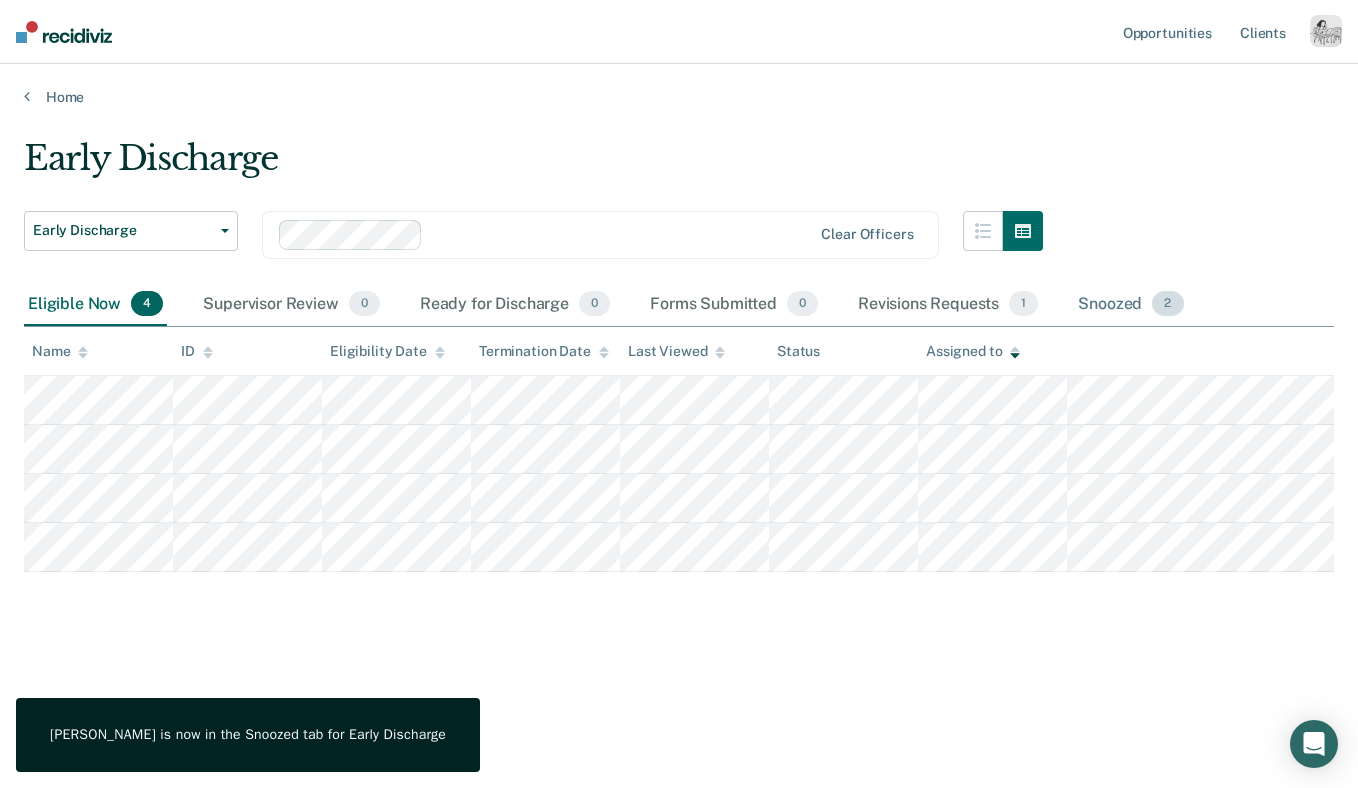 click on "Snoozed 2" at bounding box center (1130, 305) 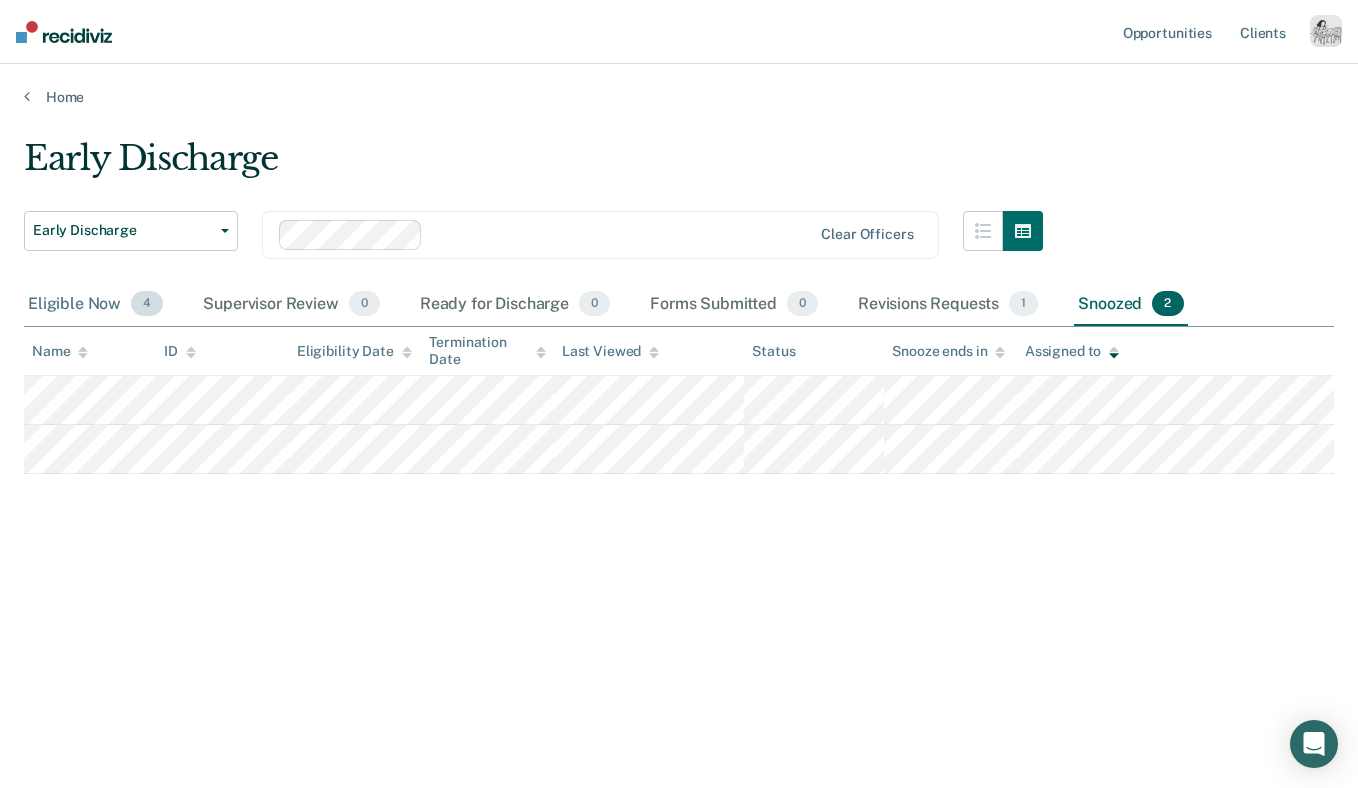 click on "Eligible Now 4" at bounding box center [95, 305] 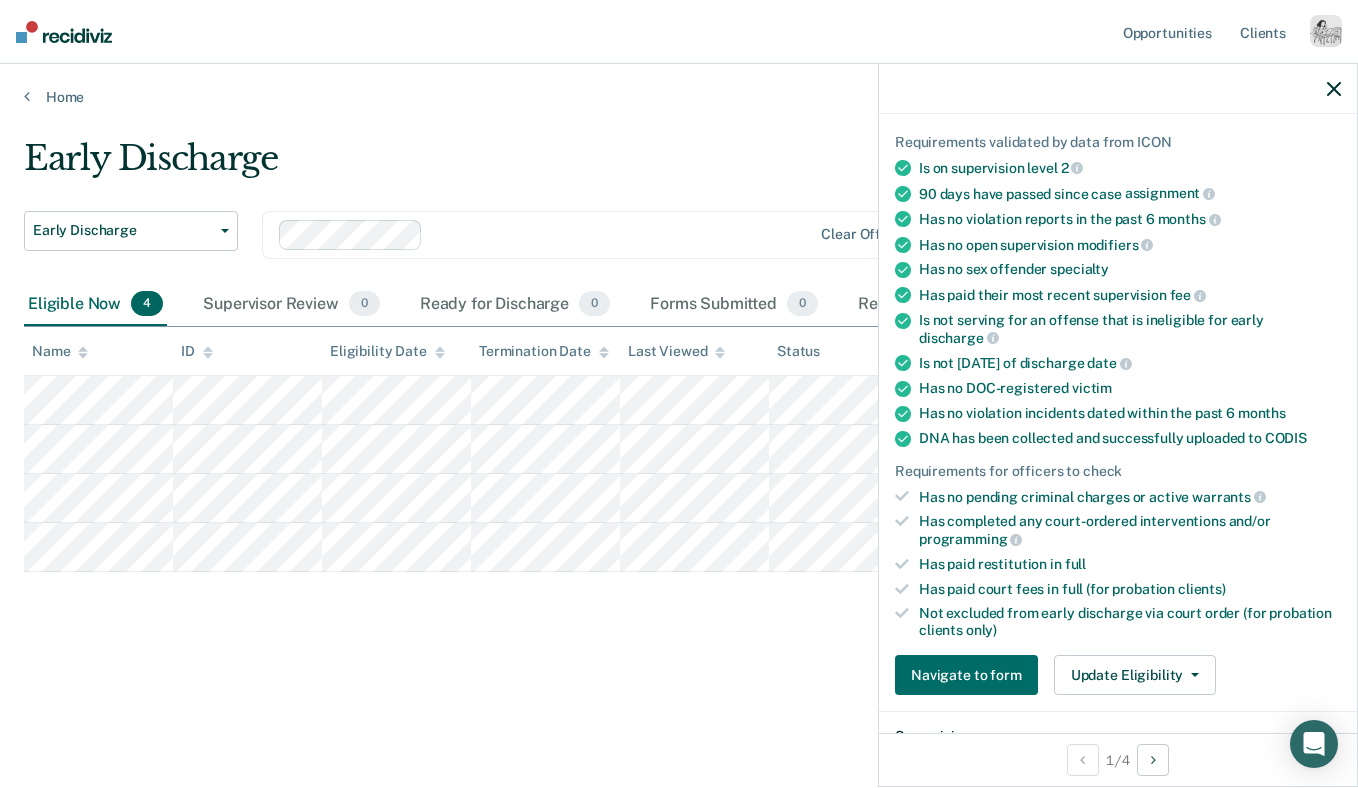 scroll, scrollTop: 160, scrollLeft: 0, axis: vertical 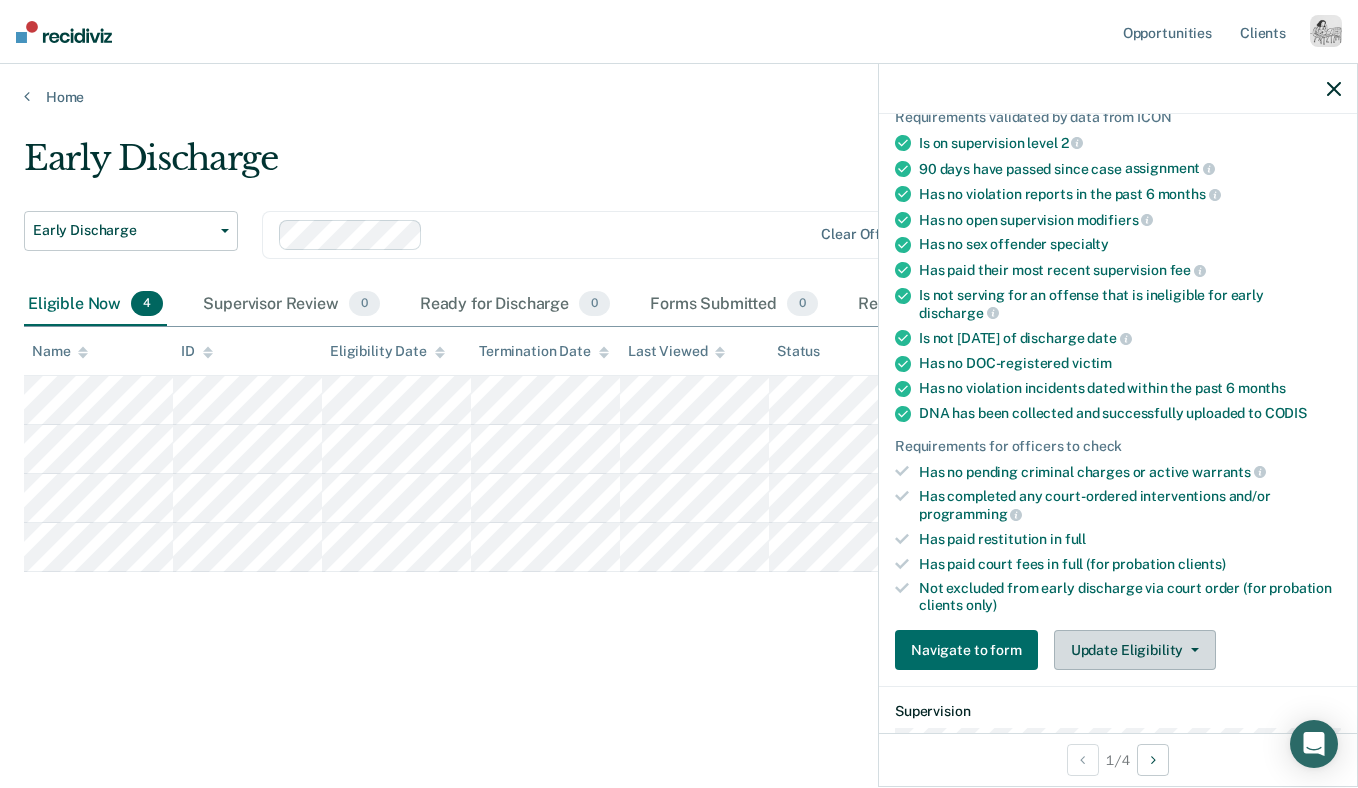 click on "Update Eligibility" at bounding box center [1135, 650] 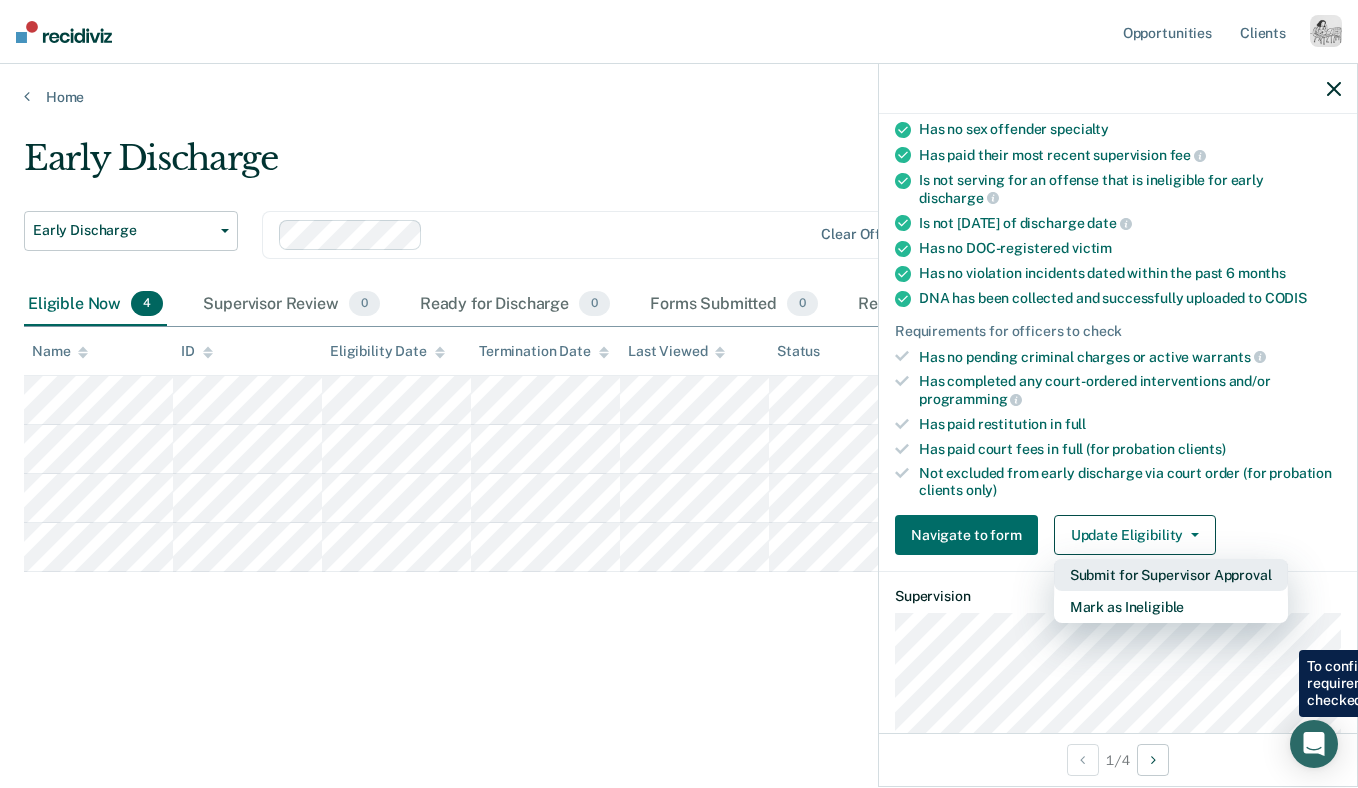 scroll, scrollTop: 320, scrollLeft: 0, axis: vertical 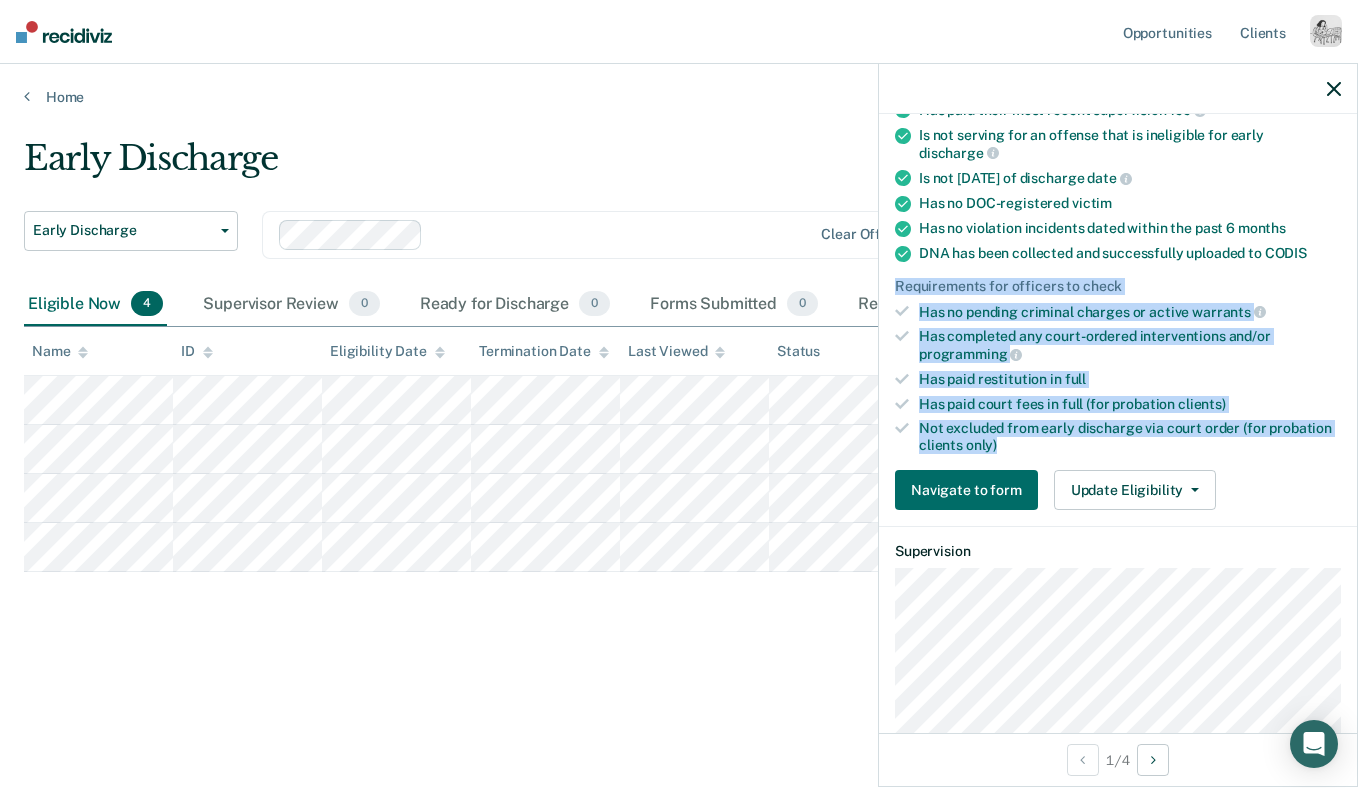 drag, startPoint x: 890, startPoint y: 262, endPoint x: 1113, endPoint y: 424, distance: 275.632 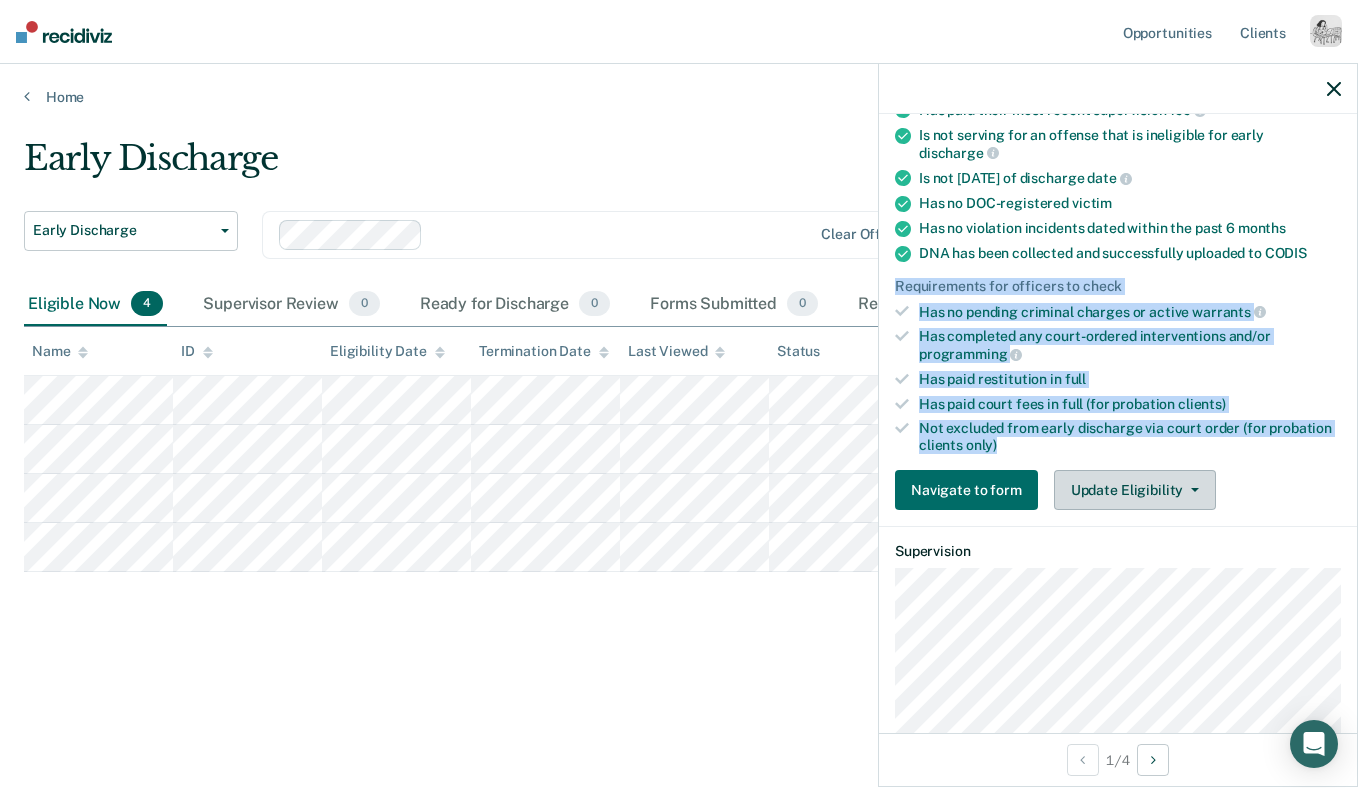 click on "Update Eligibility" at bounding box center (1135, 490) 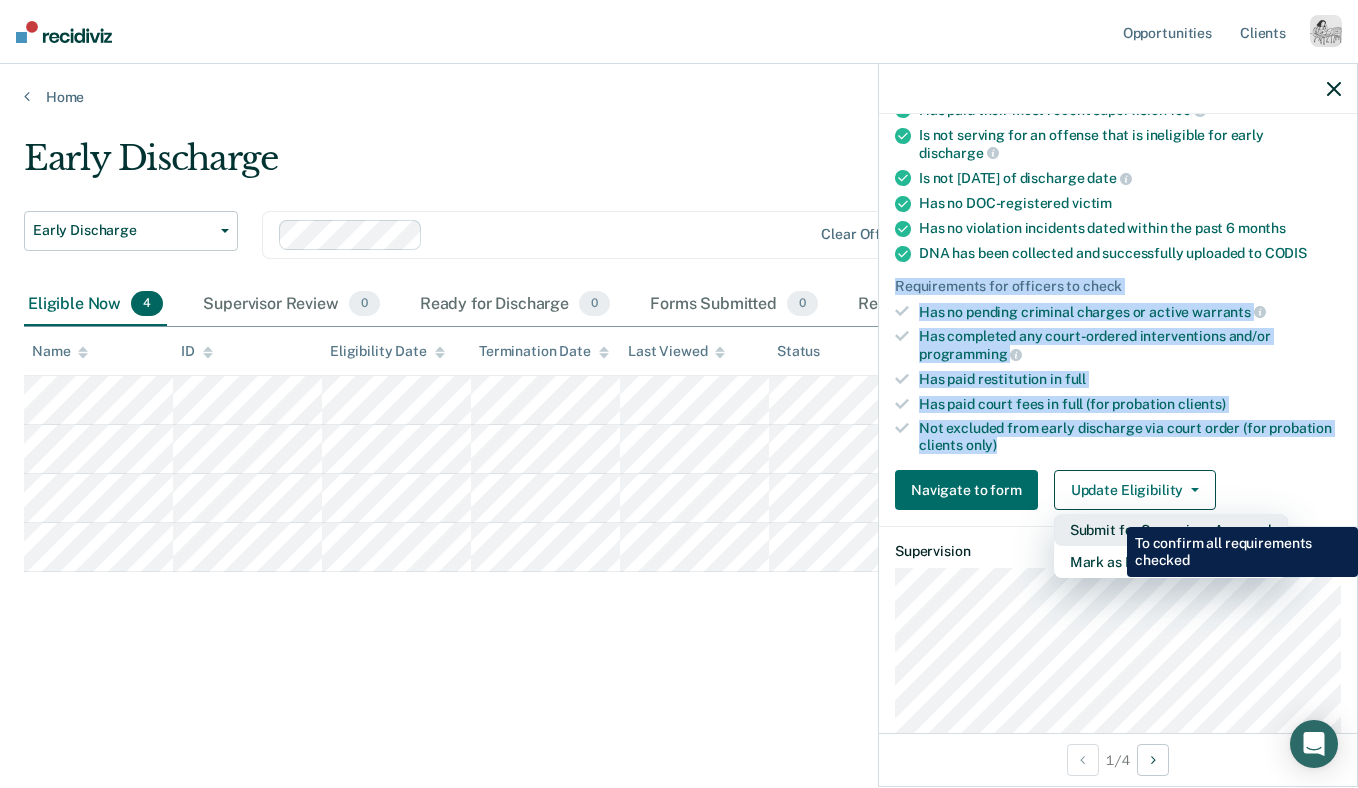 click on "Submit for Supervisor Approval" at bounding box center (1171, 530) 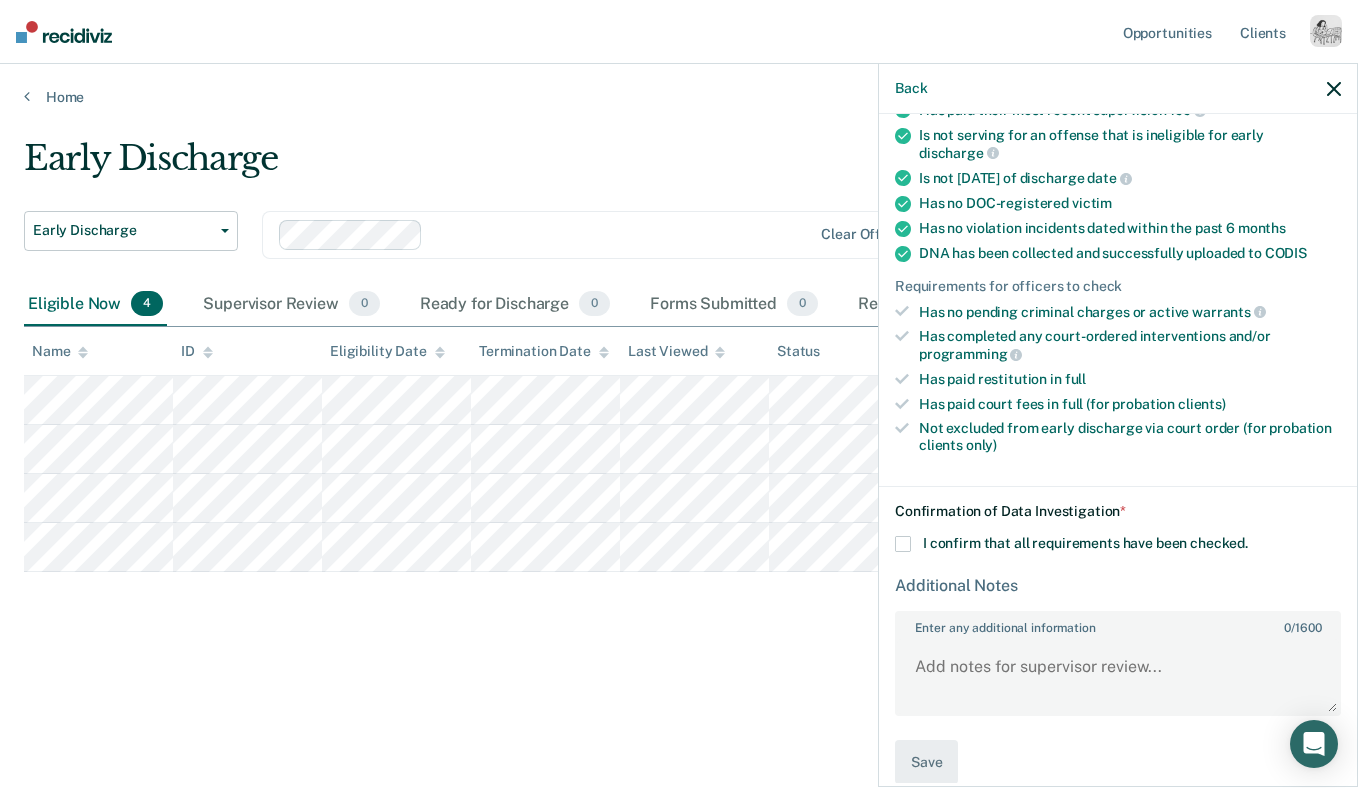 click at bounding box center (903, 544) 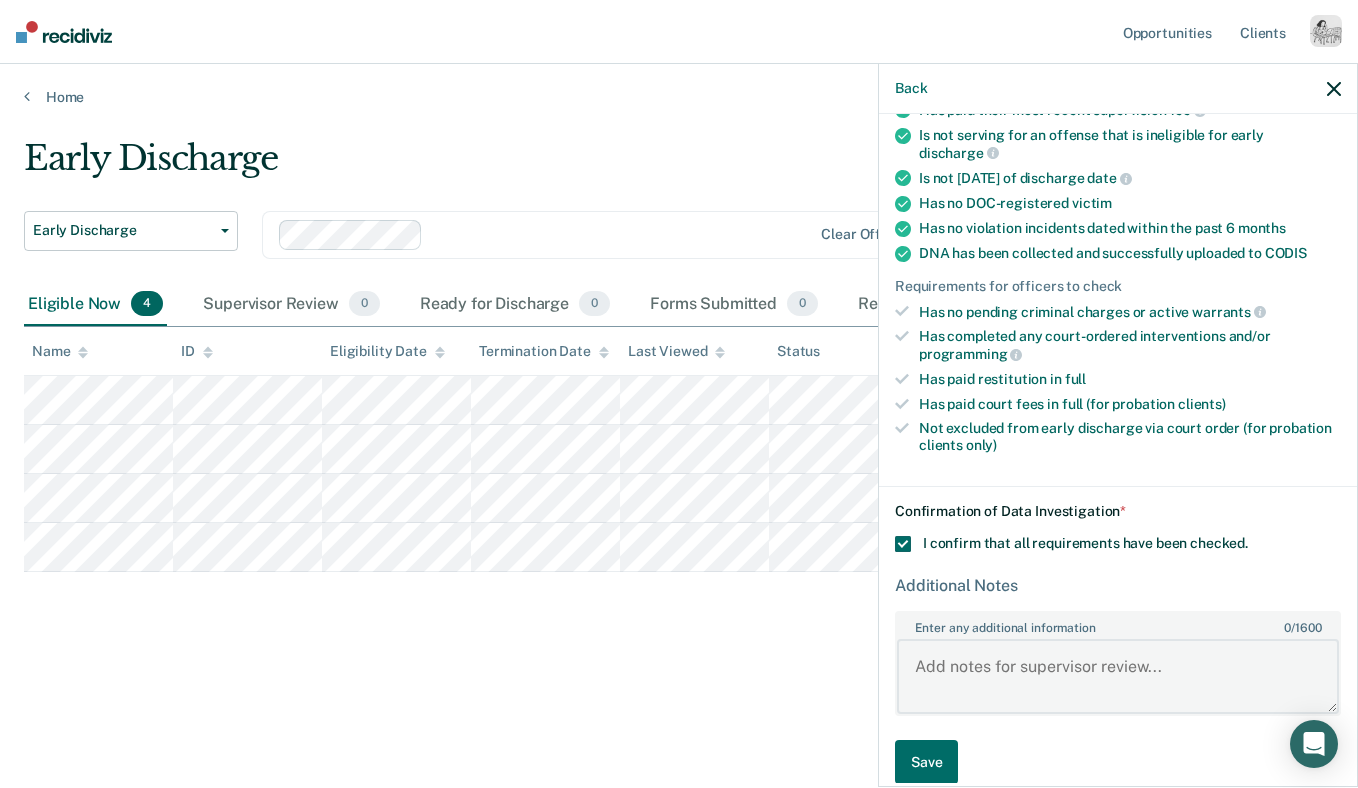click on "Enter any additional information 0  /  1600" at bounding box center (1118, 676) 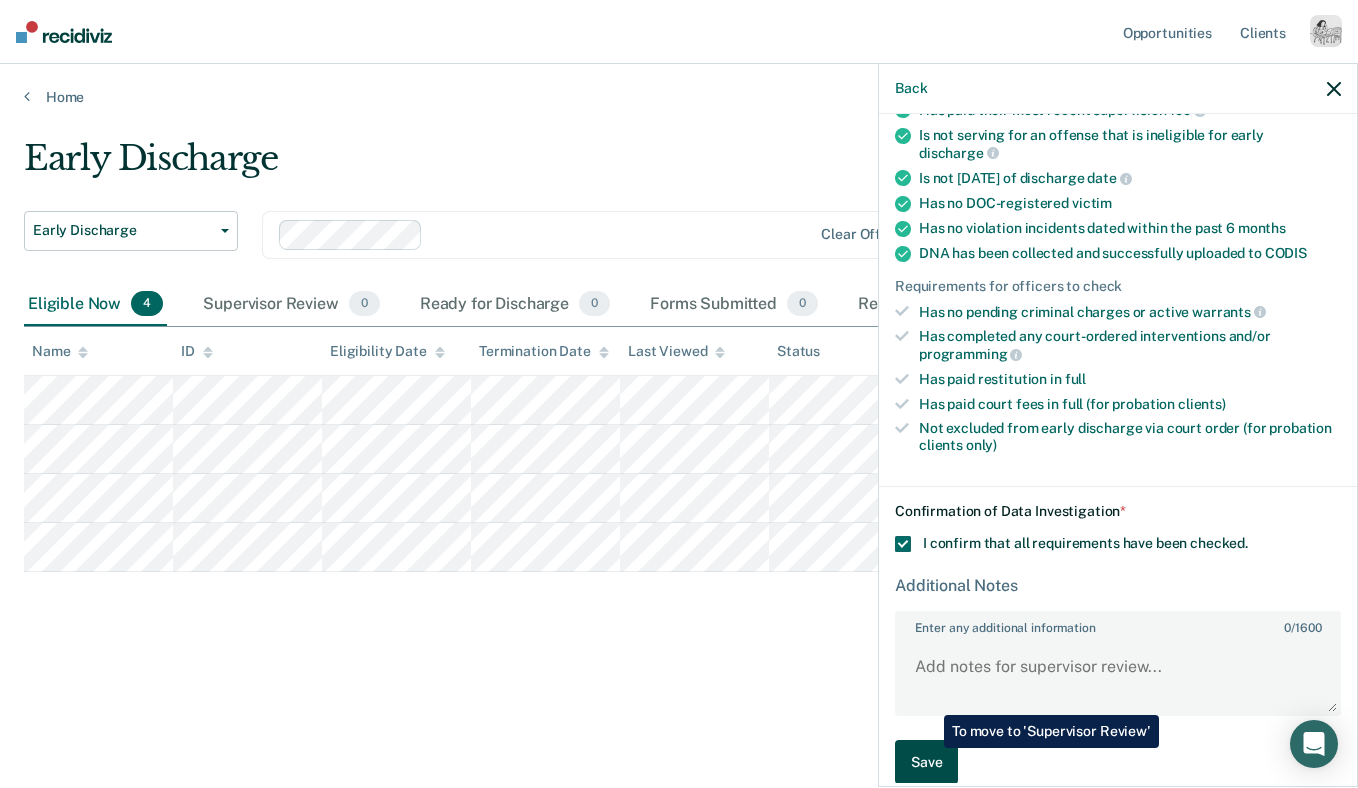 click on "Save" at bounding box center (926, 762) 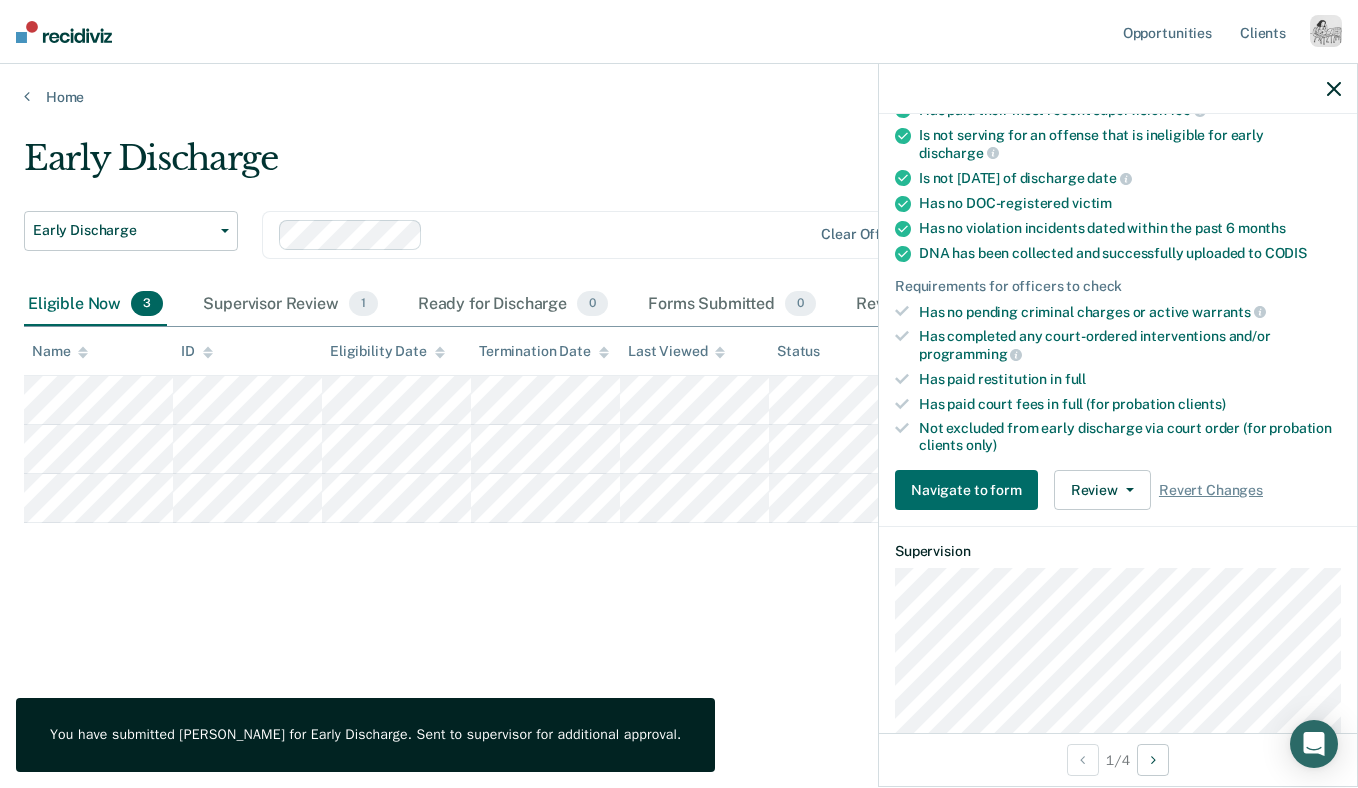 click 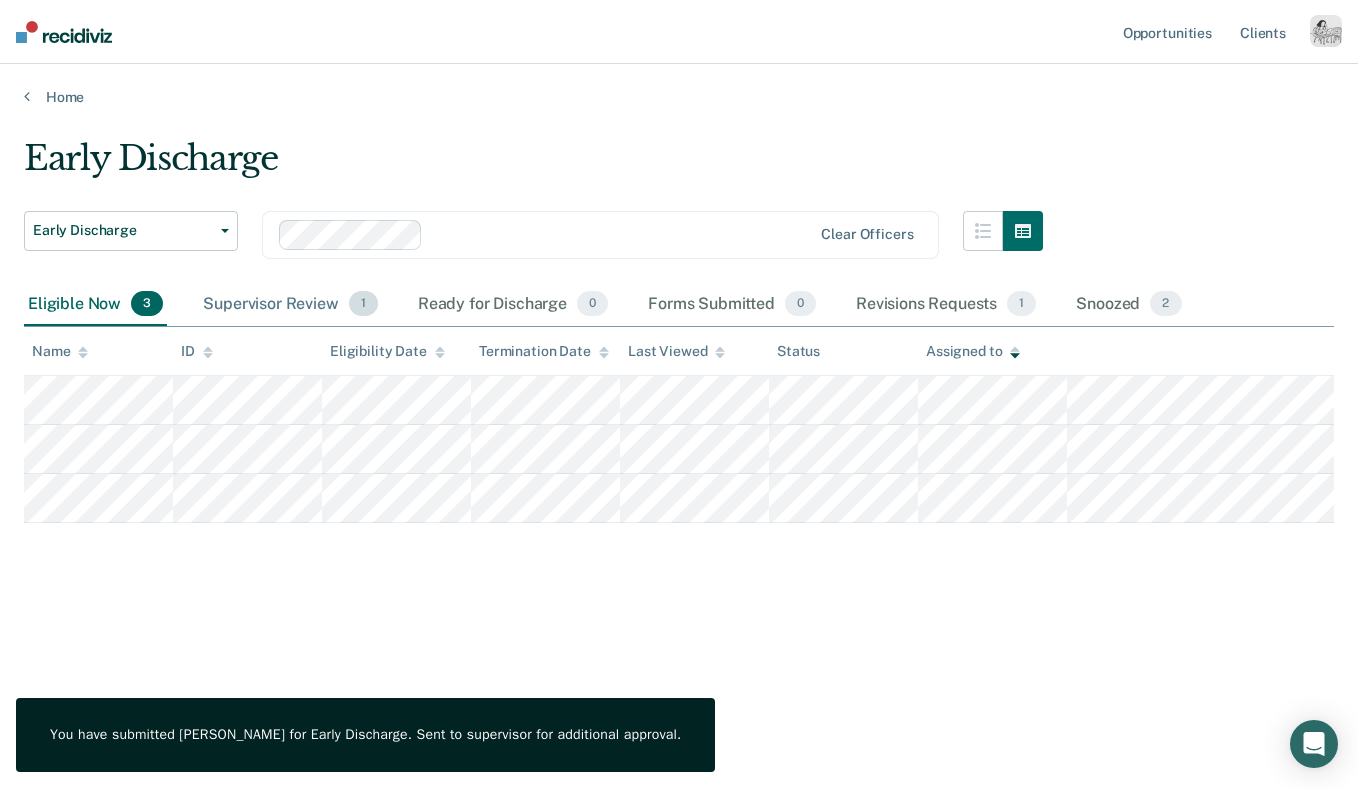 click on "Supervisor Review 1" at bounding box center (290, 305) 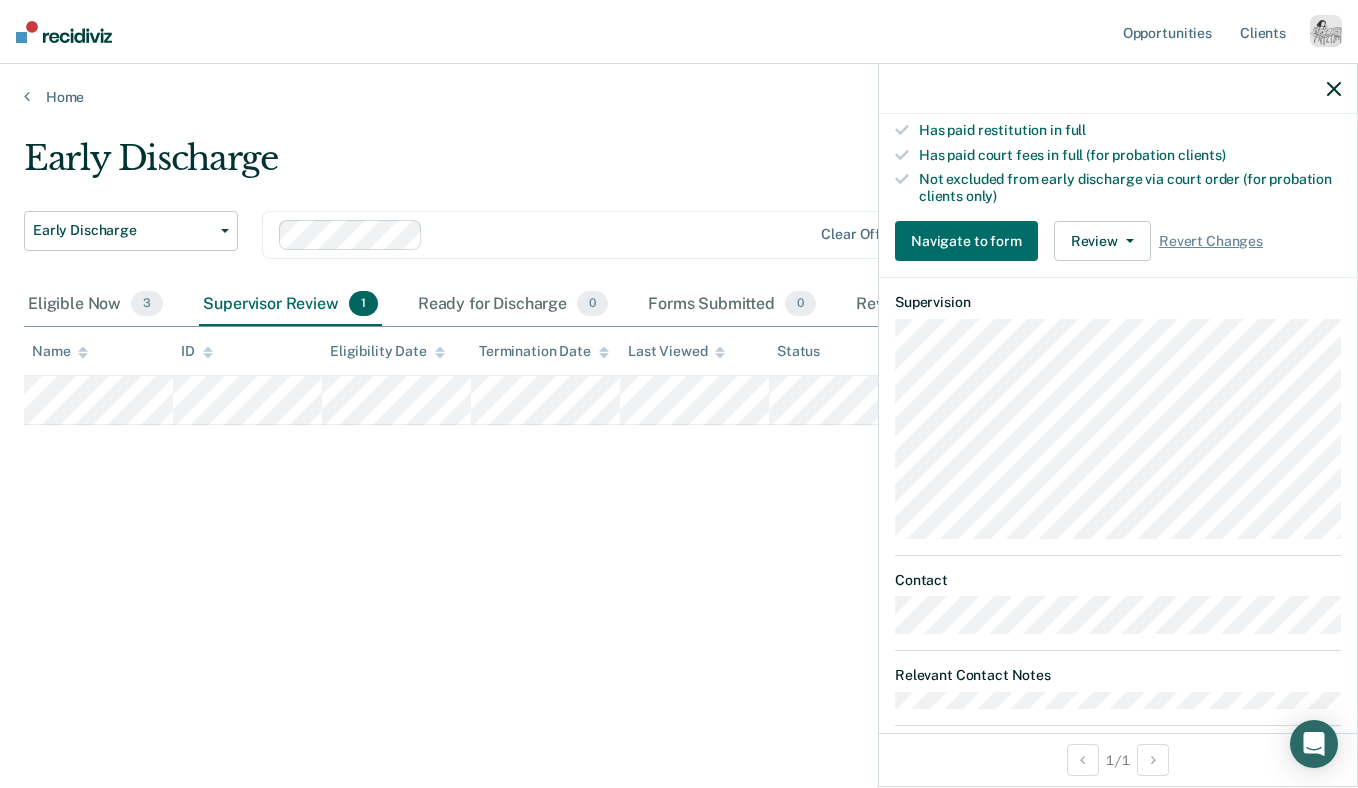 scroll, scrollTop: 578, scrollLeft: 0, axis: vertical 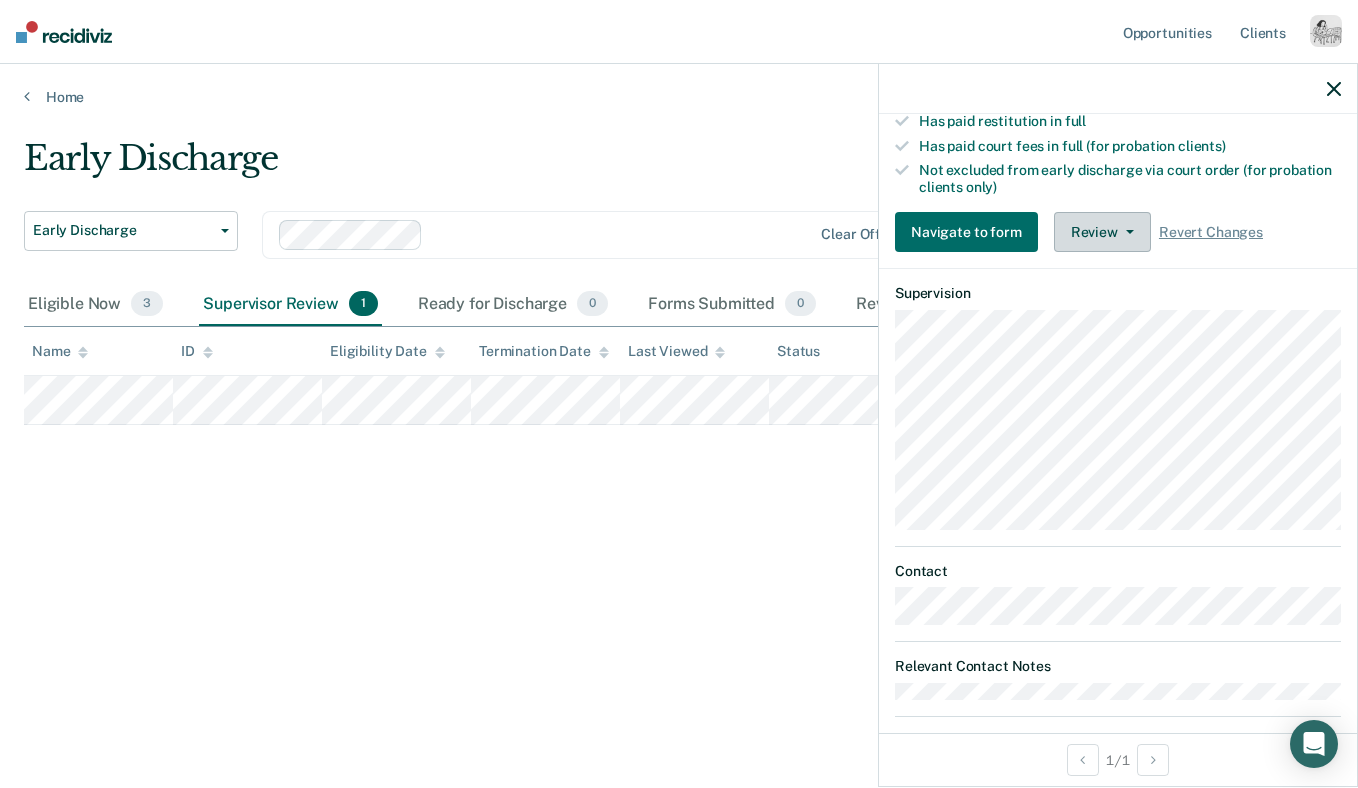 click on "Review" at bounding box center (1102, 232) 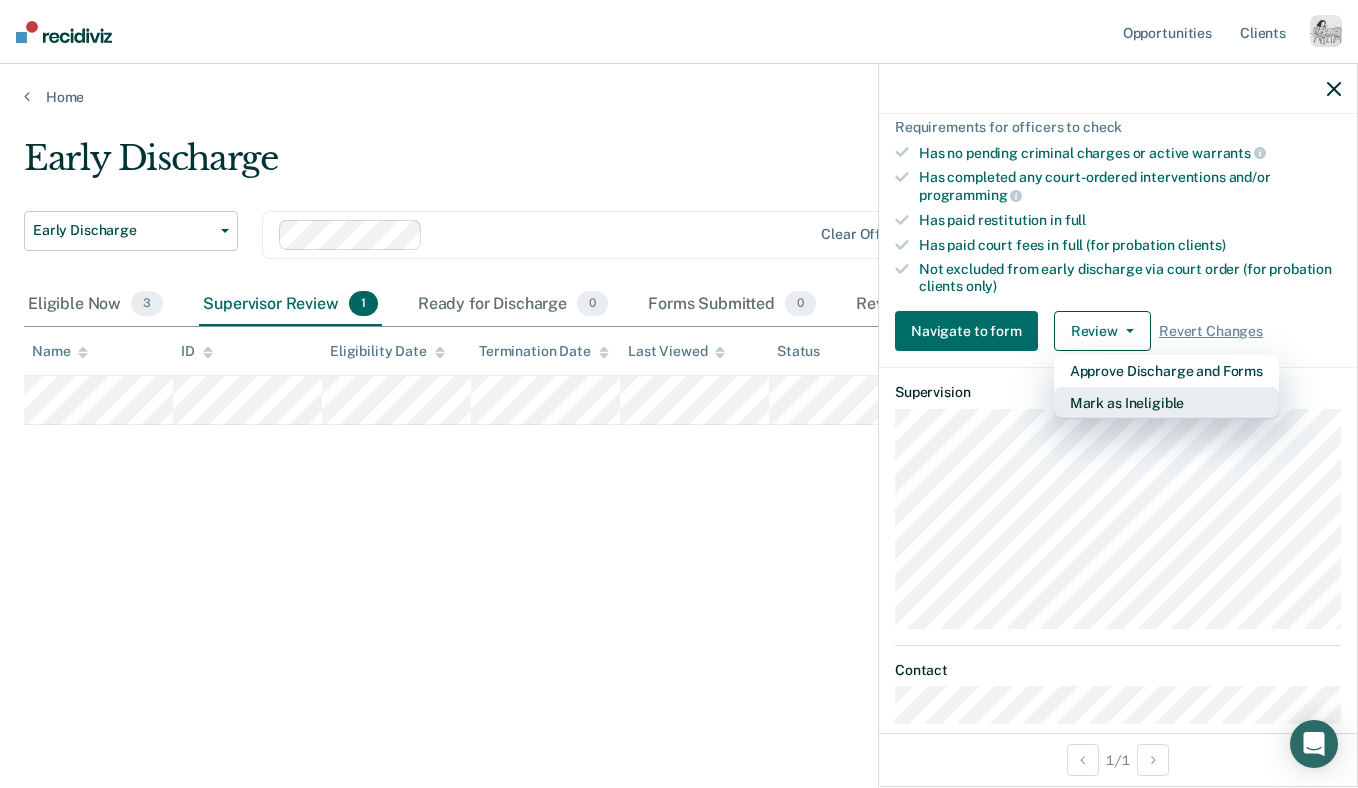 scroll, scrollTop: 459, scrollLeft: 0, axis: vertical 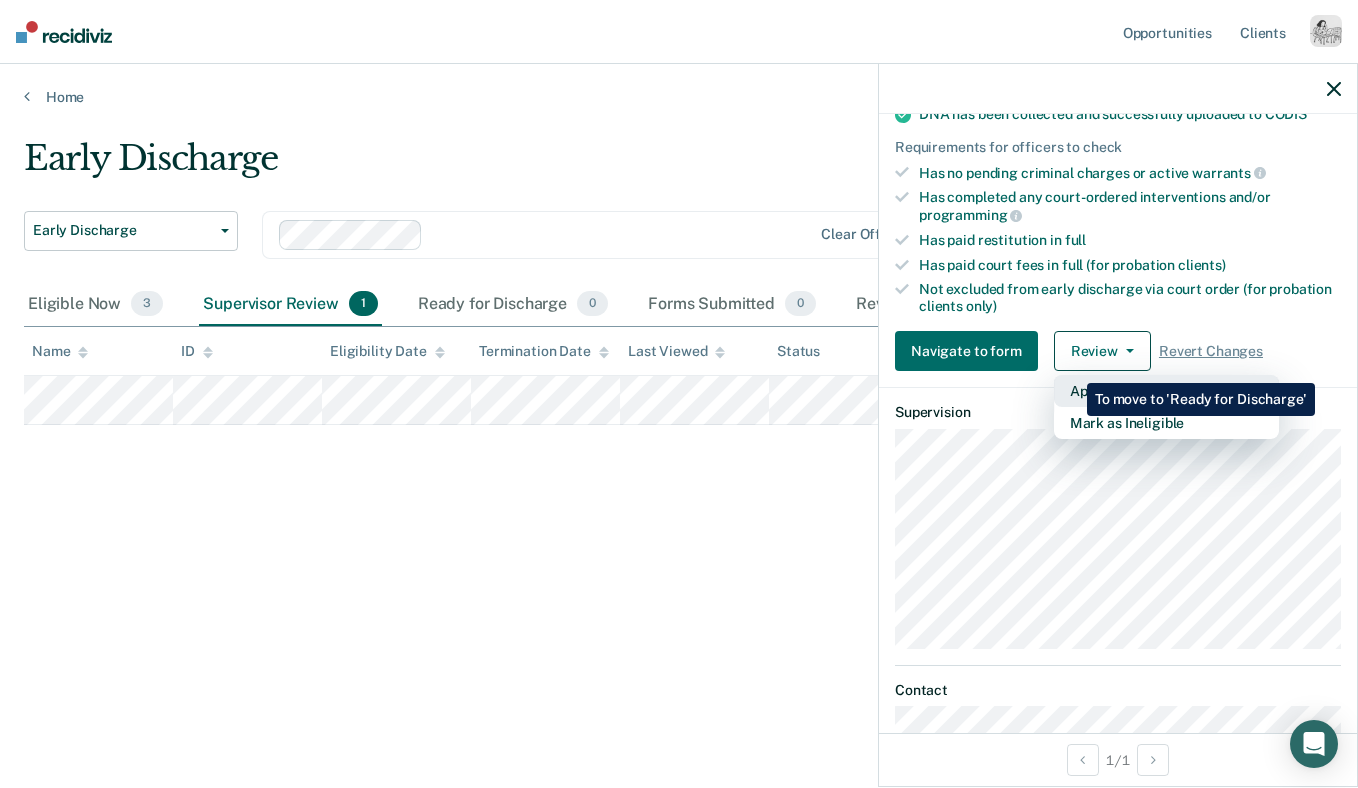 click on "Approve Discharge and Forms" at bounding box center [1166, 391] 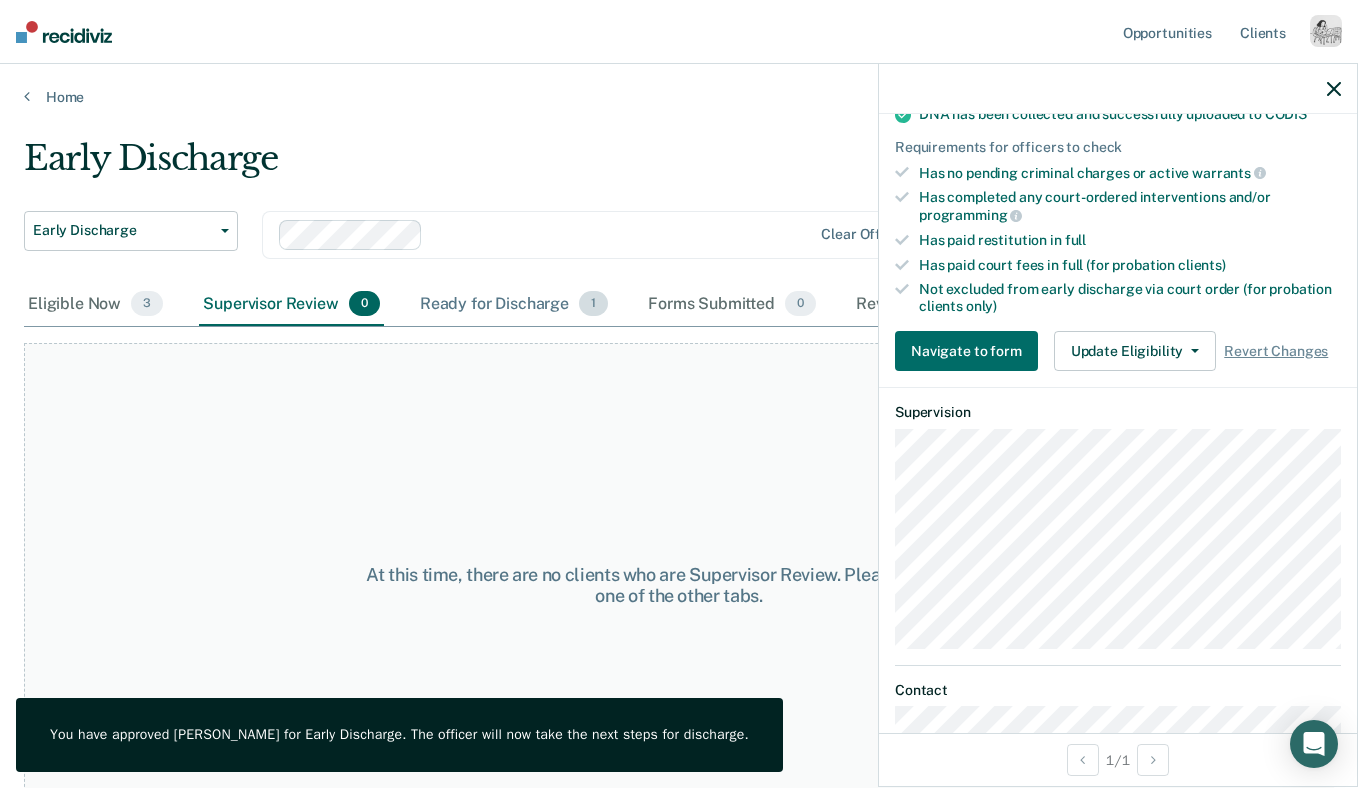 click on "Ready for Discharge 1" at bounding box center (514, 305) 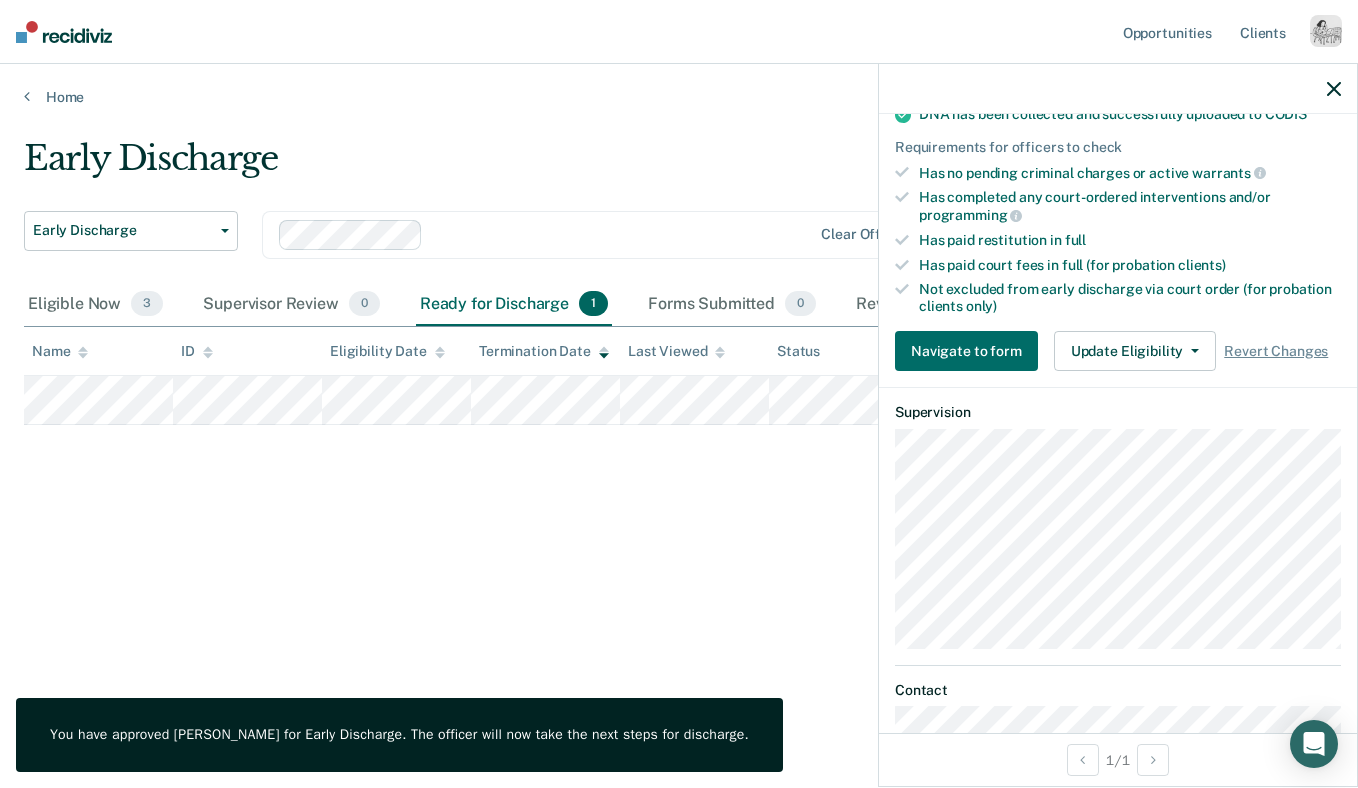 click at bounding box center (1118, 89) 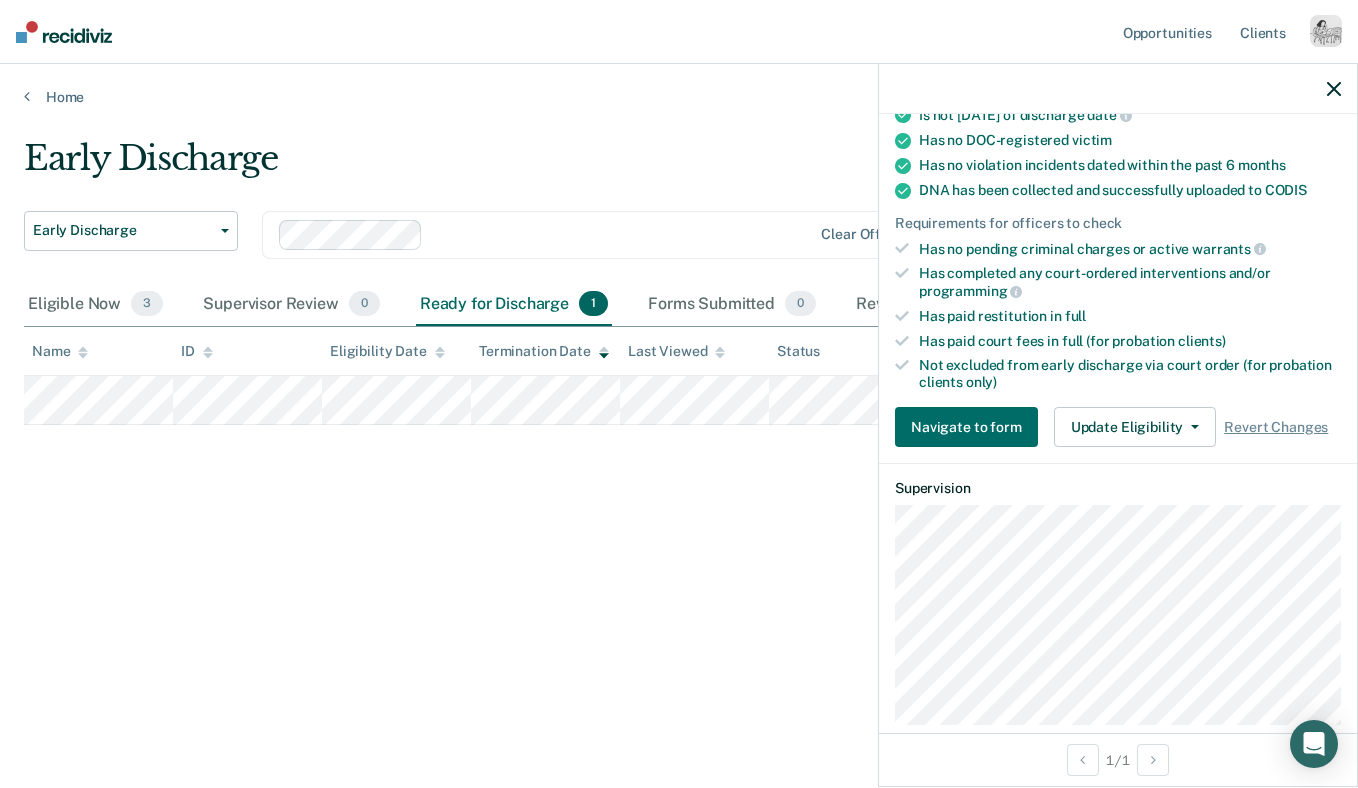 scroll, scrollTop: 274, scrollLeft: 0, axis: vertical 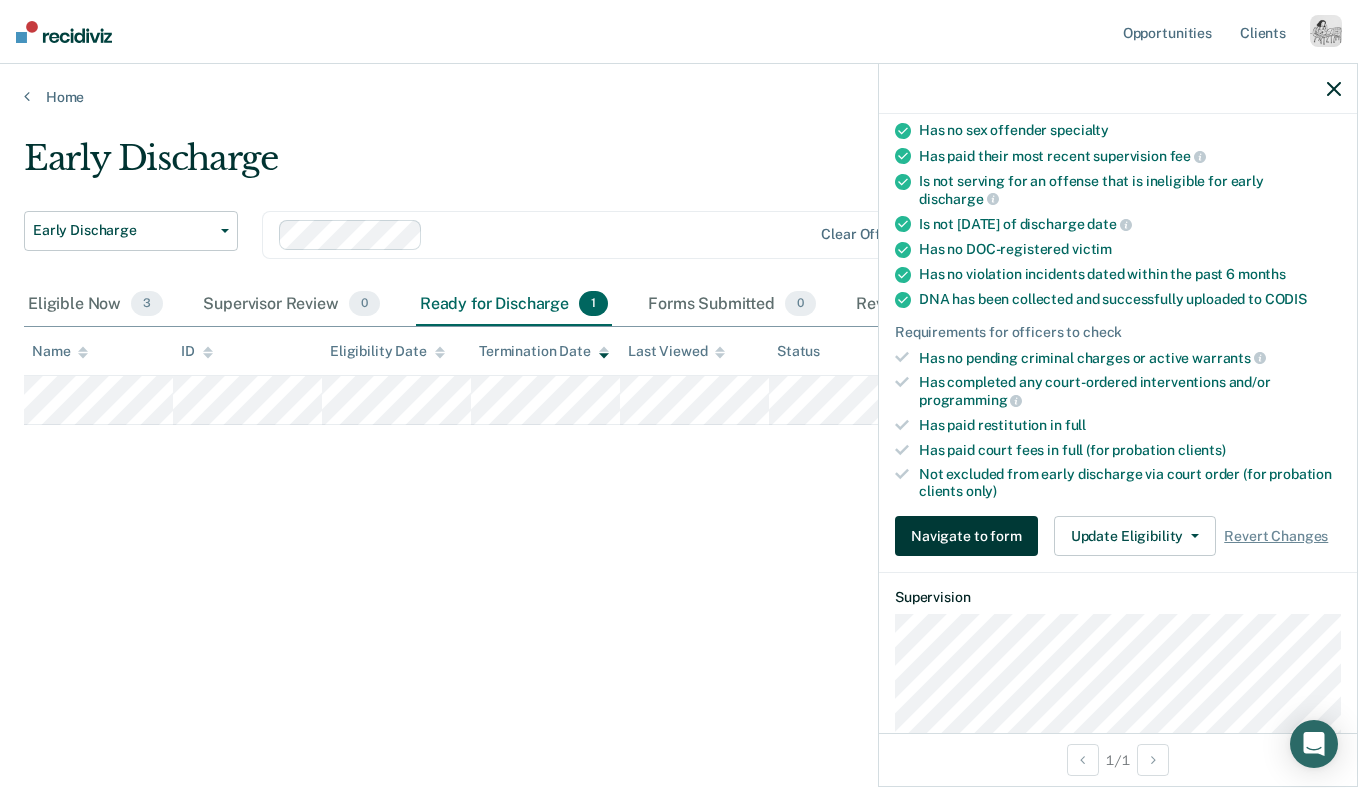 click on "Navigate to form" at bounding box center [966, 536] 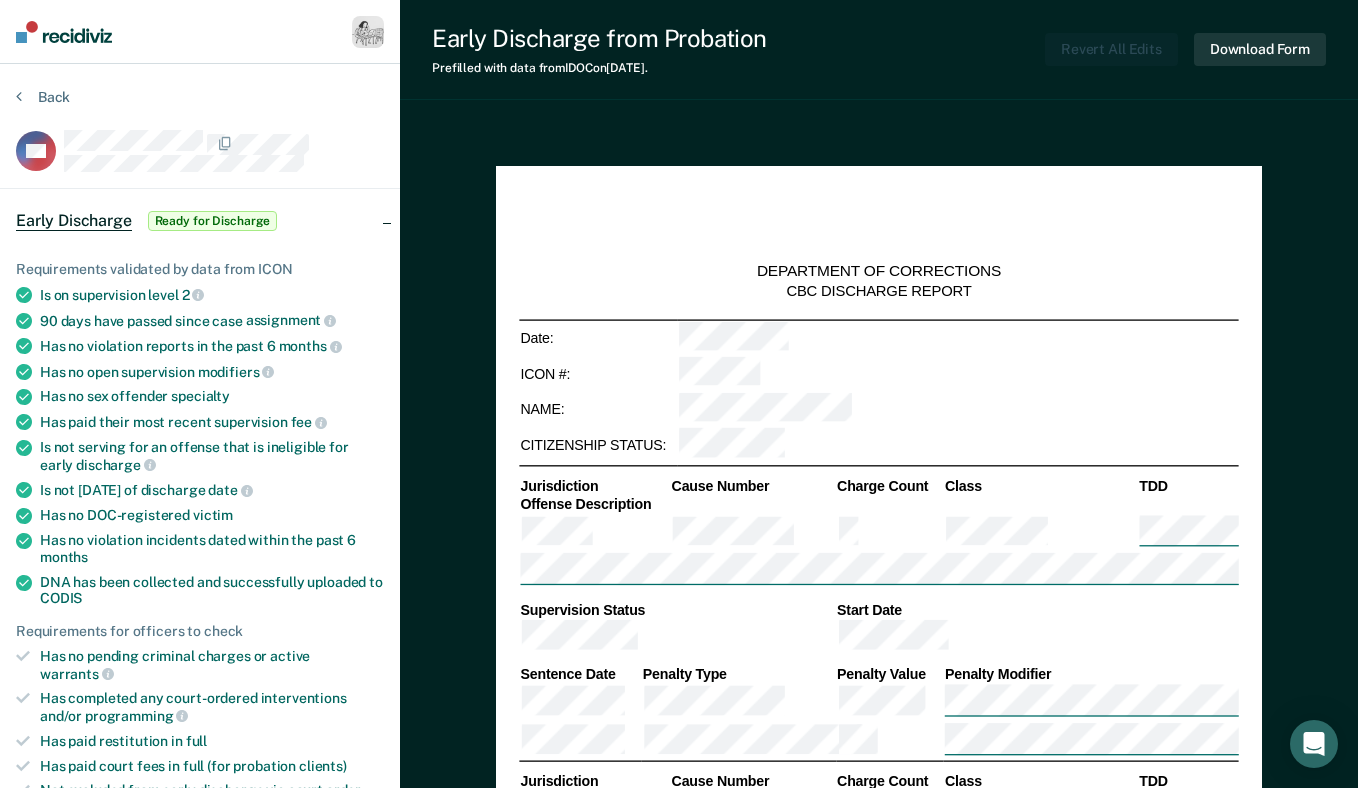 type on "x" 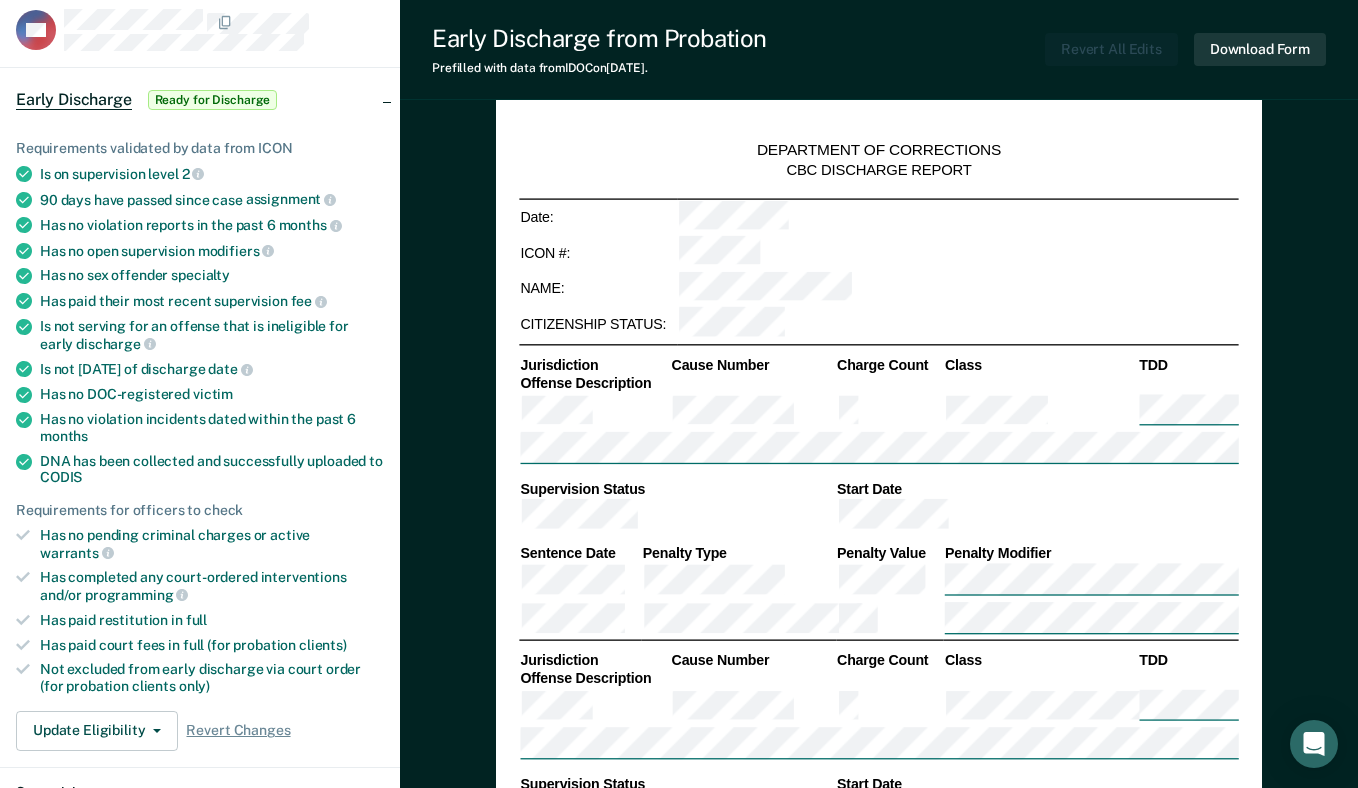 scroll, scrollTop: 123, scrollLeft: 0, axis: vertical 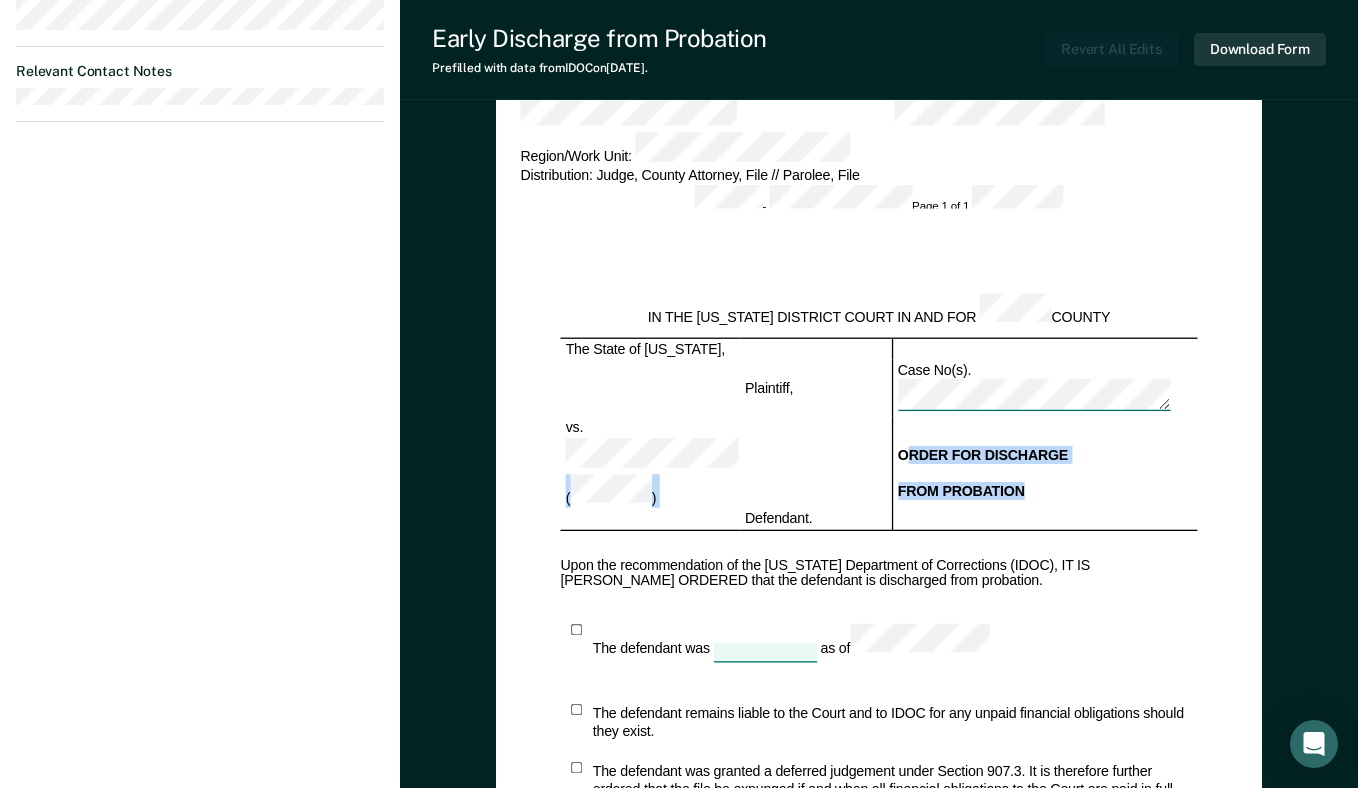 drag, startPoint x: 1037, startPoint y: 310, endPoint x: 914, endPoint y: 282, distance: 126.146736 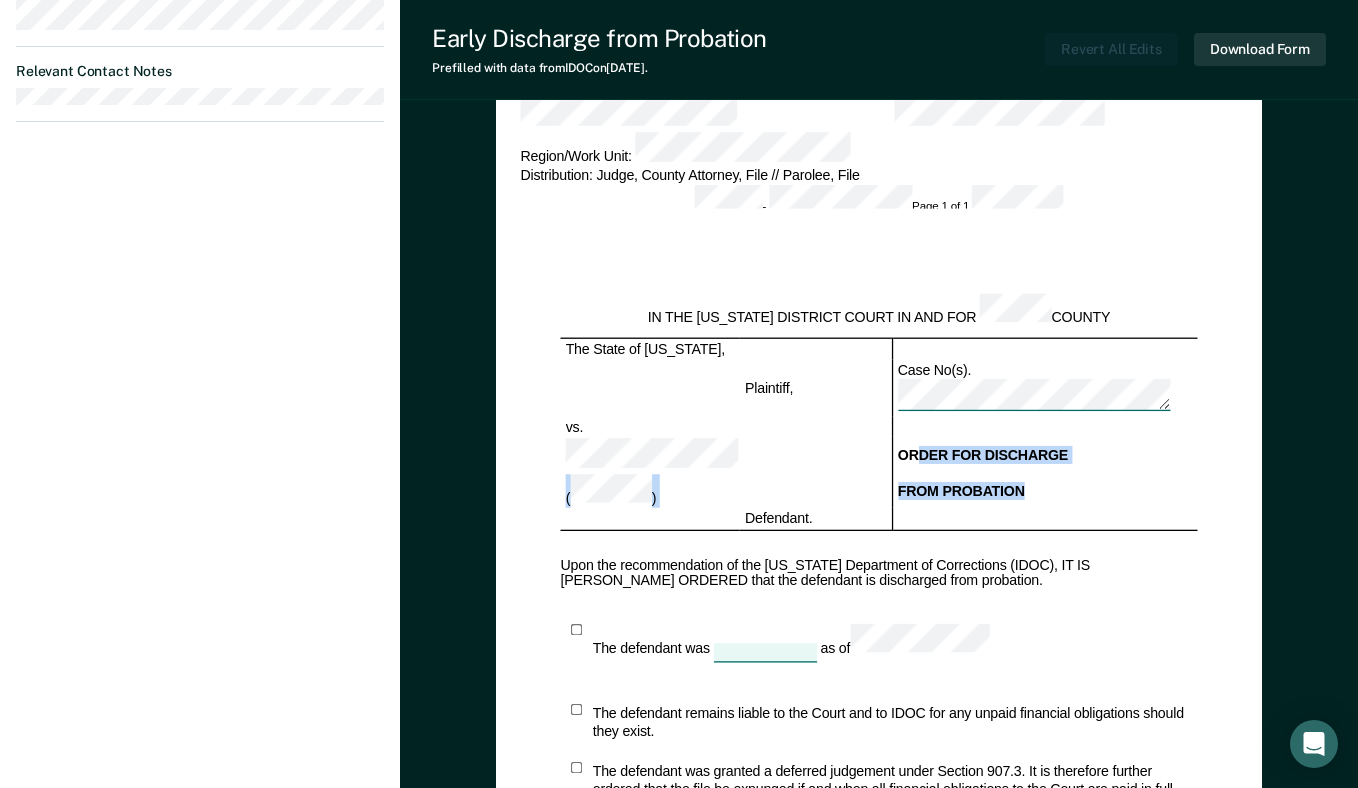 click on "ORDER FOR DISCHARGE" at bounding box center (1045, 455) 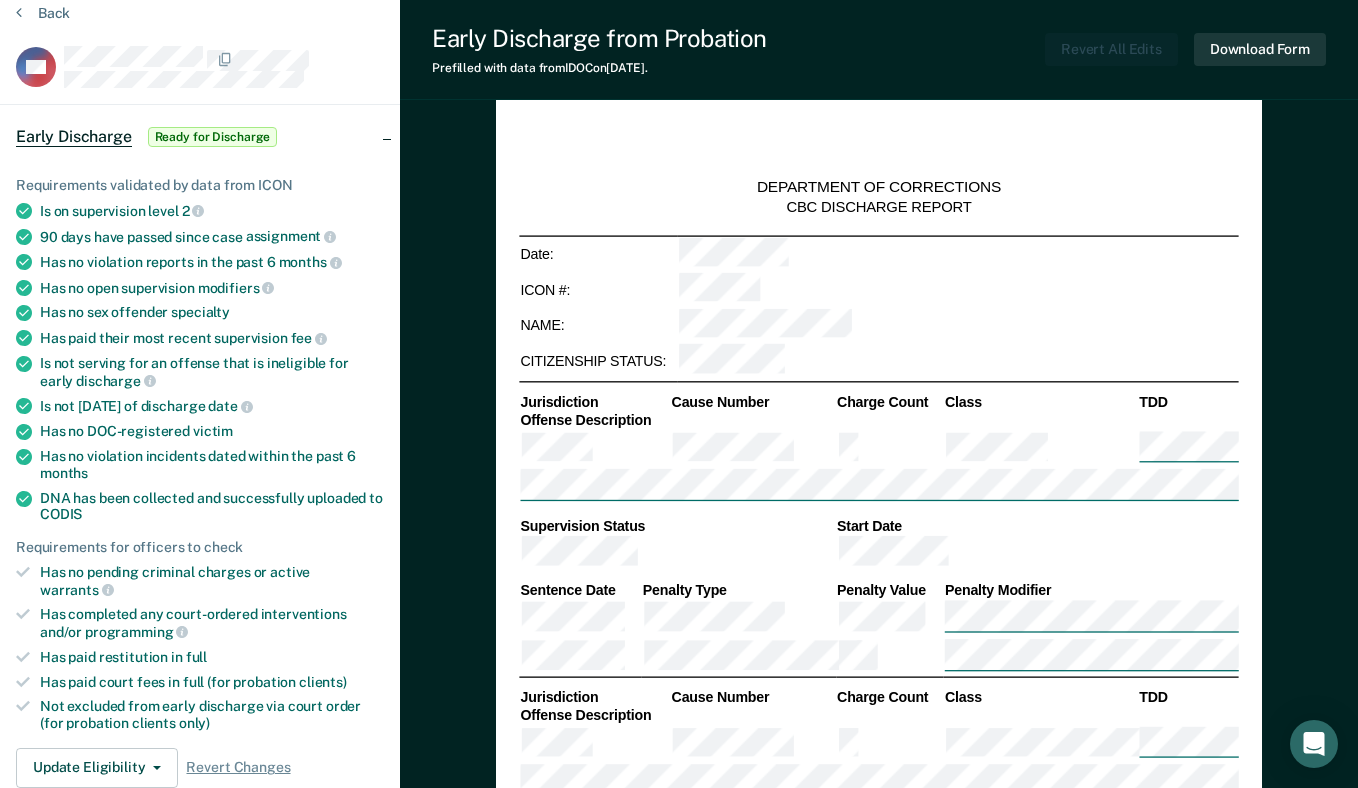 scroll, scrollTop: 81, scrollLeft: 0, axis: vertical 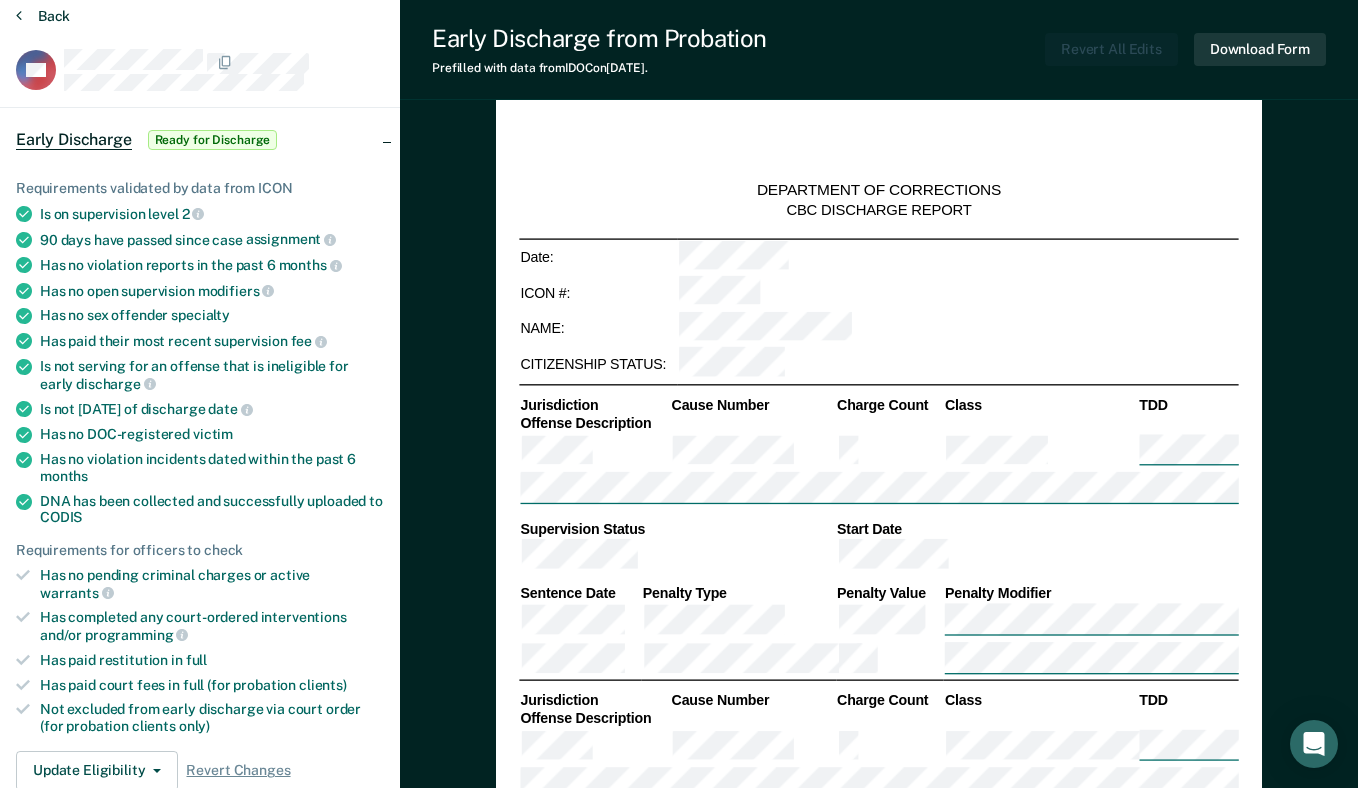 click on "Back" at bounding box center [43, 16] 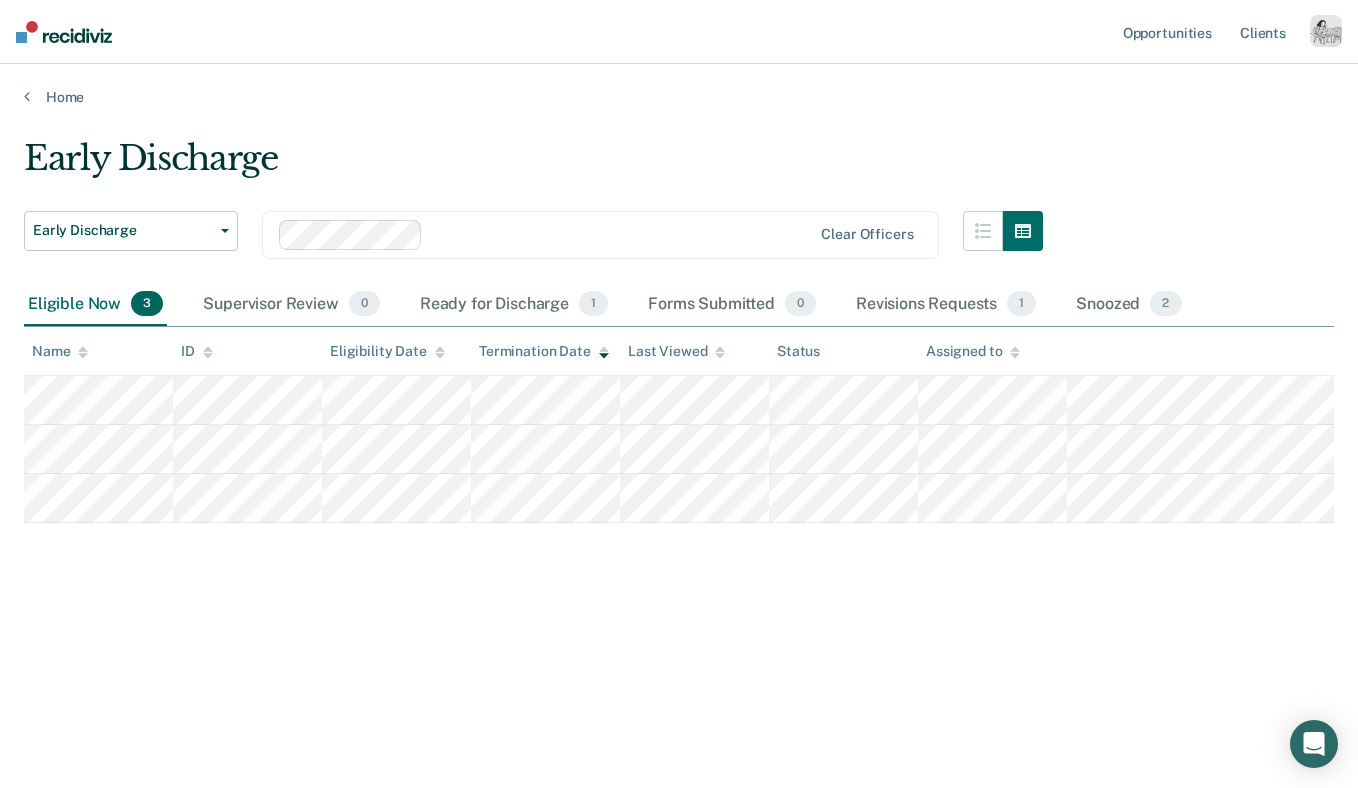 scroll, scrollTop: 0, scrollLeft: 0, axis: both 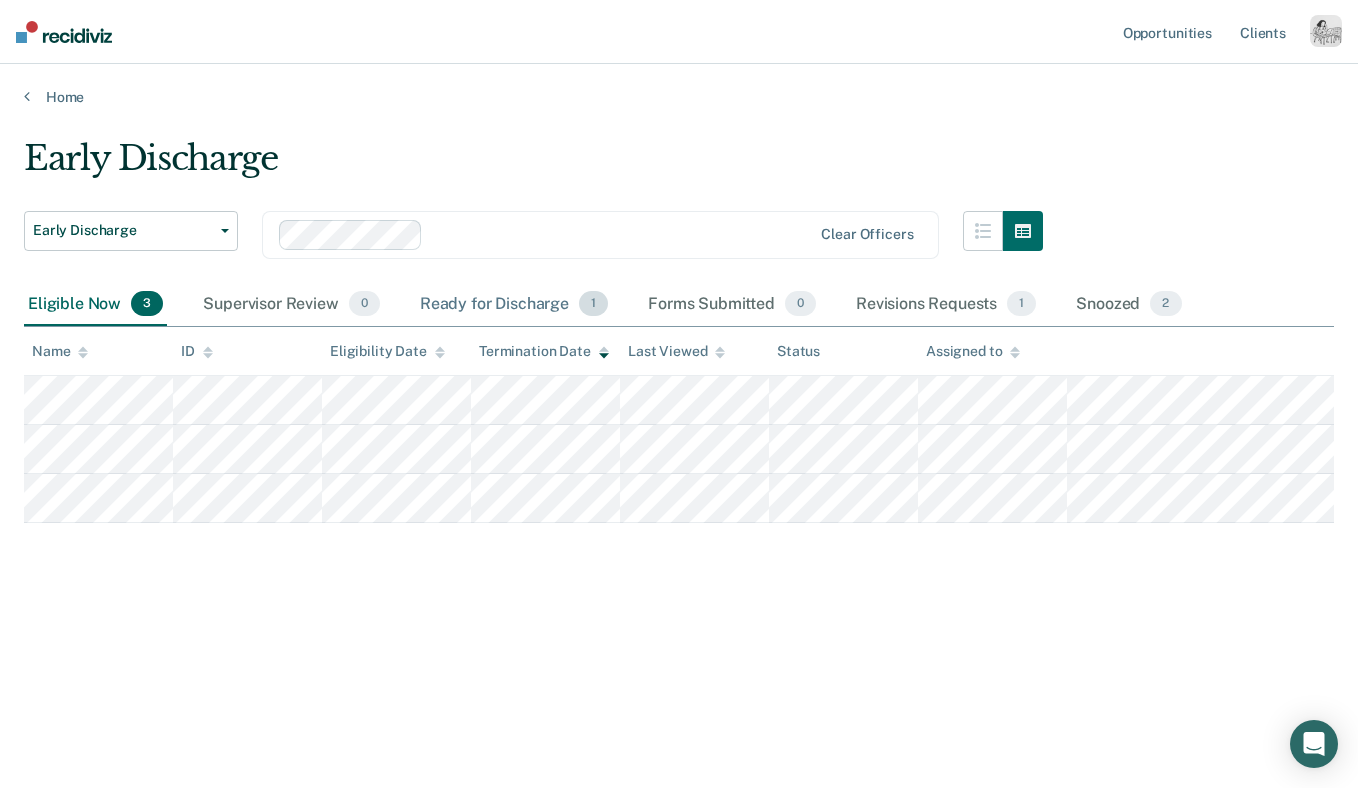 click on "Ready for Discharge 1" at bounding box center [514, 305] 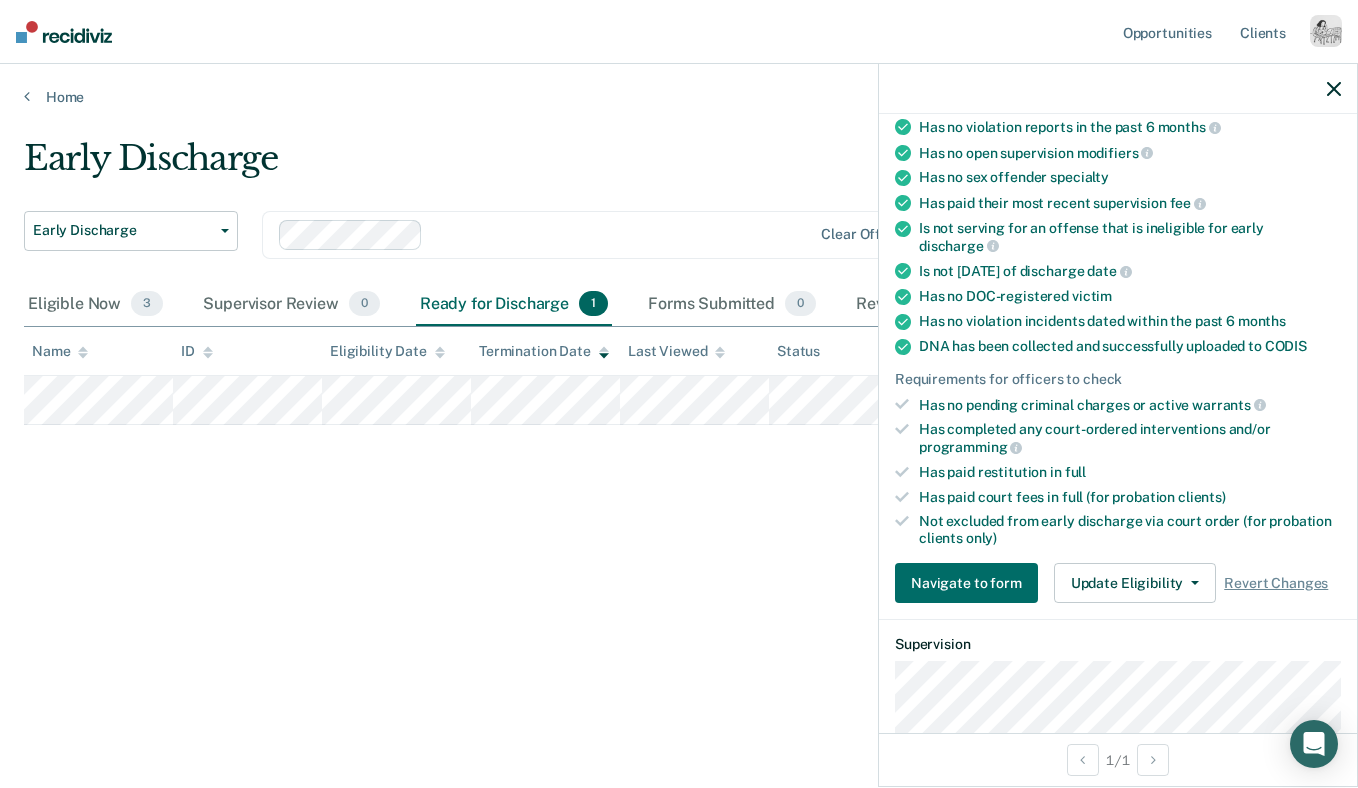 scroll, scrollTop: 341, scrollLeft: 0, axis: vertical 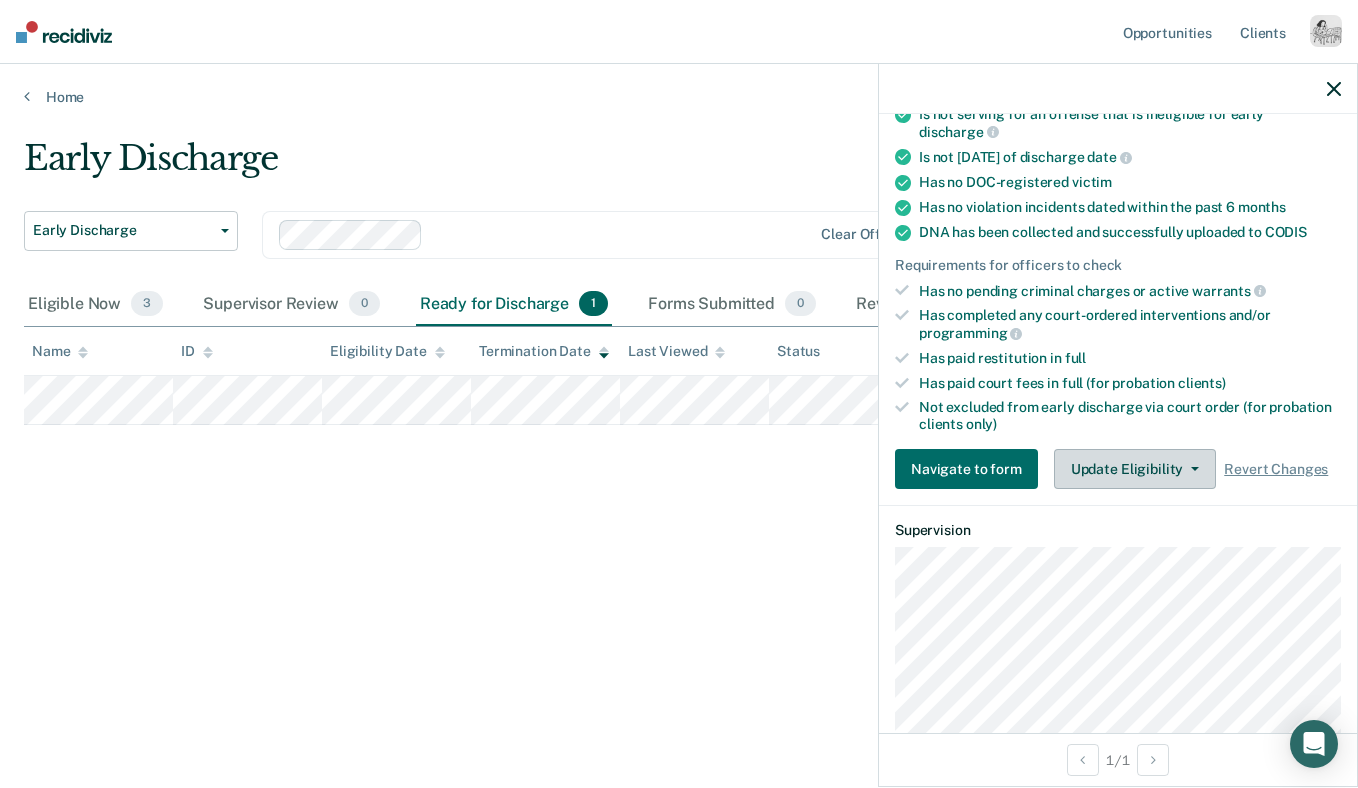 click on "Update Eligibility" at bounding box center [1135, 469] 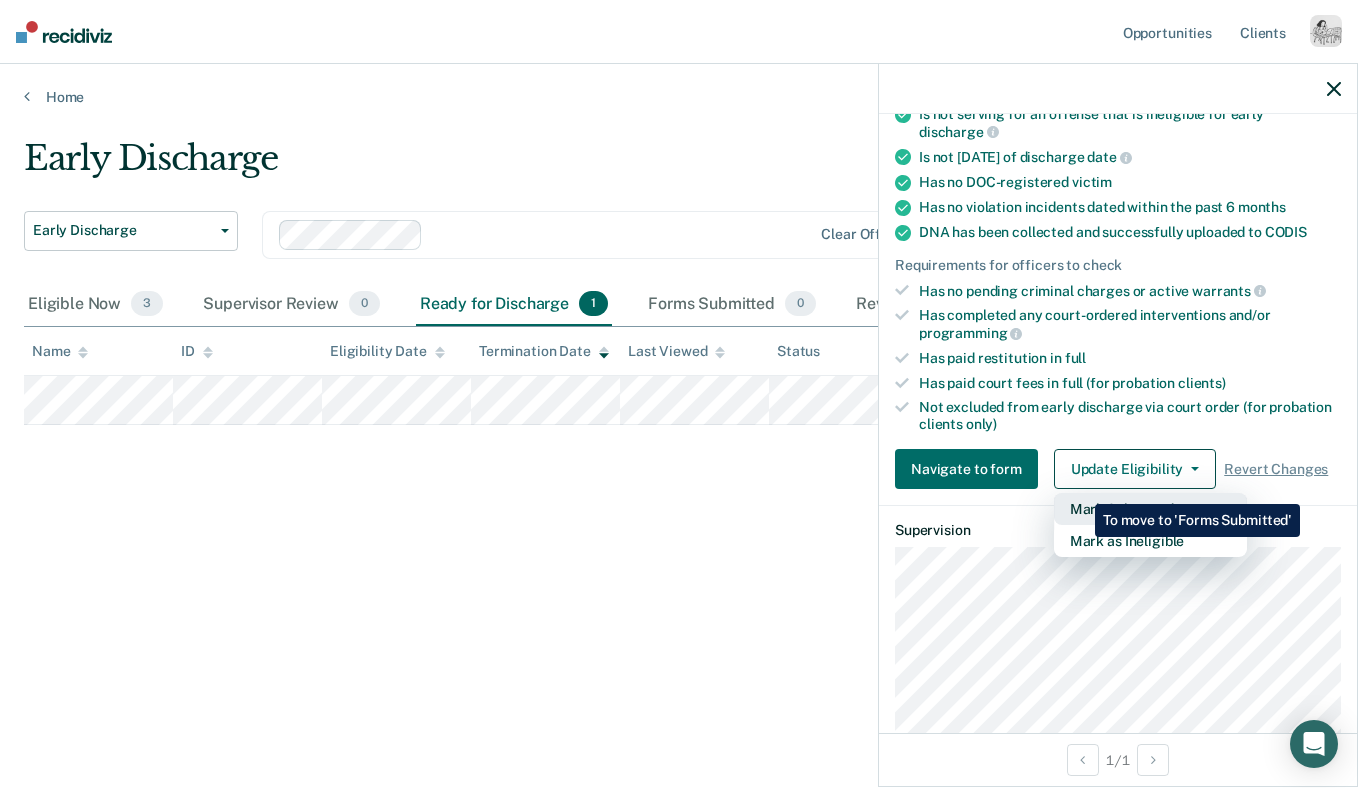 click on "Mark Submitted" at bounding box center [1150, 509] 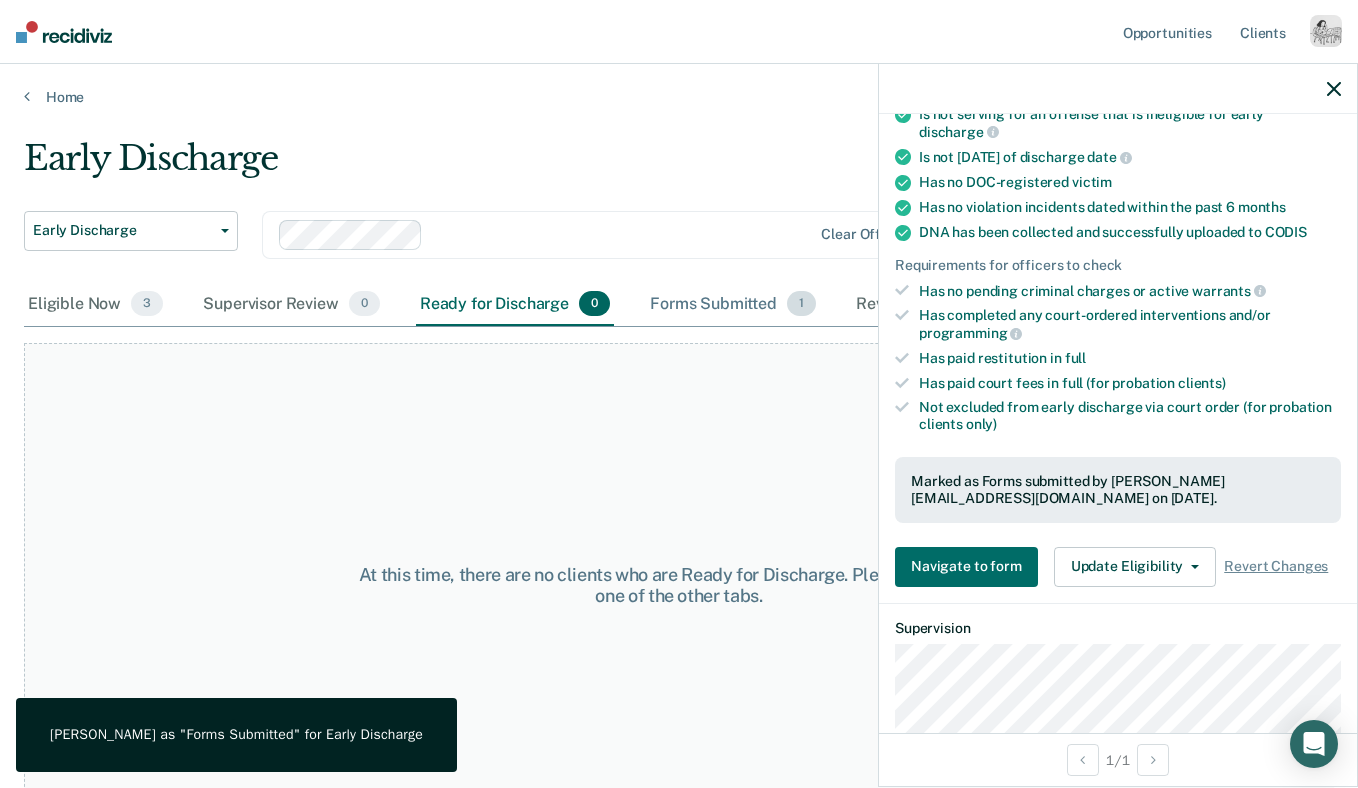 click on "Forms Submitted 1" at bounding box center (733, 305) 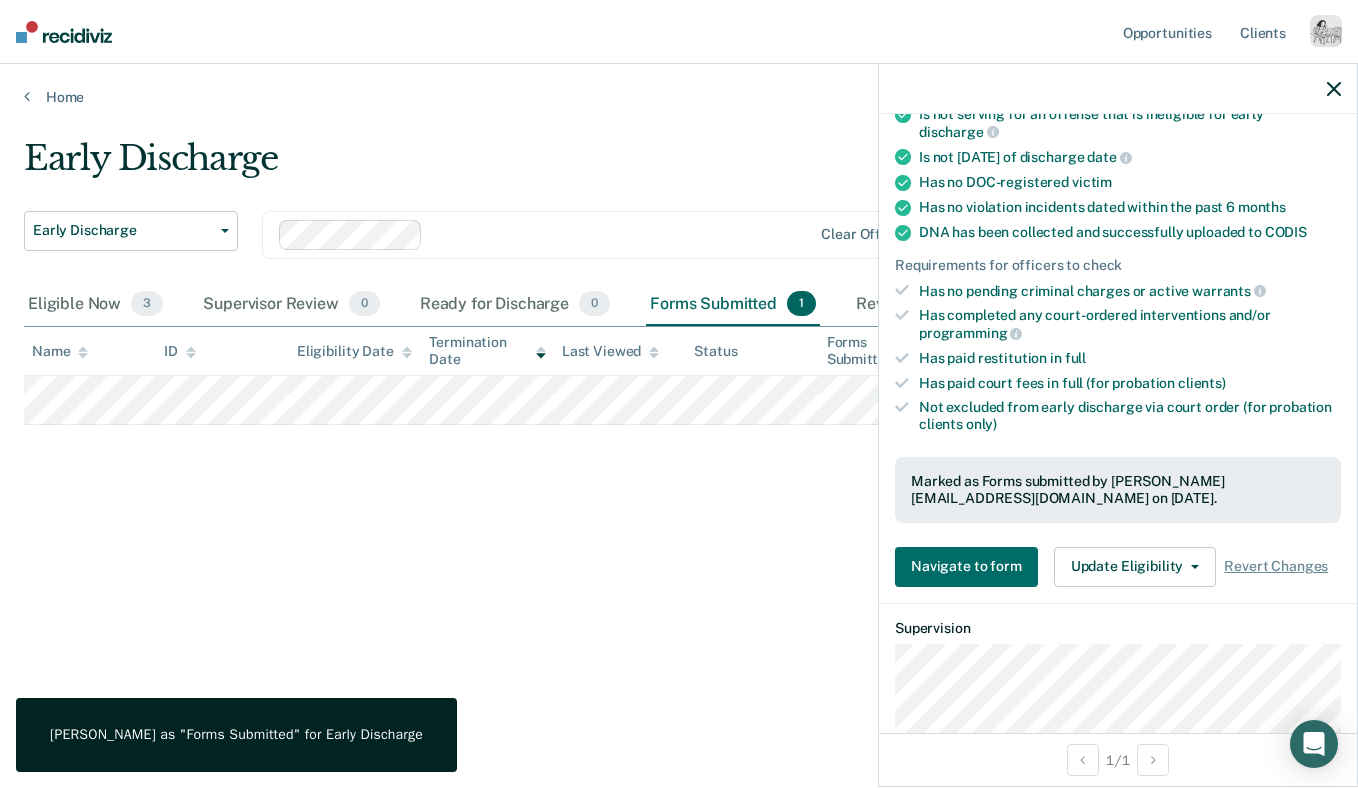 click at bounding box center (1118, 89) 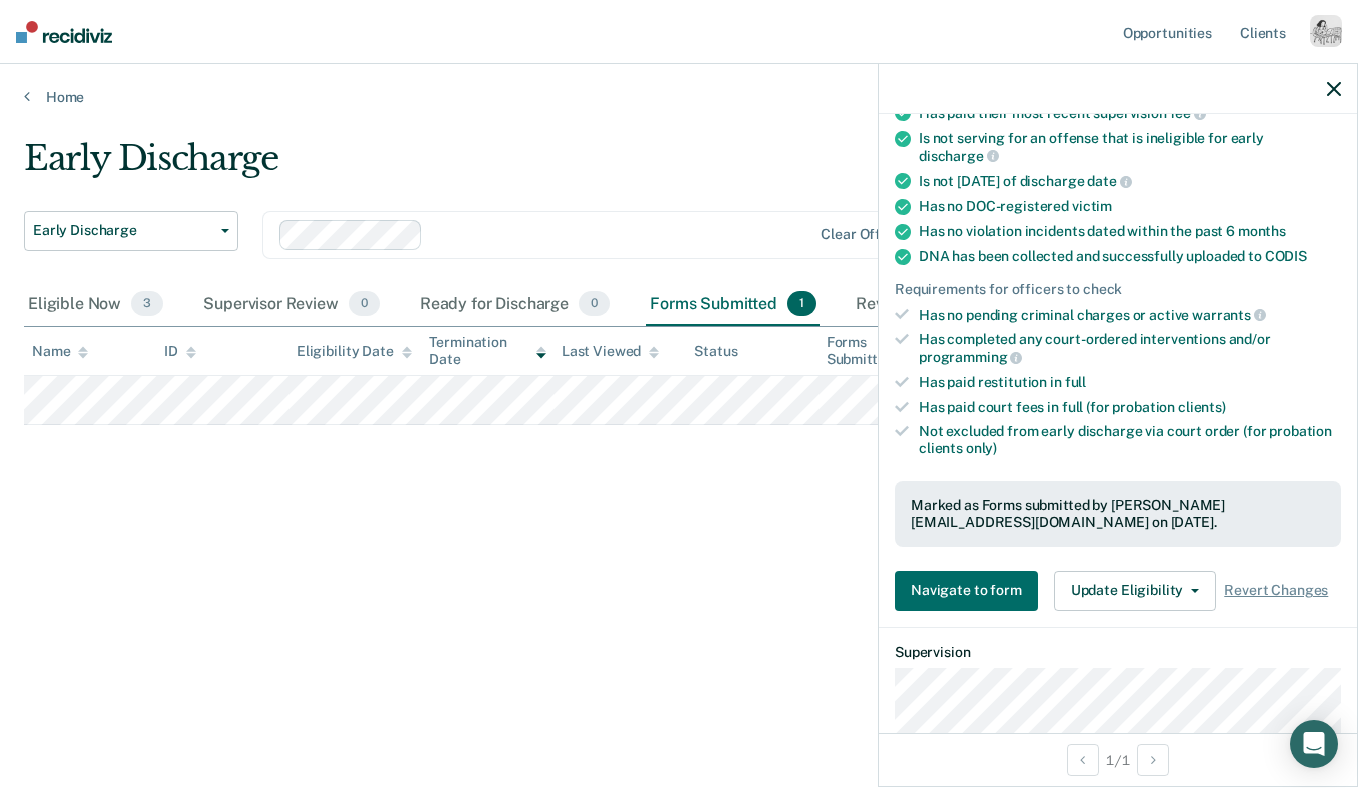scroll, scrollTop: 350, scrollLeft: 0, axis: vertical 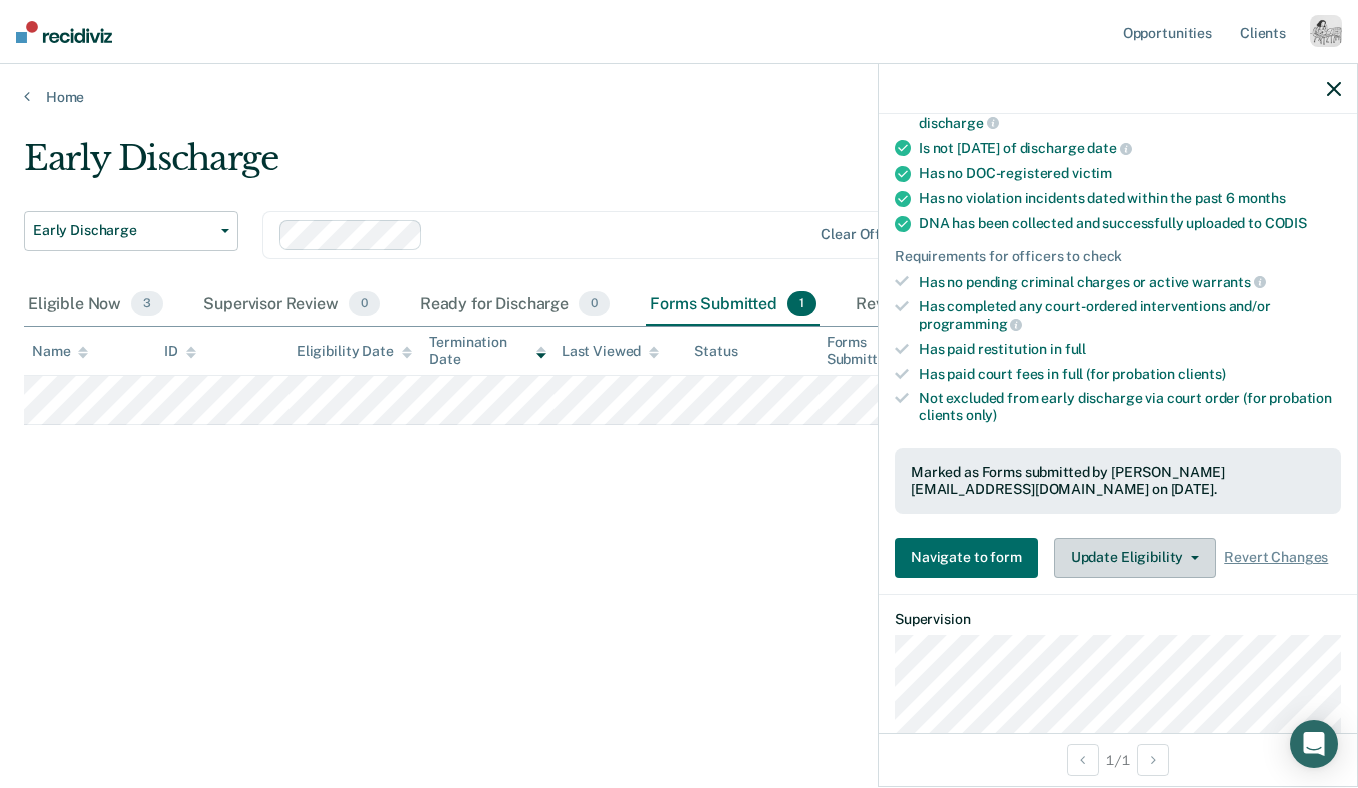 click on "Update Eligibility" at bounding box center [1135, 558] 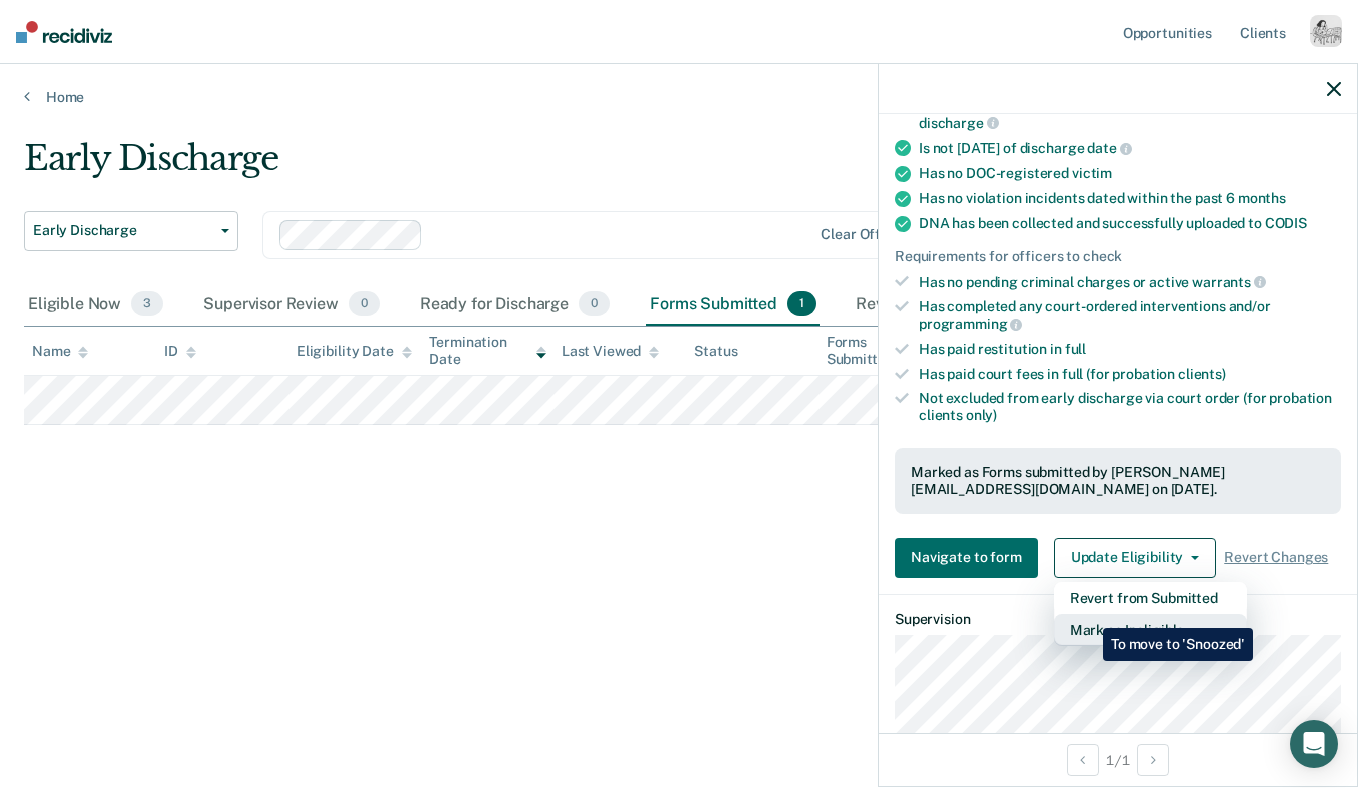 click on "Mark as Ineligible" at bounding box center (1150, 630) 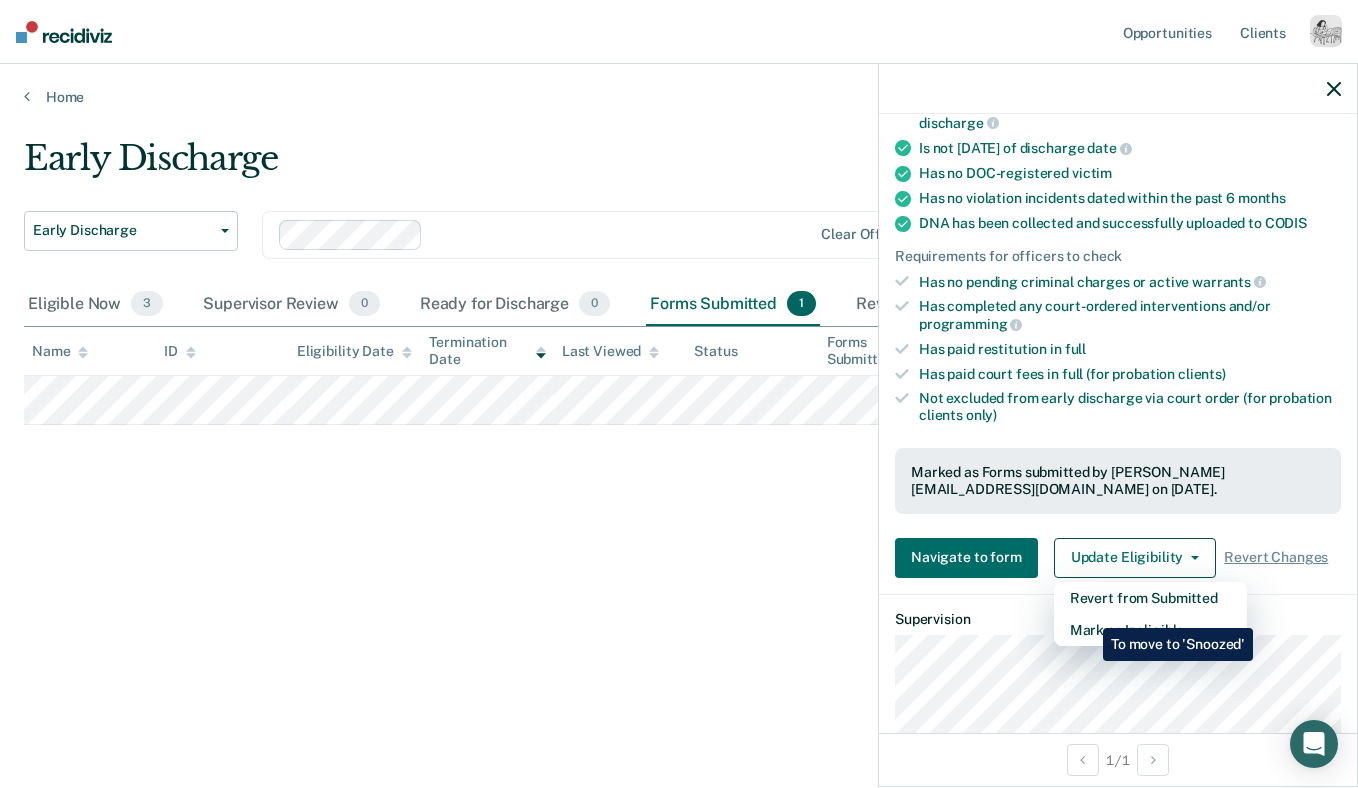 scroll, scrollTop: 215, scrollLeft: 0, axis: vertical 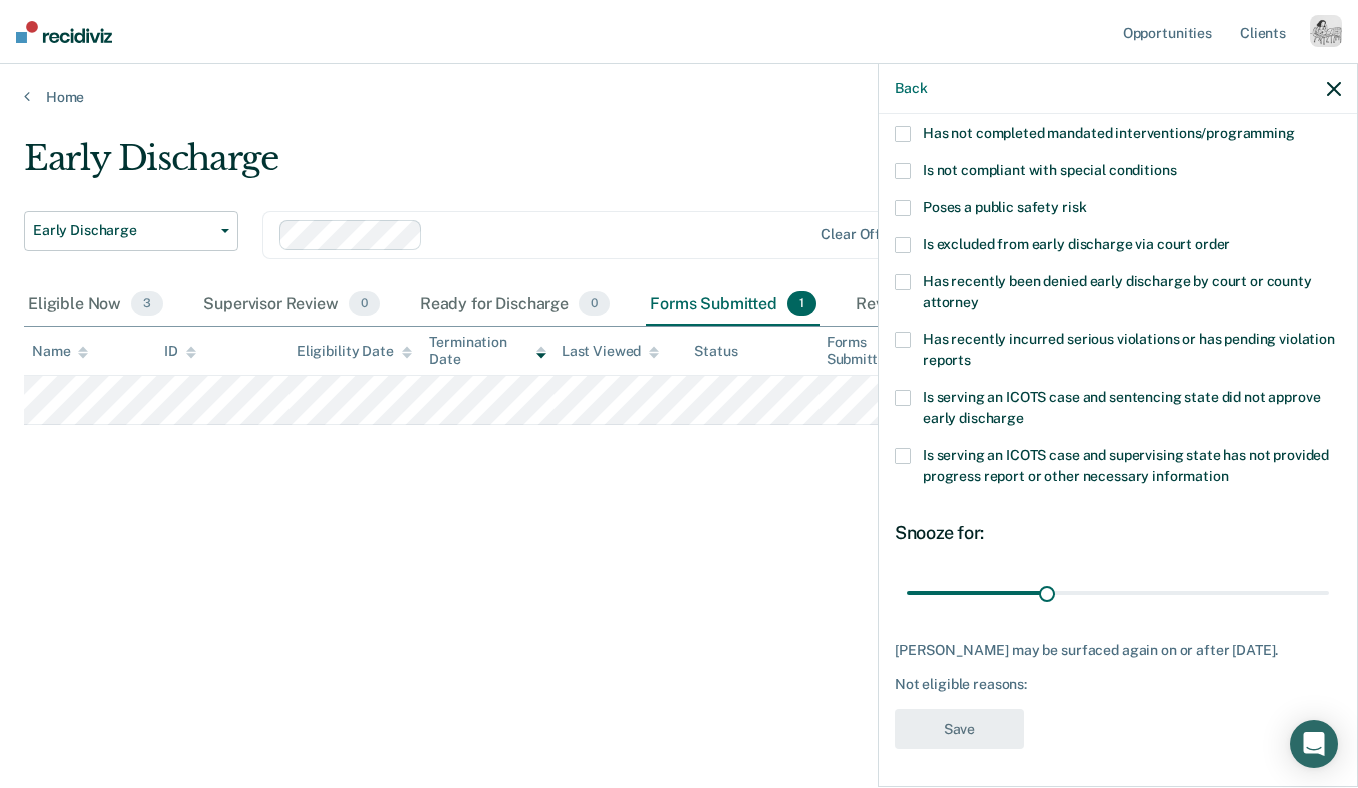 click on "Has recently been denied early discharge by court or county attorney" at bounding box center [1117, 291] 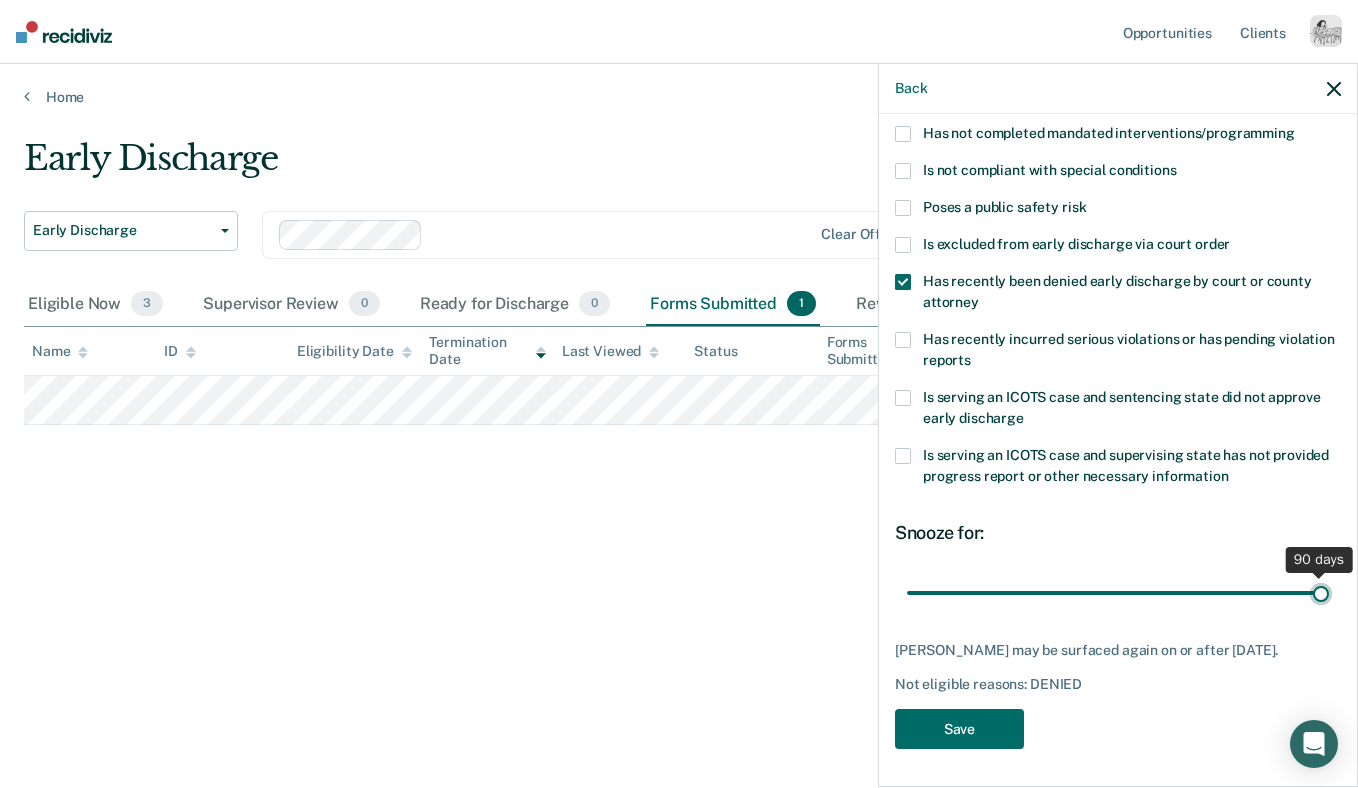 drag, startPoint x: 1049, startPoint y: 587, endPoint x: 1439, endPoint y: 602, distance: 390.28836 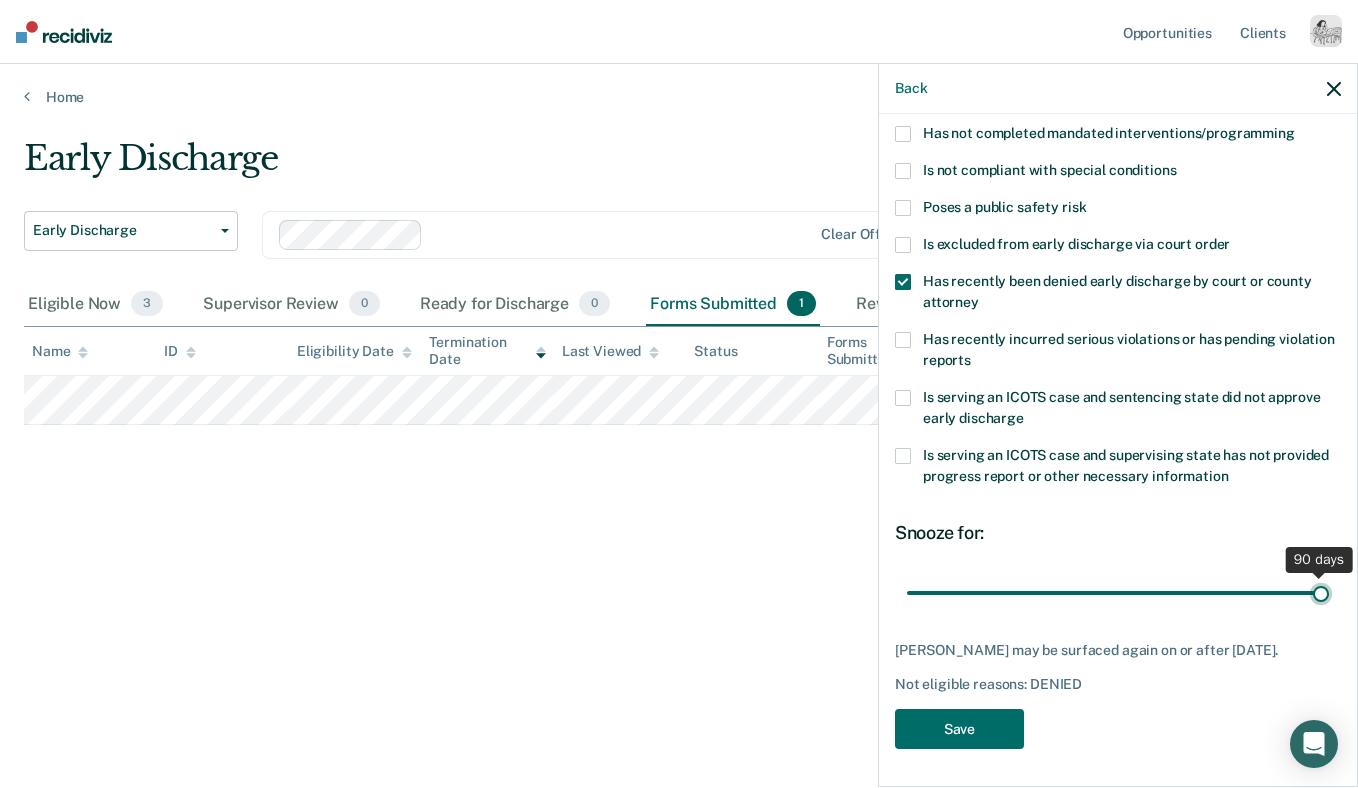type on "90" 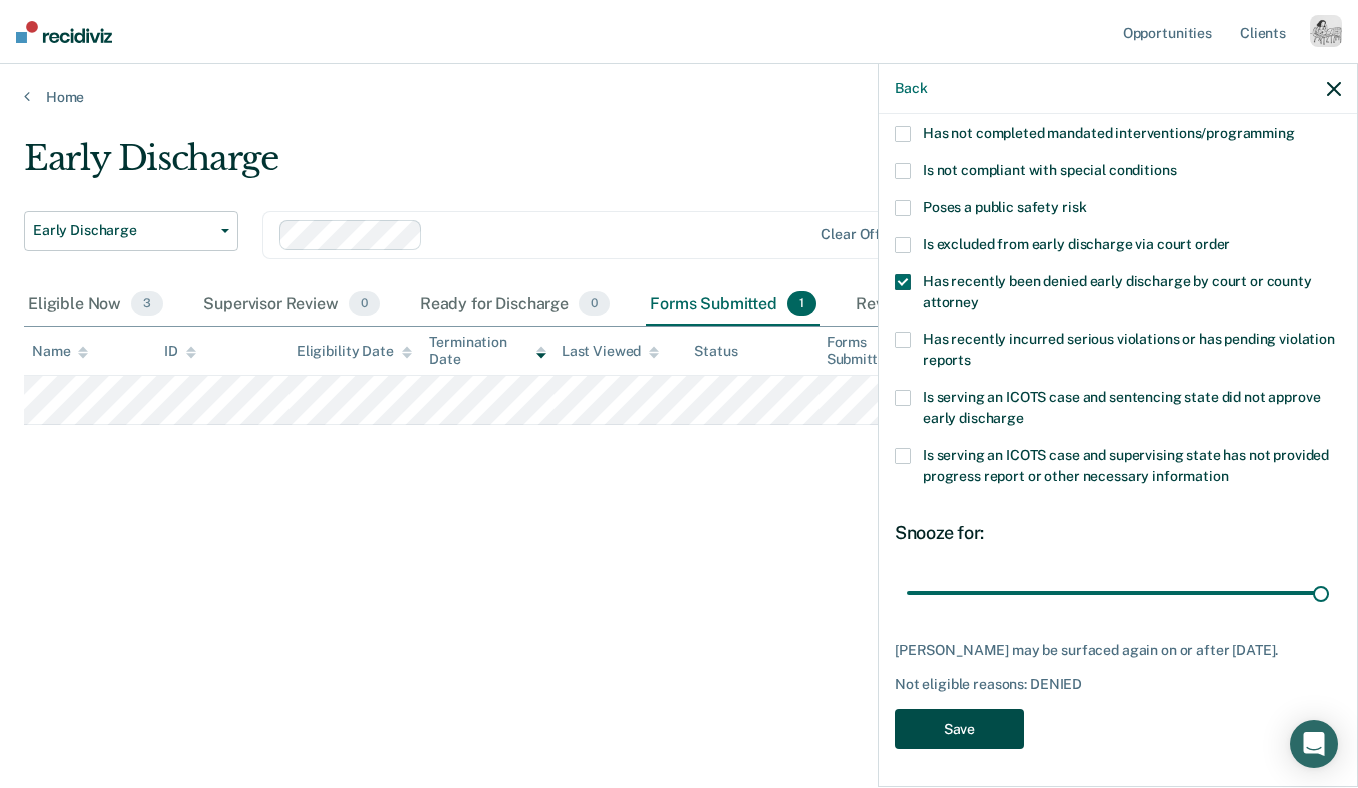click on "Save" at bounding box center (959, 729) 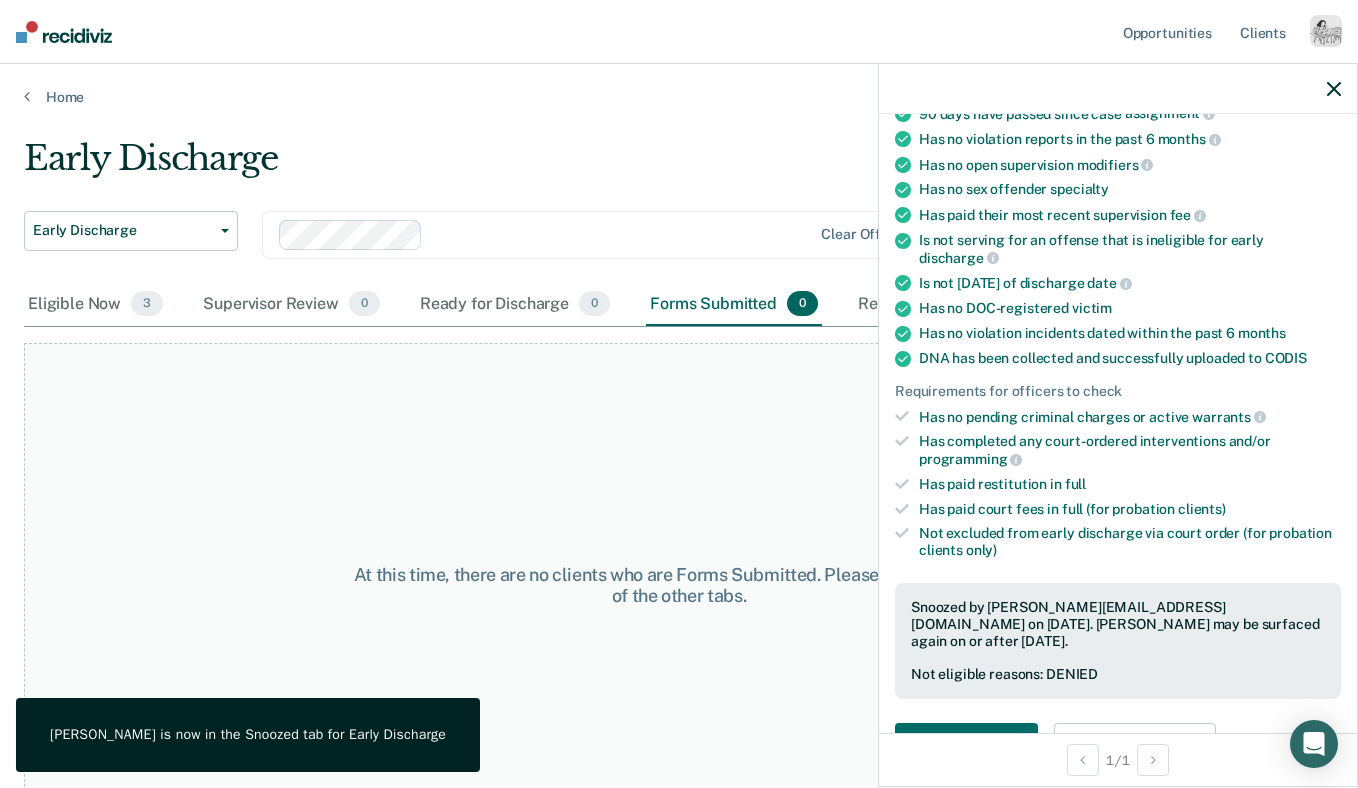 click 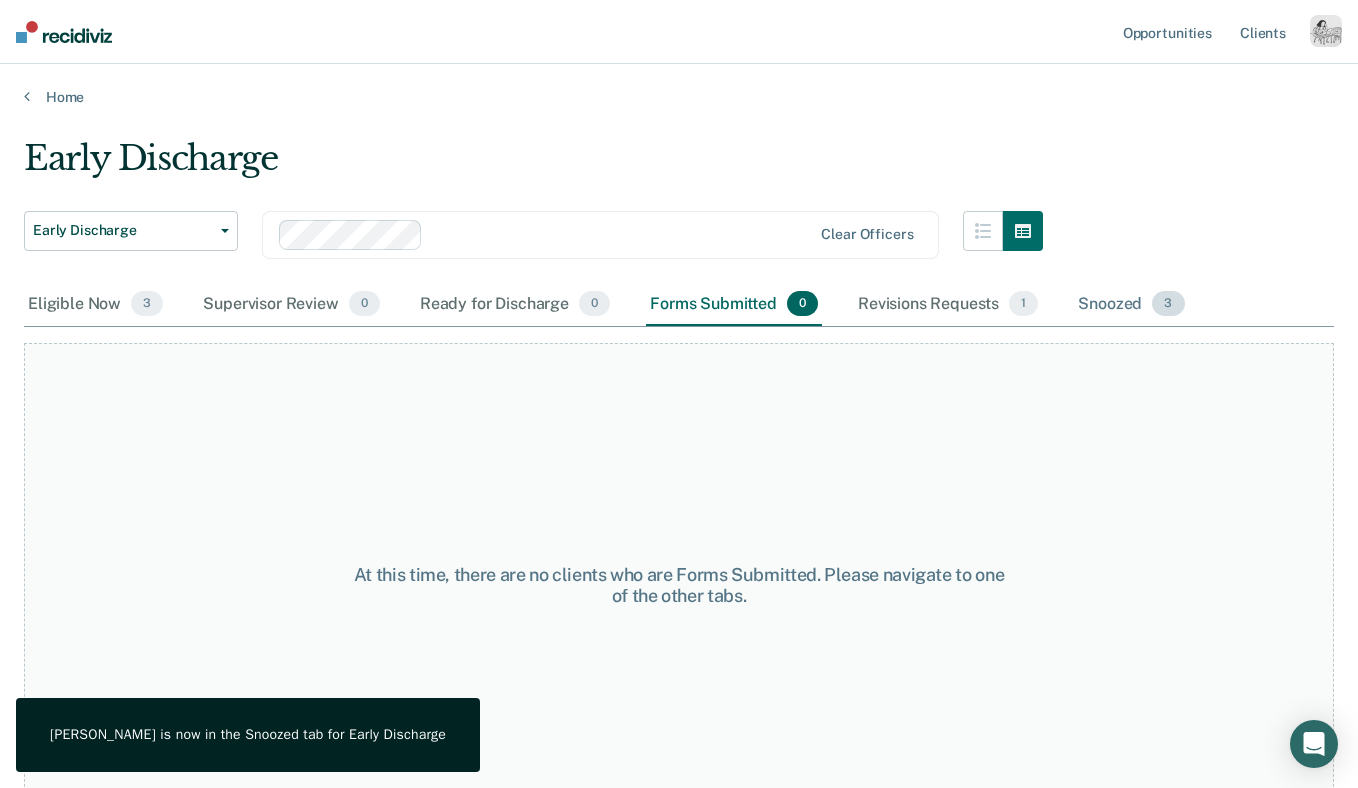 click on "Snoozed 3" at bounding box center [1131, 305] 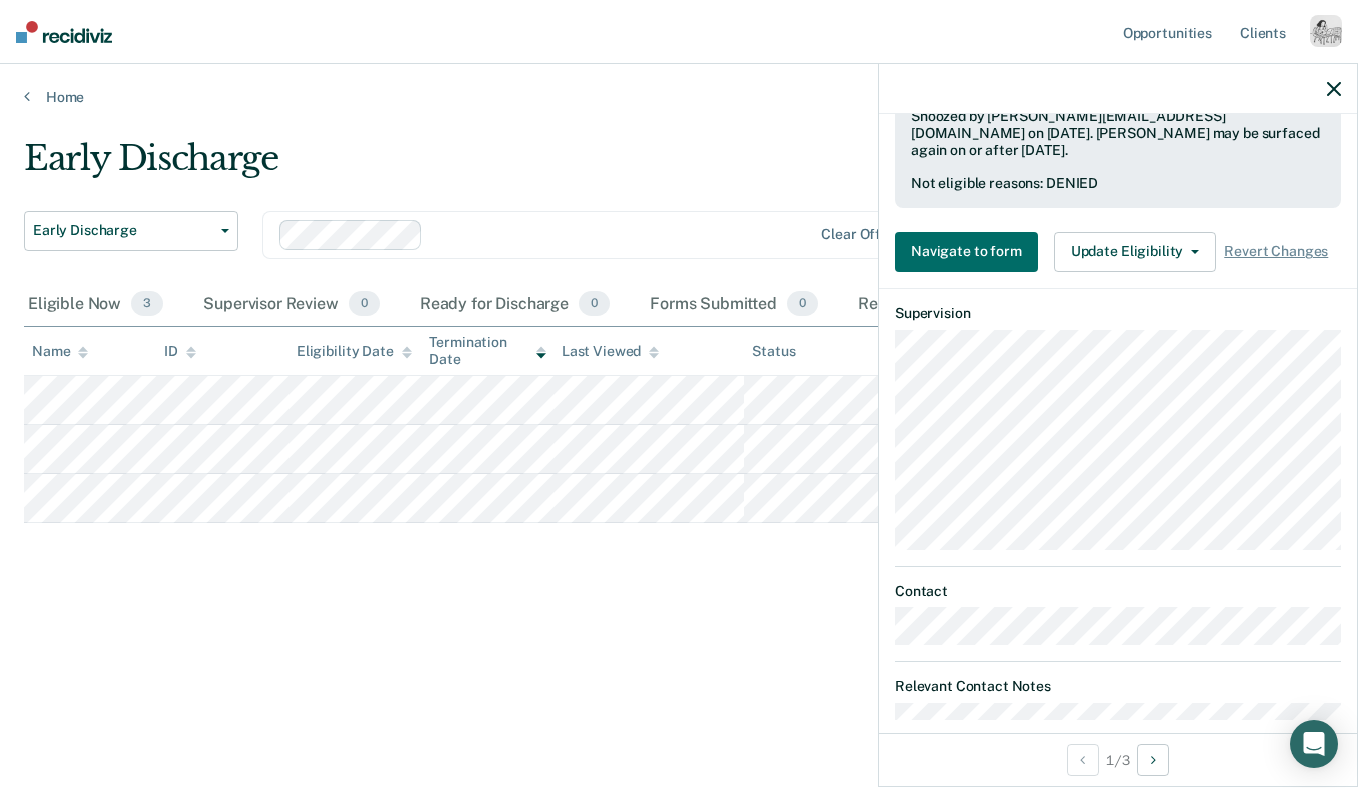 scroll, scrollTop: 709, scrollLeft: 0, axis: vertical 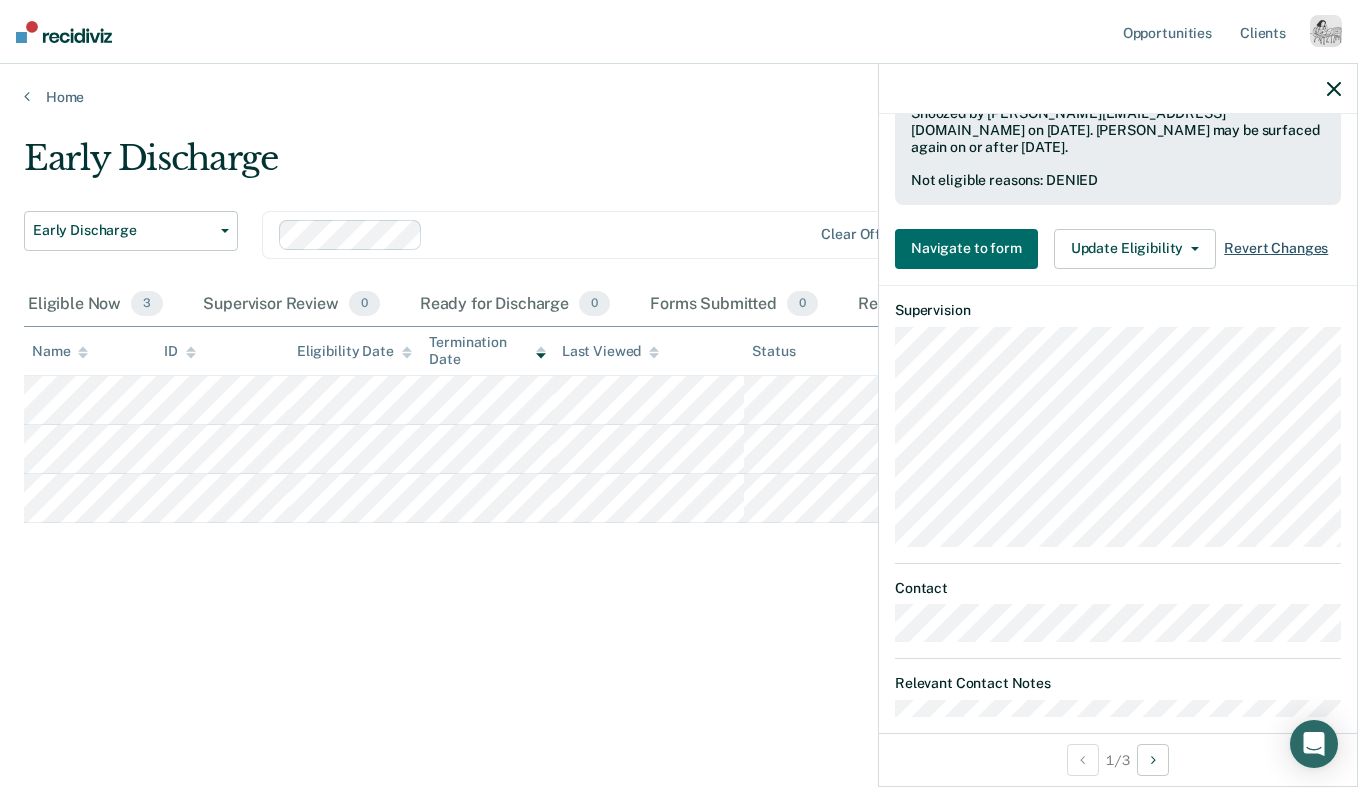 click on "Revert Changes" at bounding box center [1276, 248] 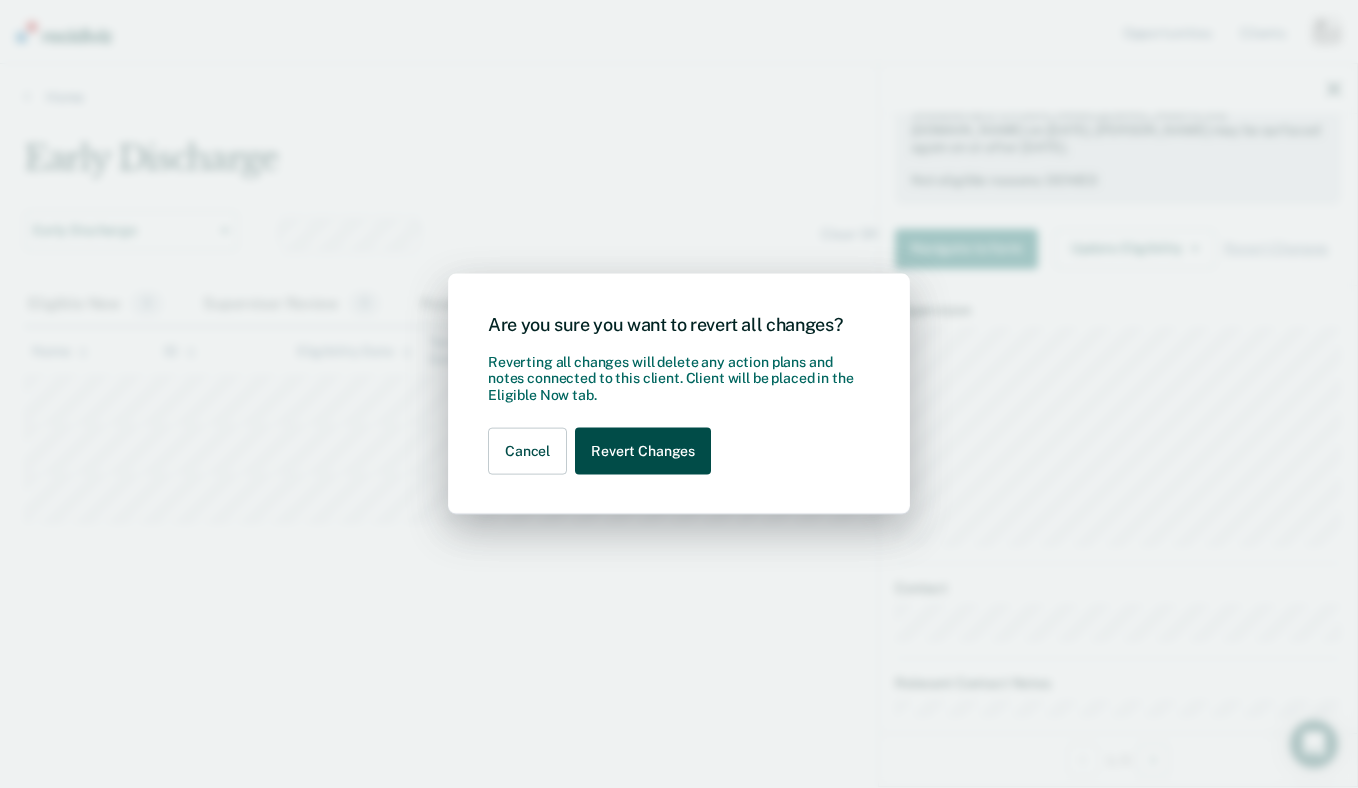 click on "Revert Changes" at bounding box center (643, 451) 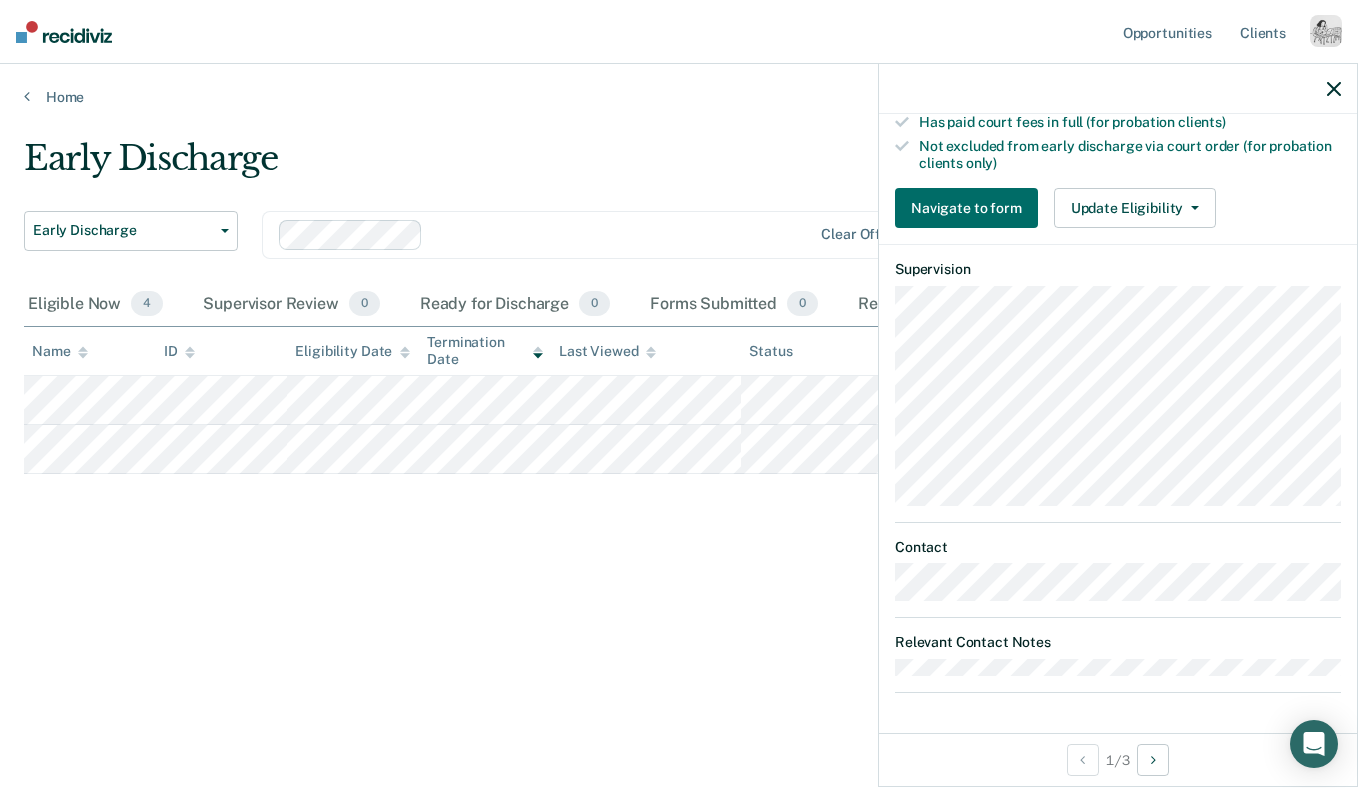 scroll, scrollTop: 578, scrollLeft: 0, axis: vertical 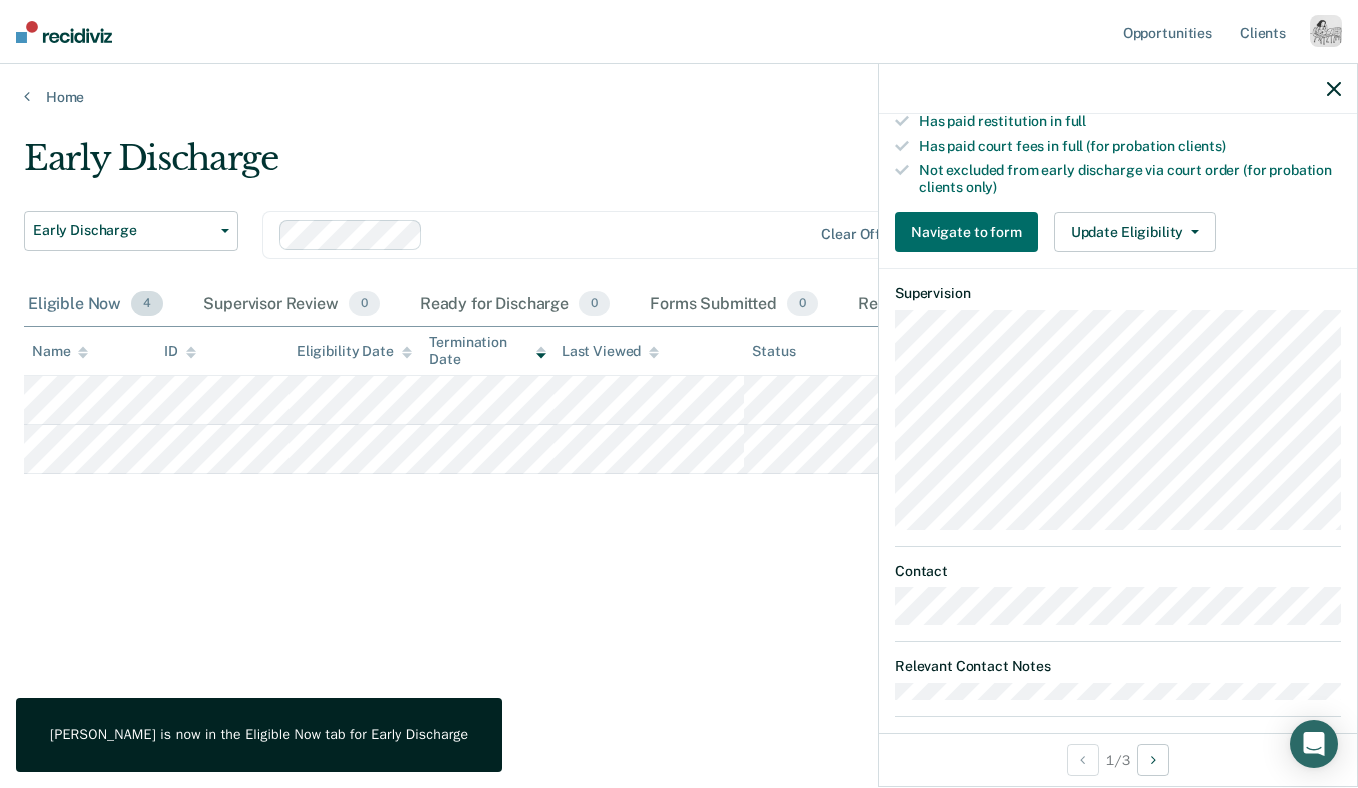 click on "Eligible Now 4" at bounding box center (95, 305) 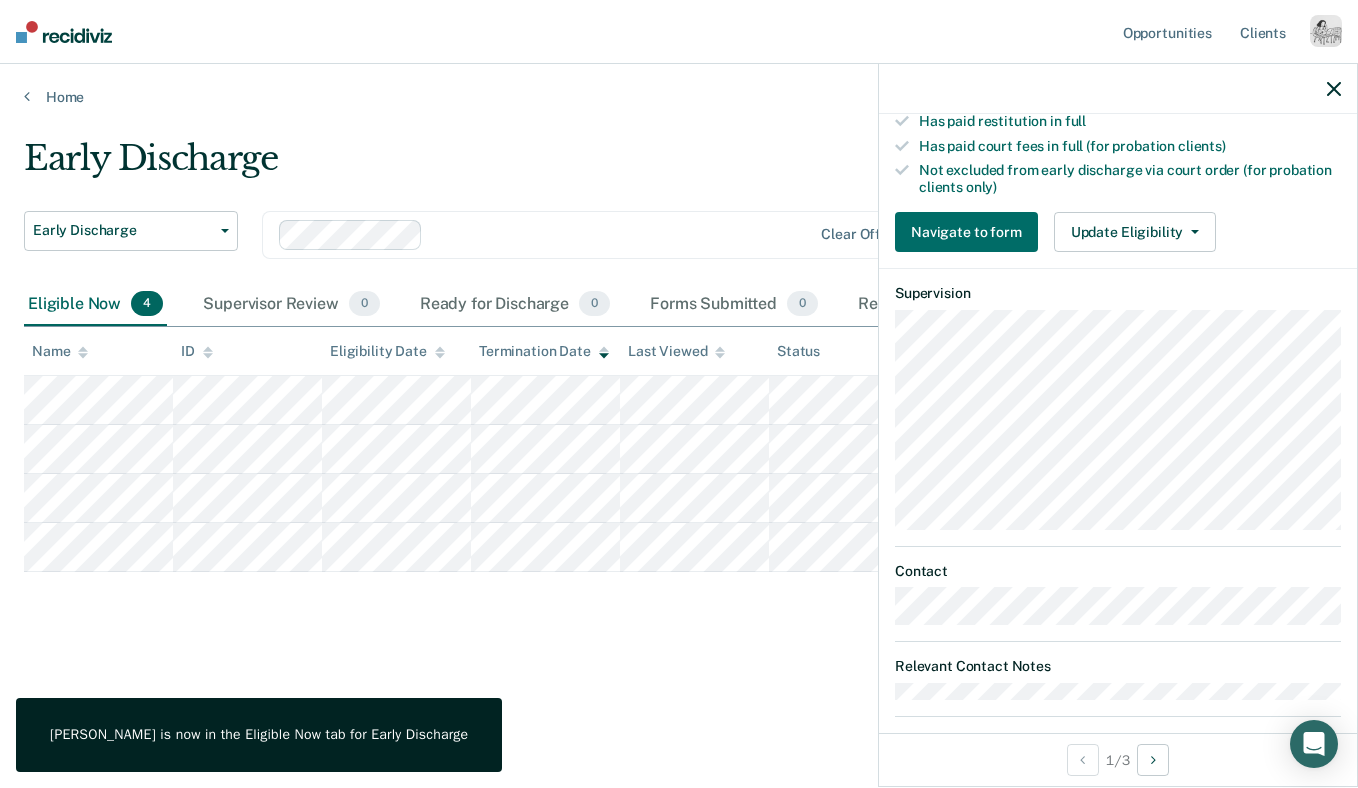 click 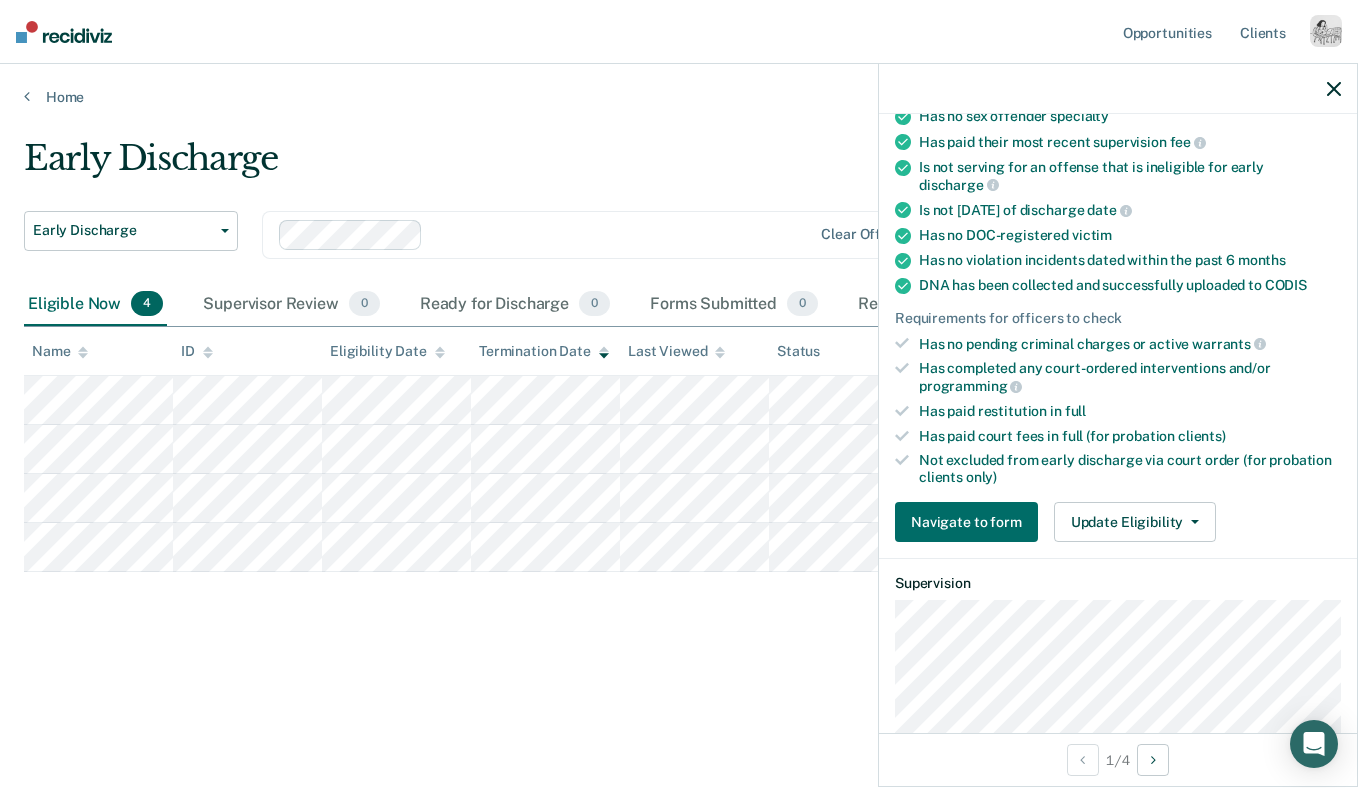 scroll, scrollTop: 301, scrollLeft: 0, axis: vertical 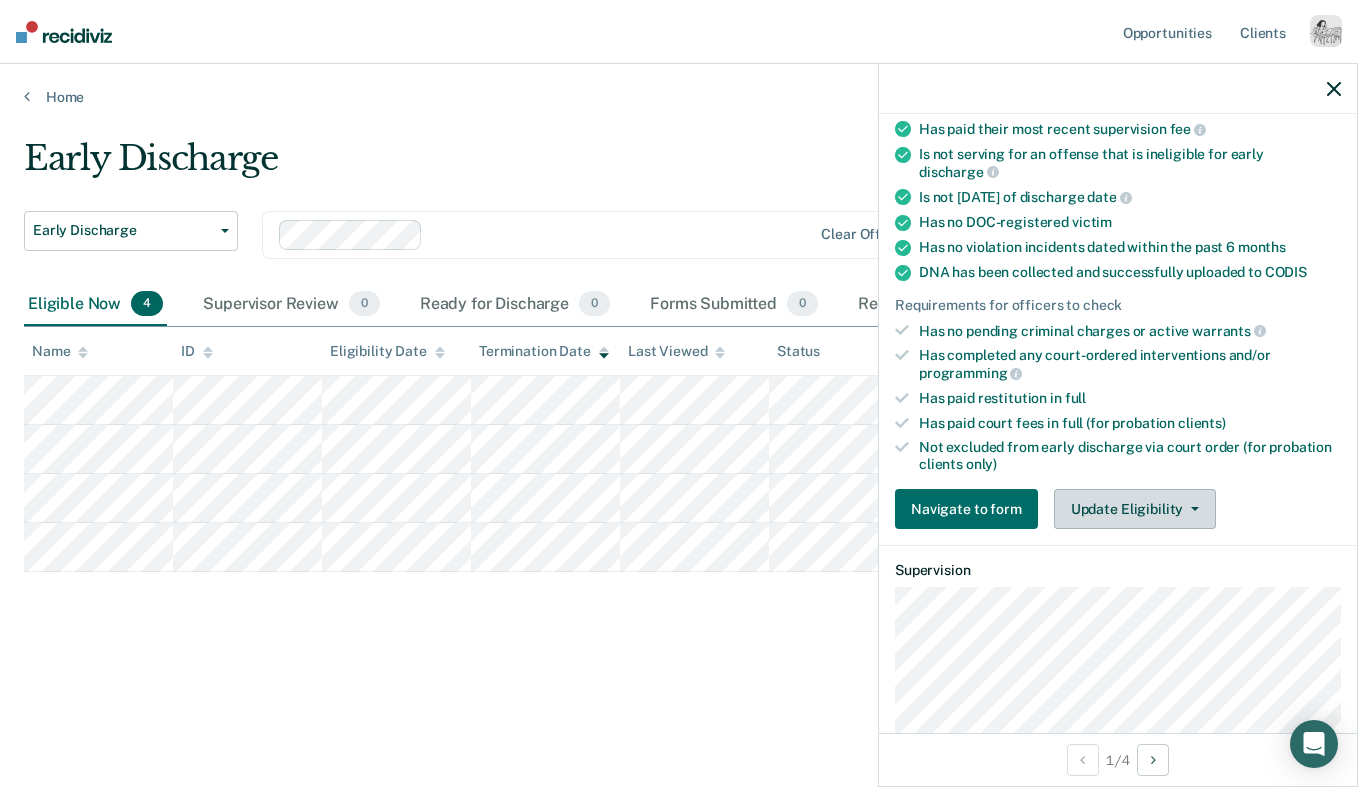 click on "Update Eligibility" at bounding box center (1135, 509) 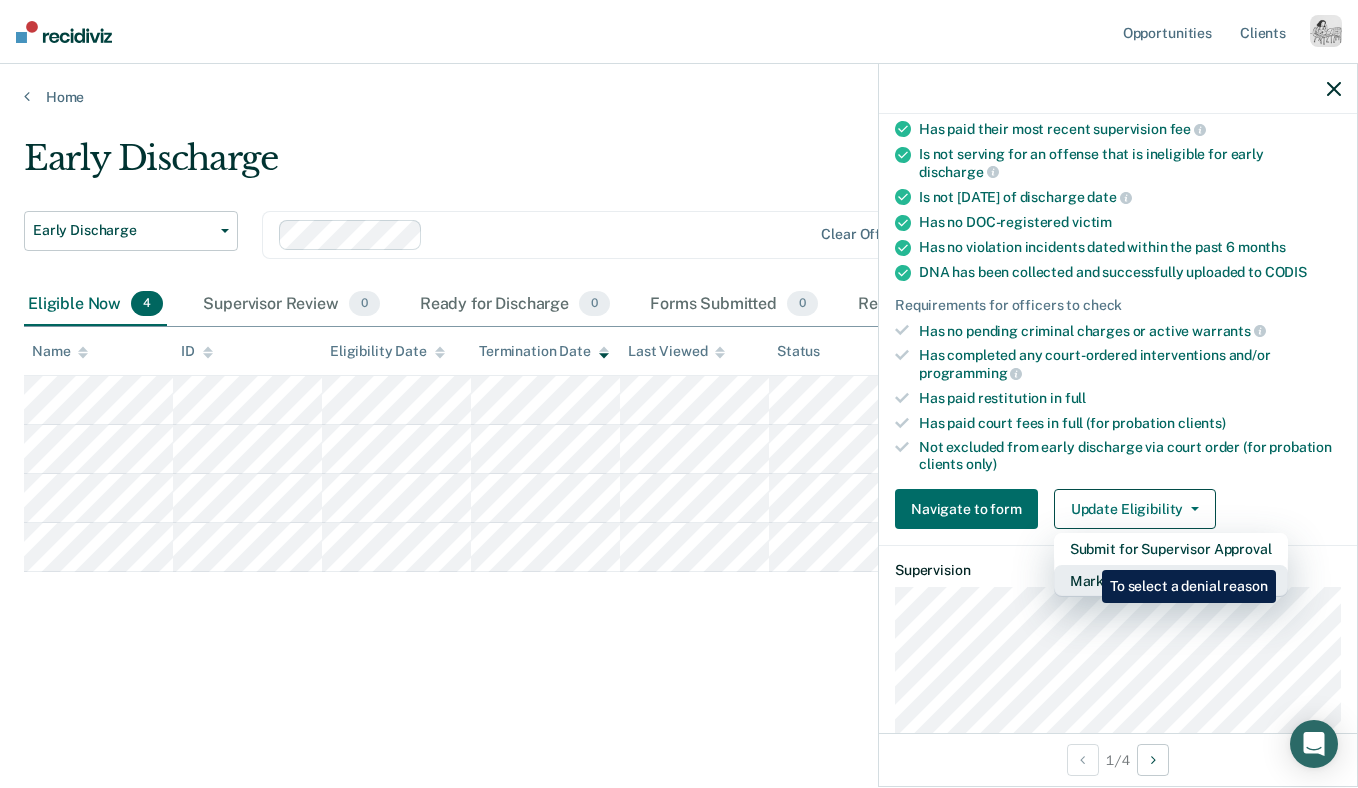 click on "Mark as Ineligible" at bounding box center (1171, 581) 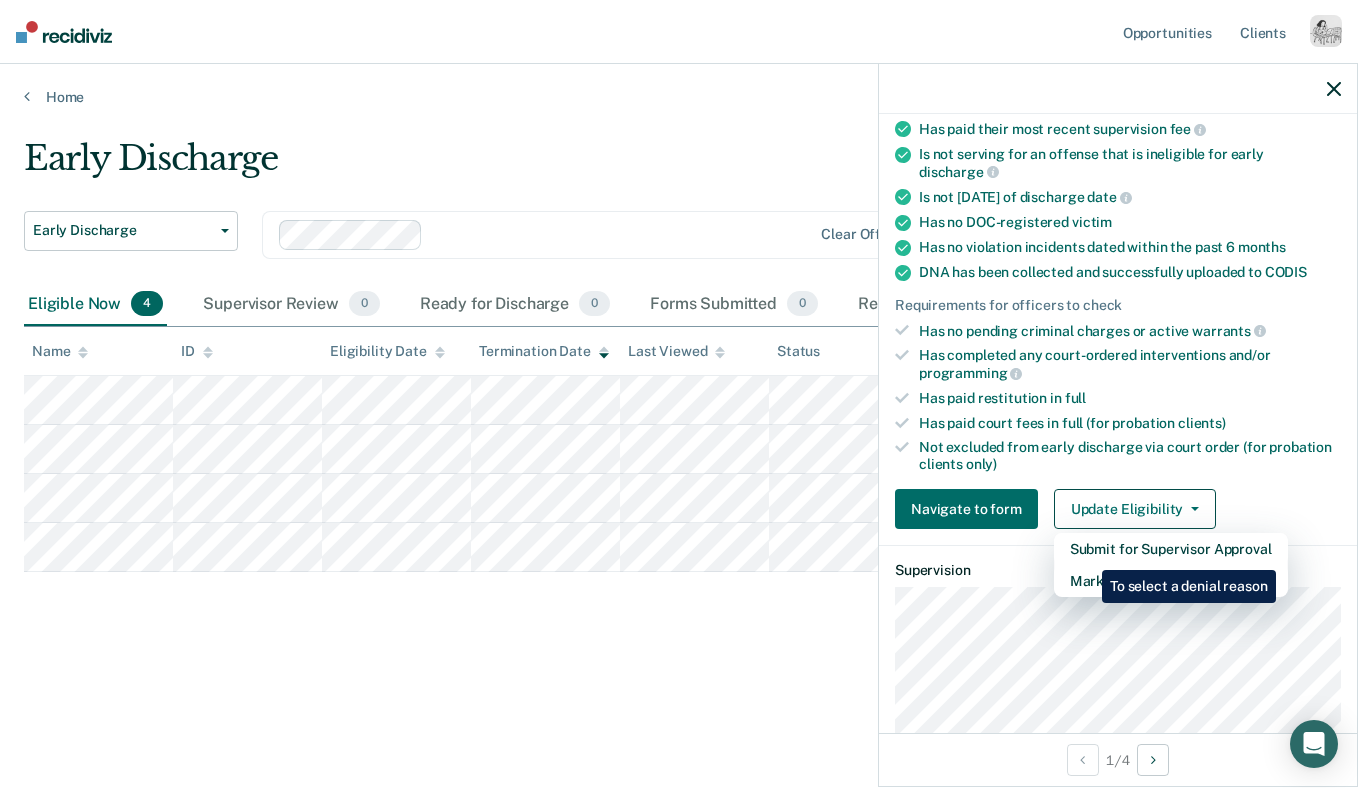 scroll, scrollTop: 215, scrollLeft: 0, axis: vertical 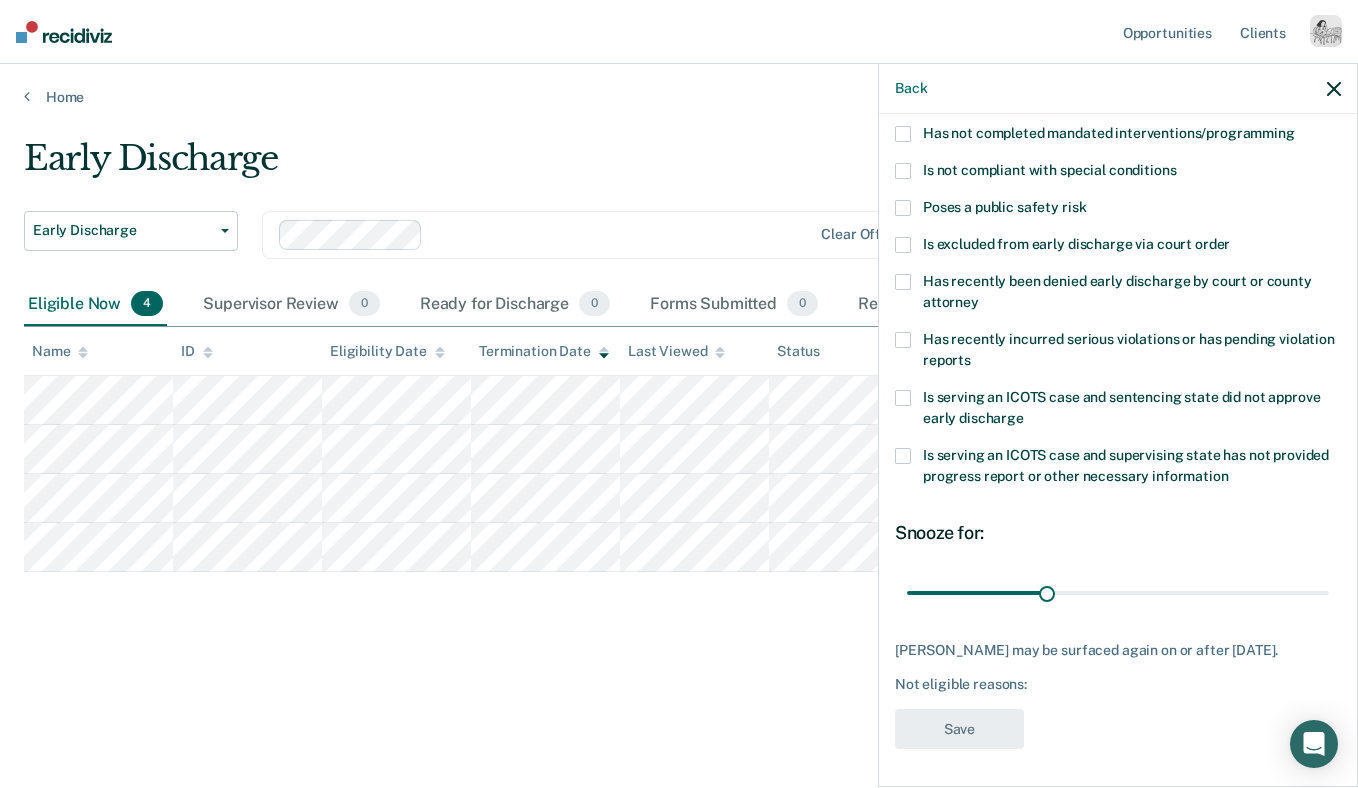 click on "Poses a public safety risk" at bounding box center [1004, 207] 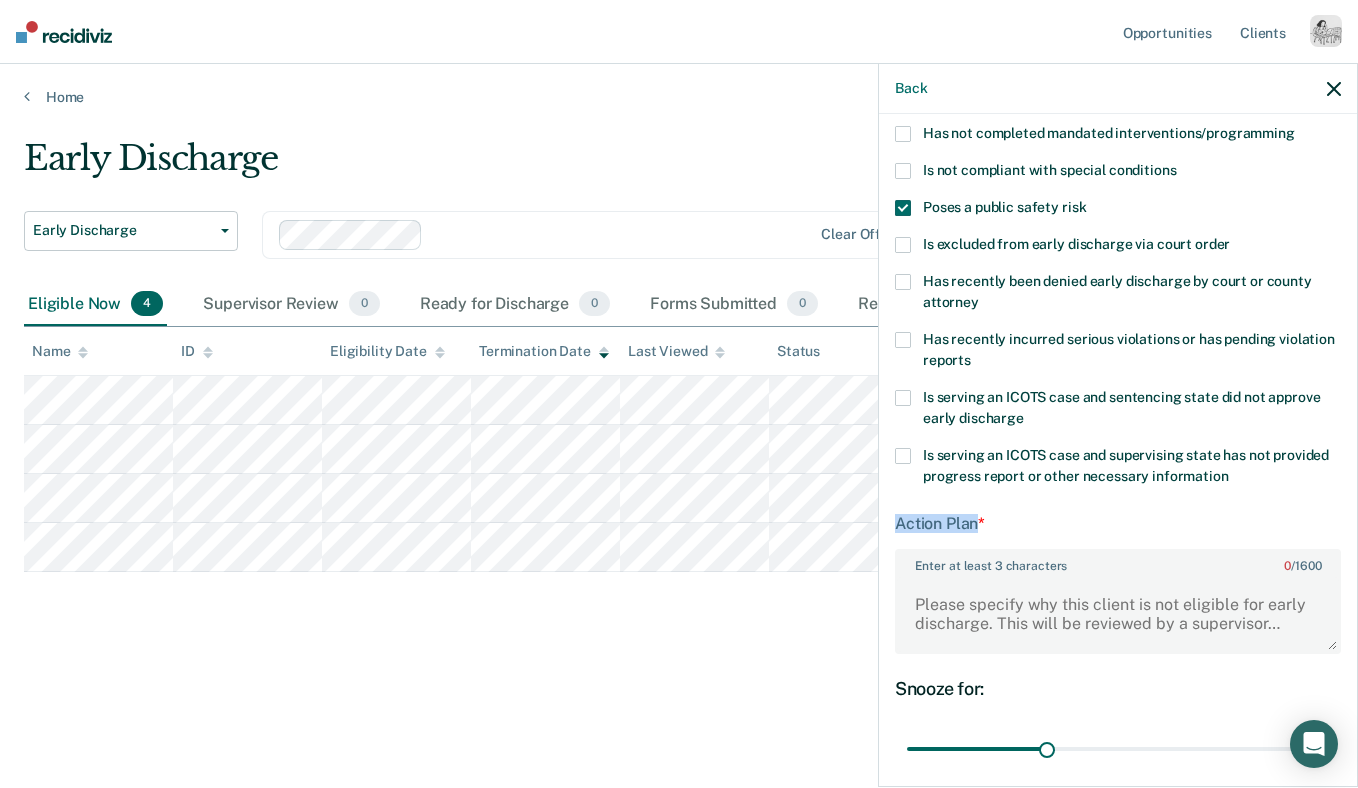 drag, startPoint x: 896, startPoint y: 518, endPoint x: 1042, endPoint y: 519, distance: 146.00342 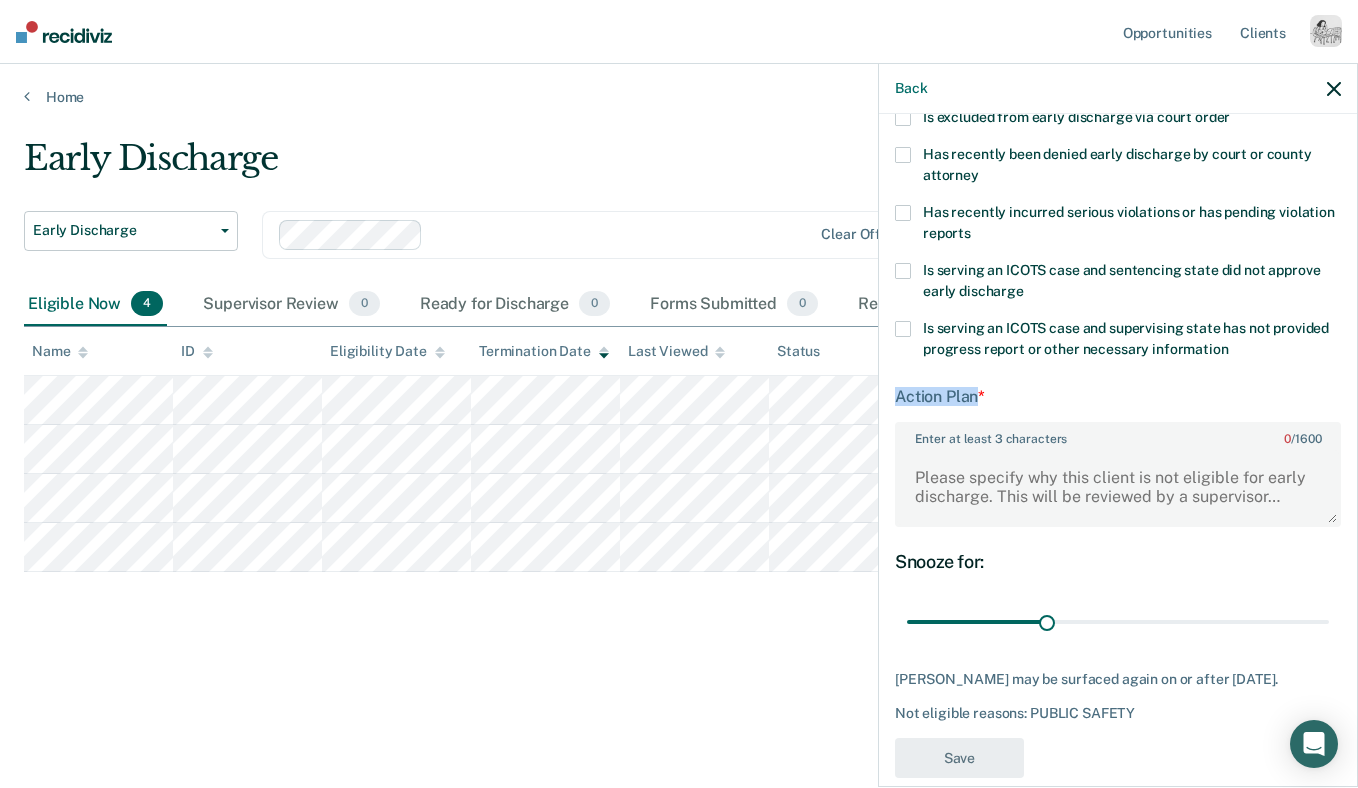 scroll, scrollTop: 350, scrollLeft: 0, axis: vertical 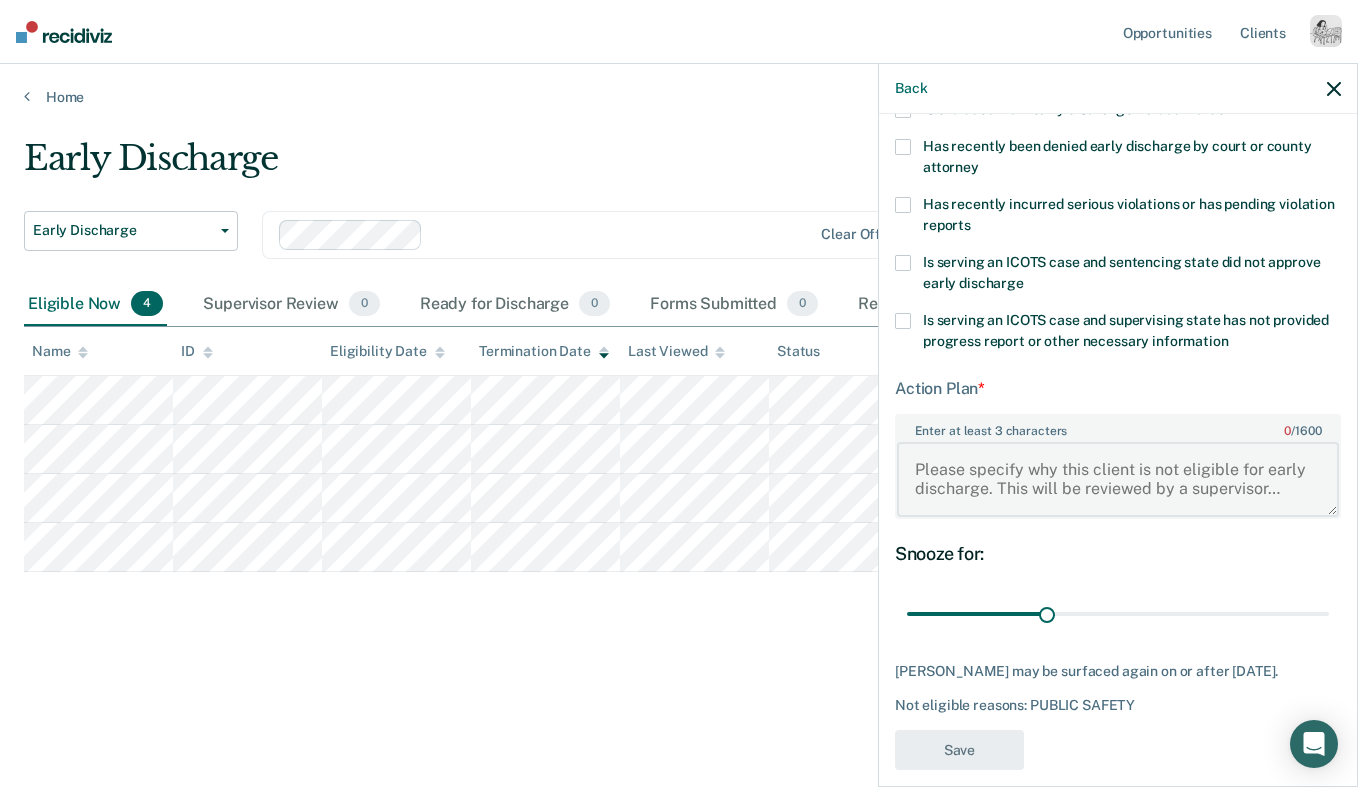 click on "Enter at least 3 characters 0  /  1600" at bounding box center (1118, 479) 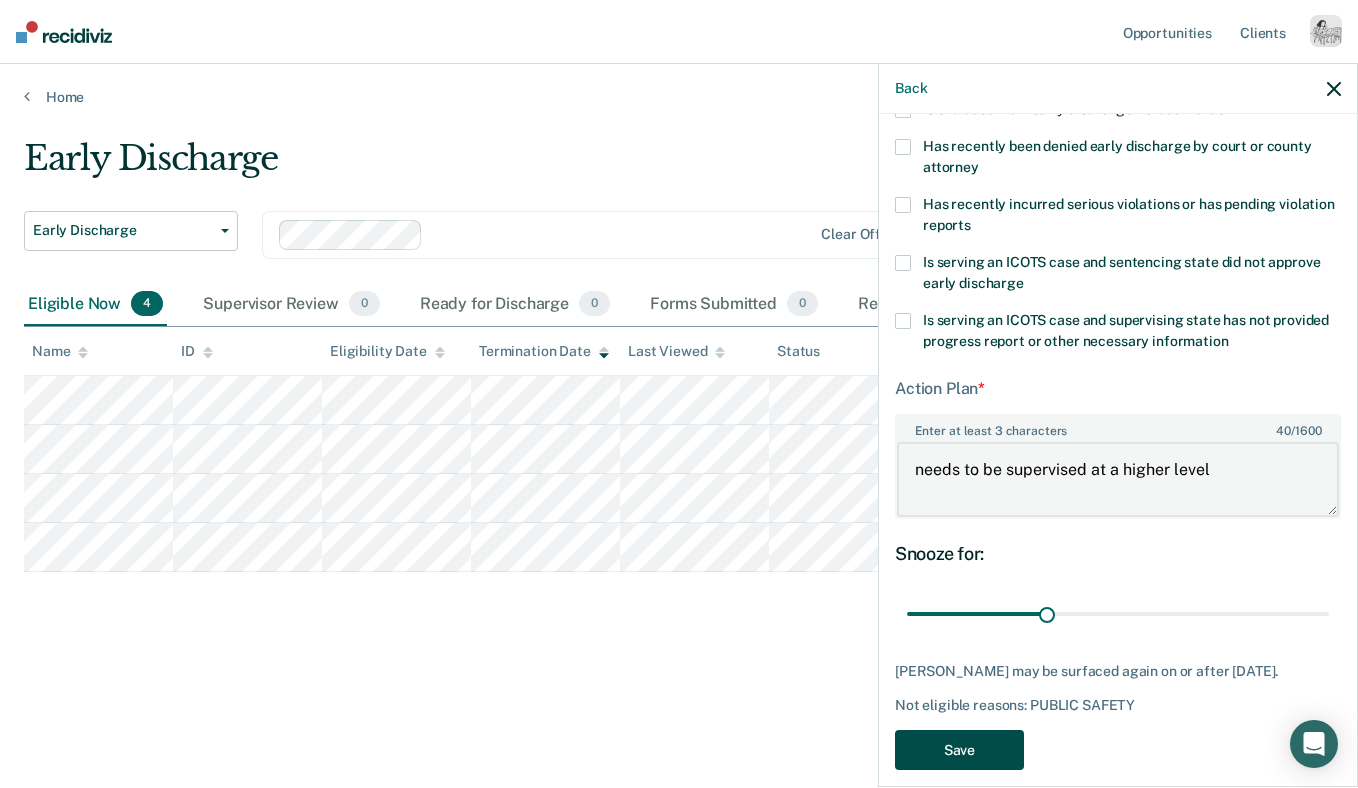 type on "needs to be supervised at a higher level" 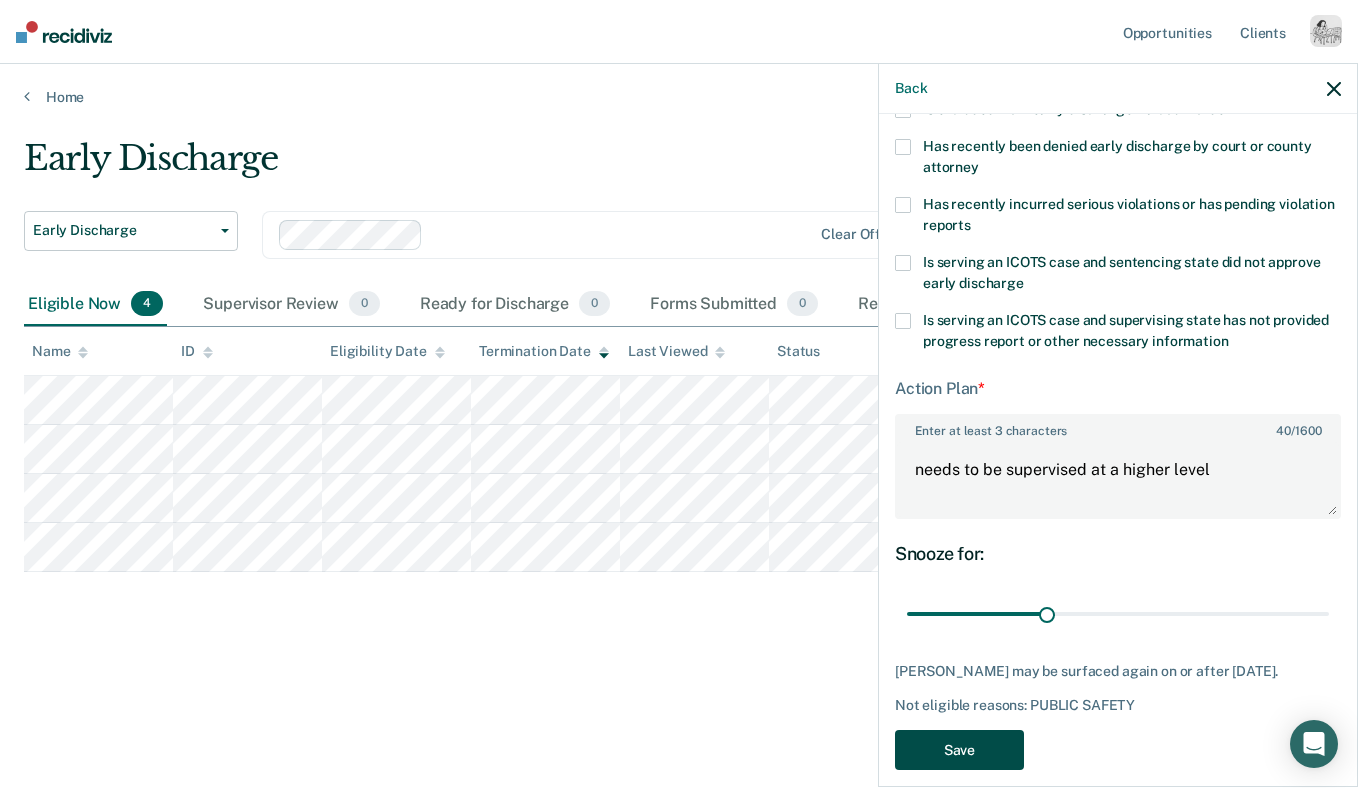 click on "Save" at bounding box center (959, 750) 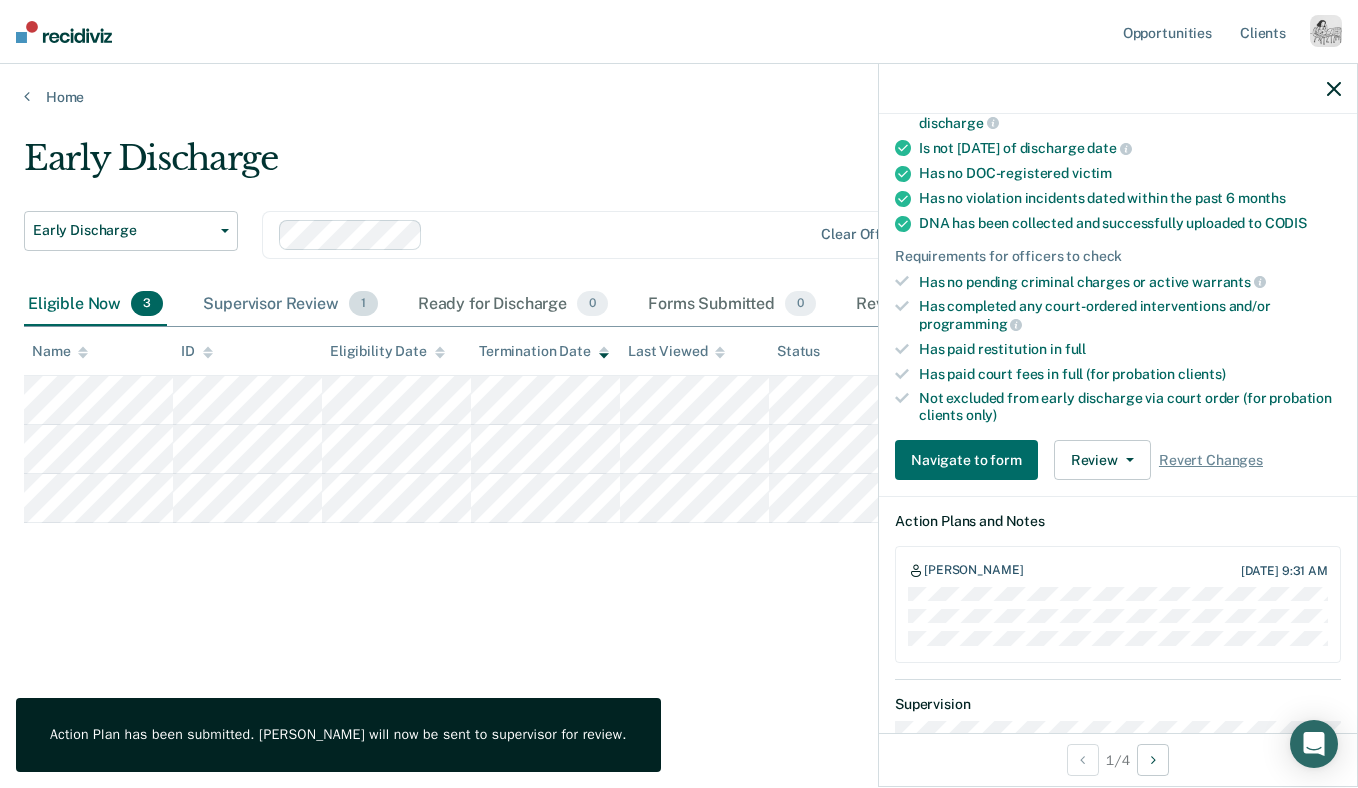 click on "Supervisor Review 1" at bounding box center [290, 305] 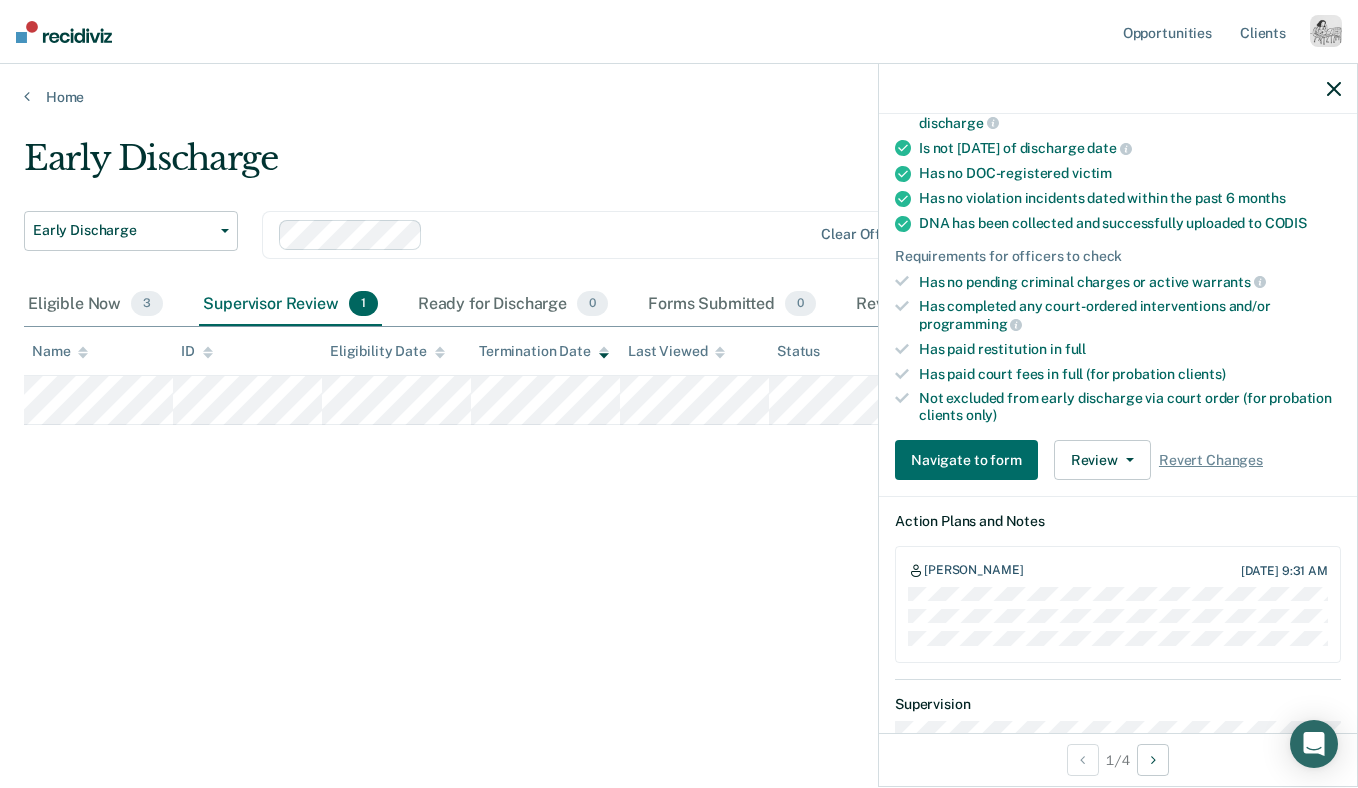 click 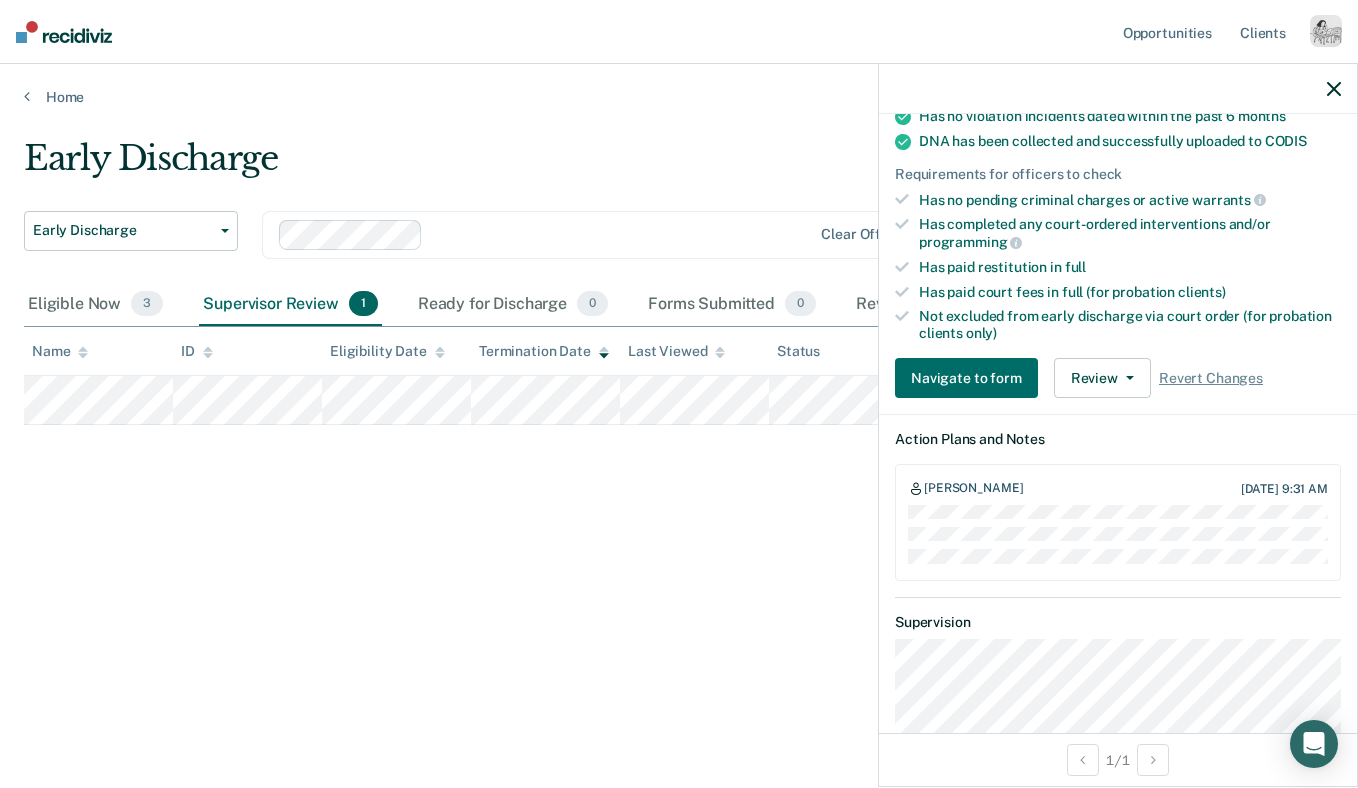 scroll, scrollTop: 433, scrollLeft: 0, axis: vertical 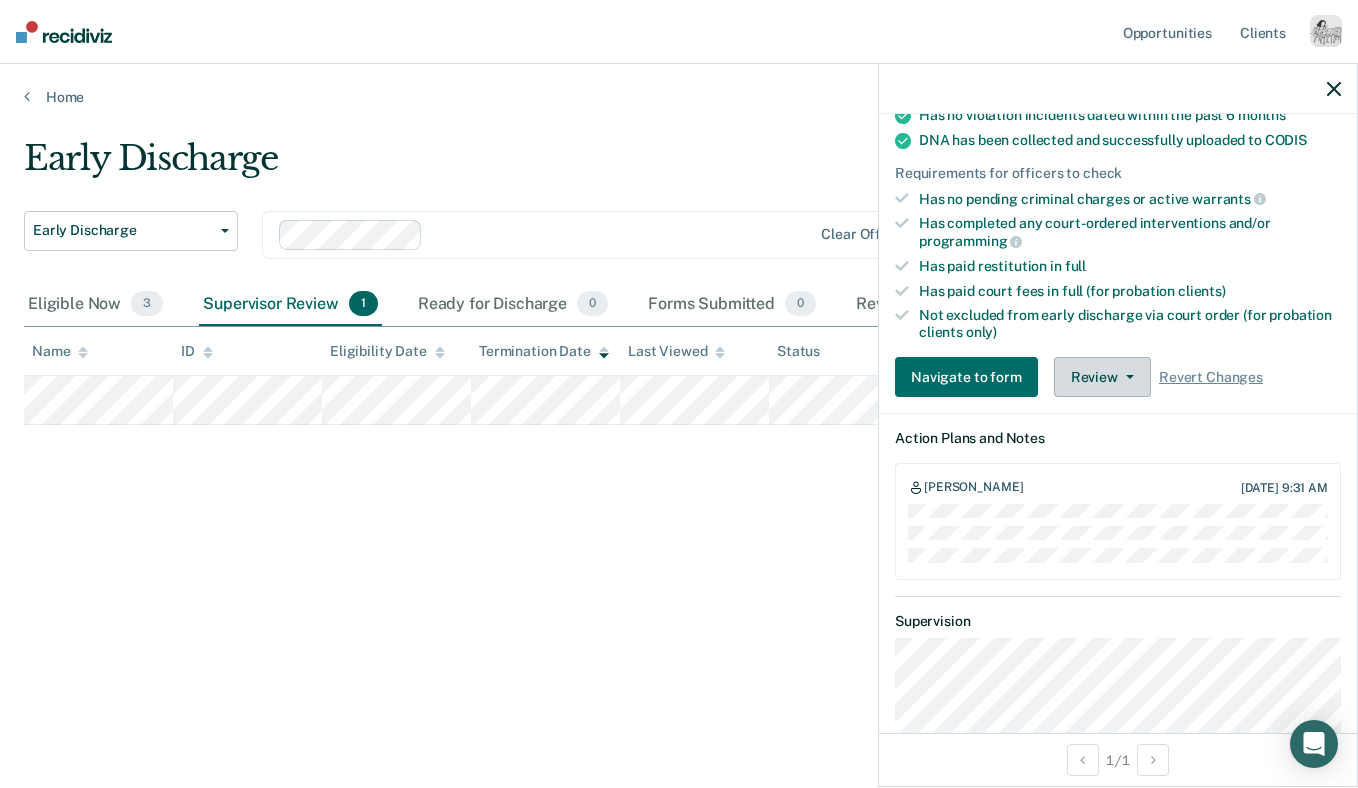 click on "Review" at bounding box center (1102, 377) 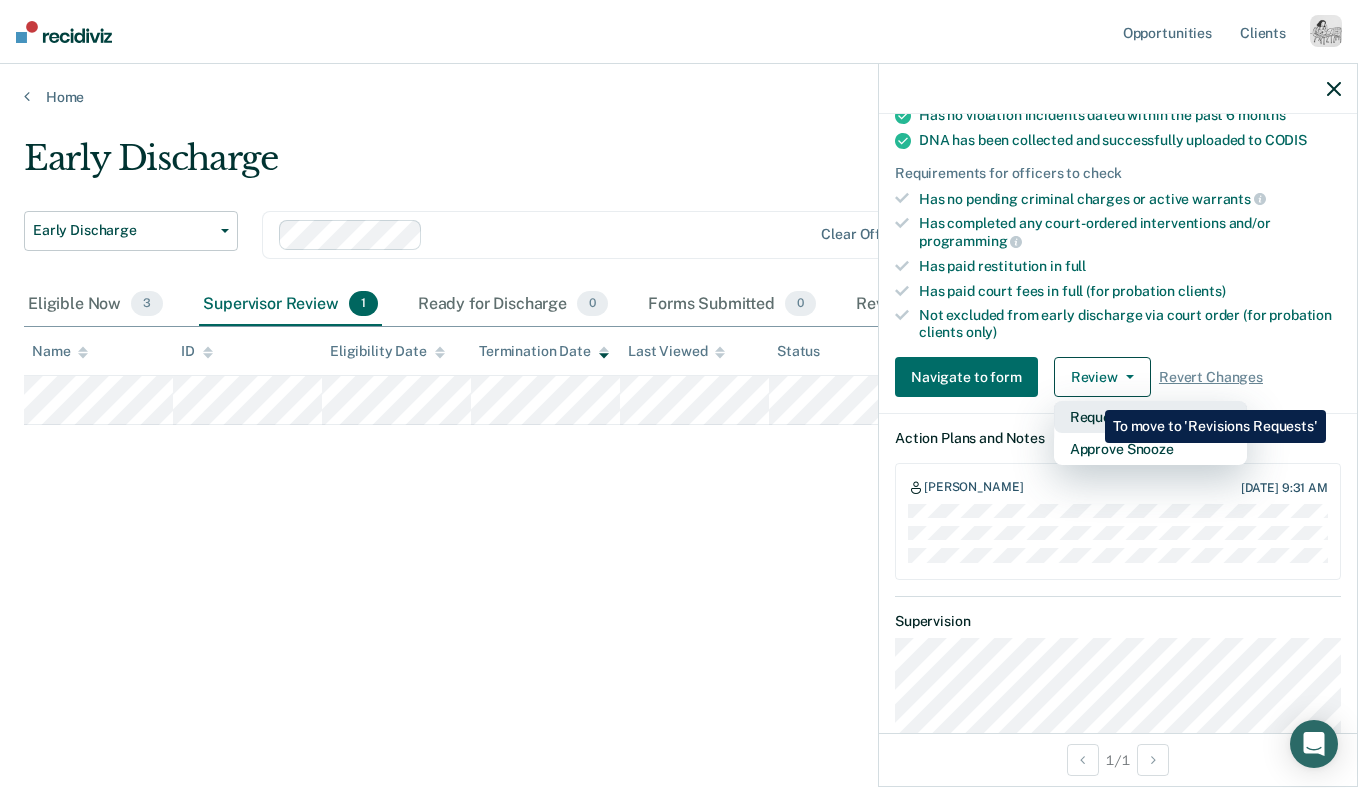 click on "Request Revisions" at bounding box center (1150, 417) 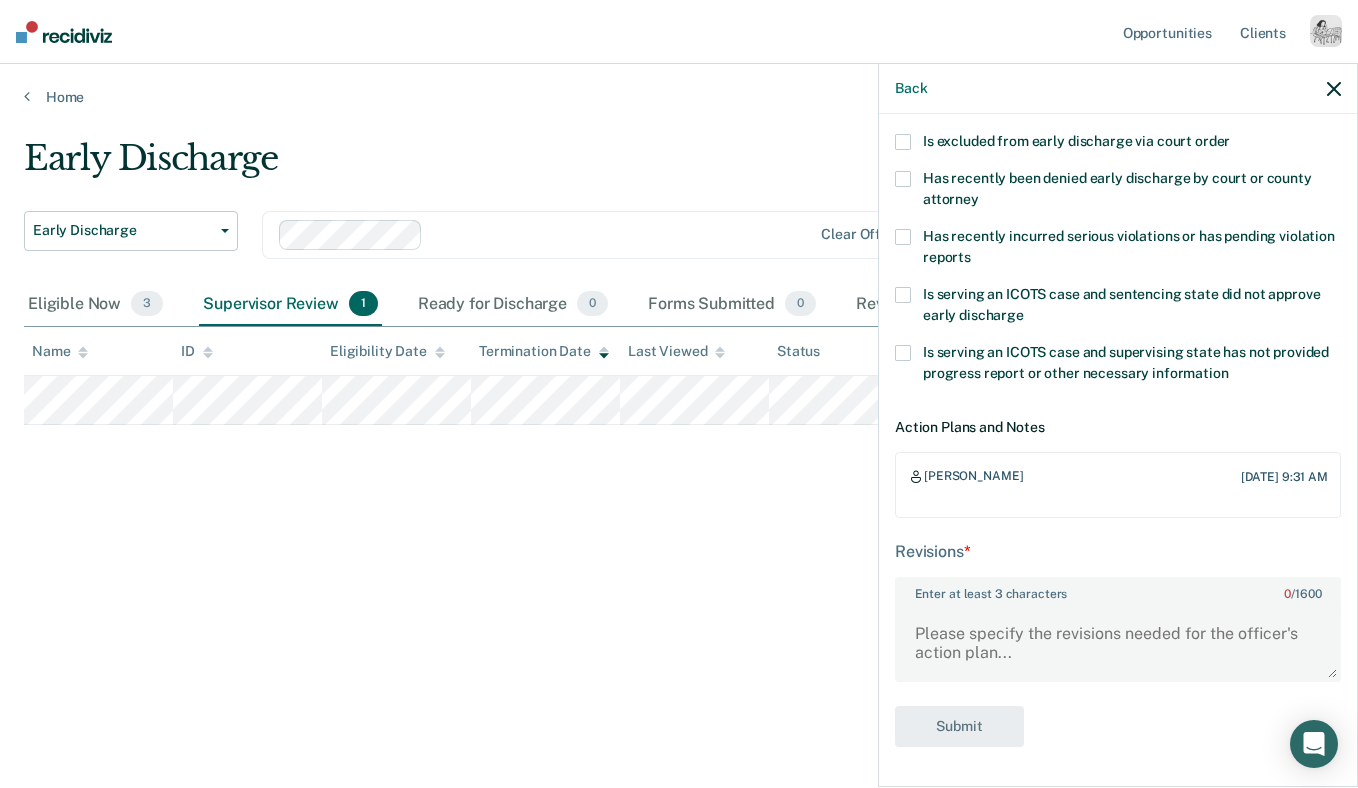 scroll, scrollTop: 366, scrollLeft: 0, axis: vertical 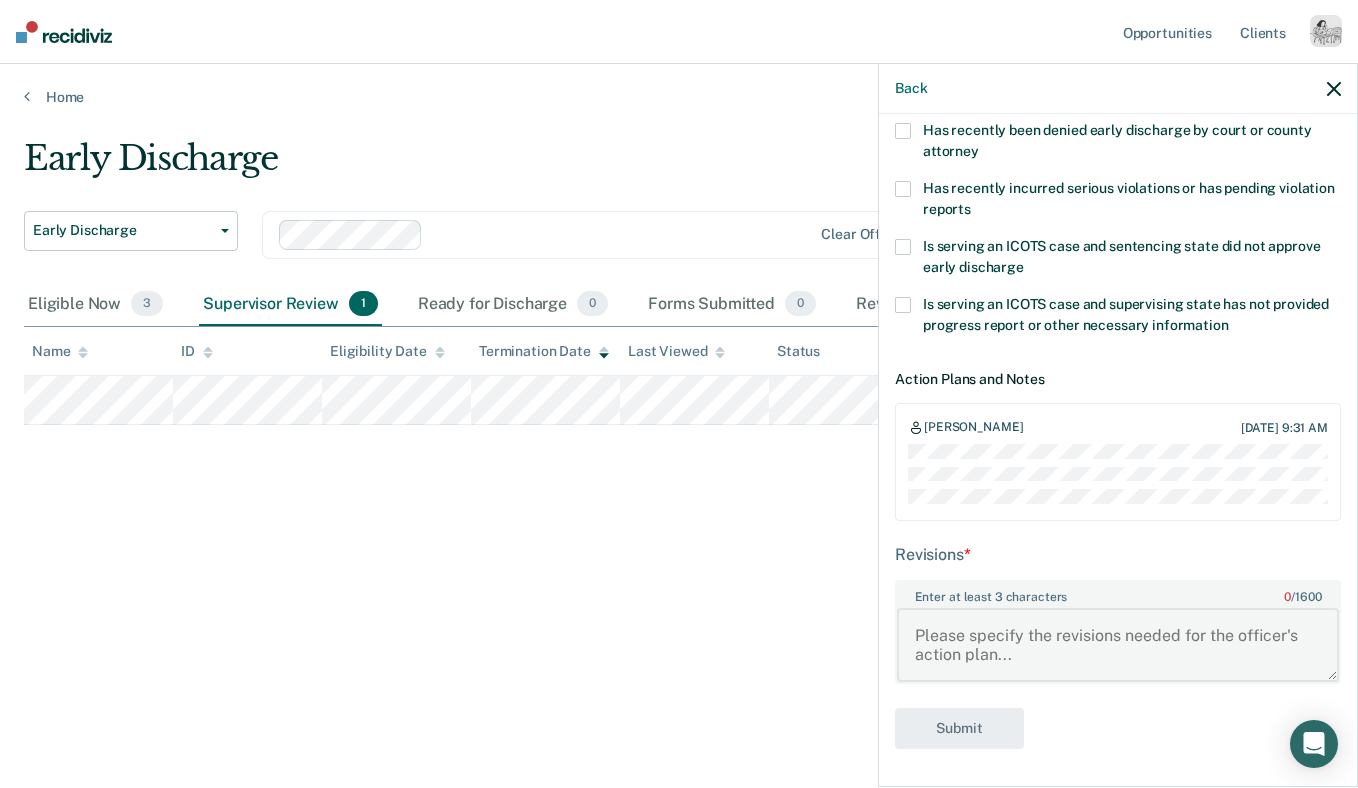 click on "Enter at least 3 characters 0  /  1600" at bounding box center [1118, 645] 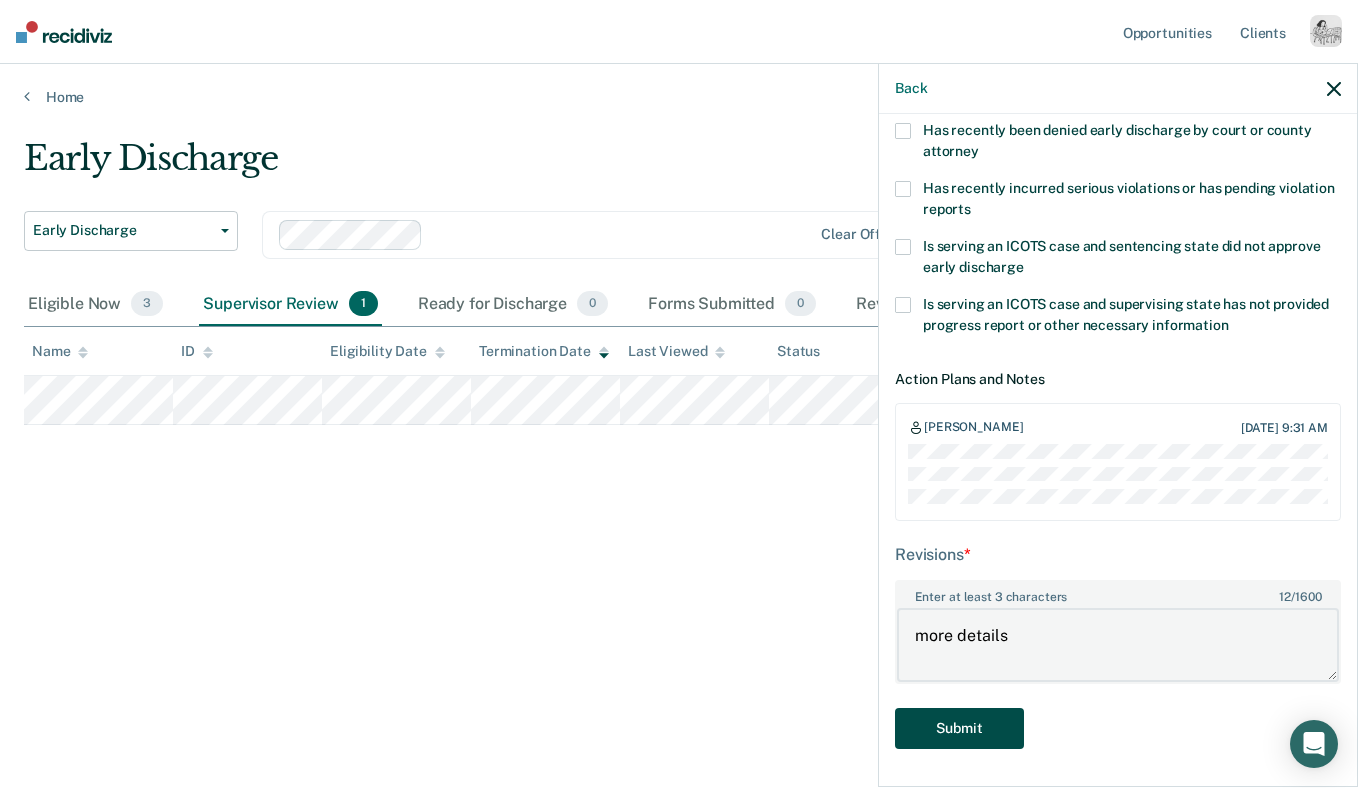 type on "more details" 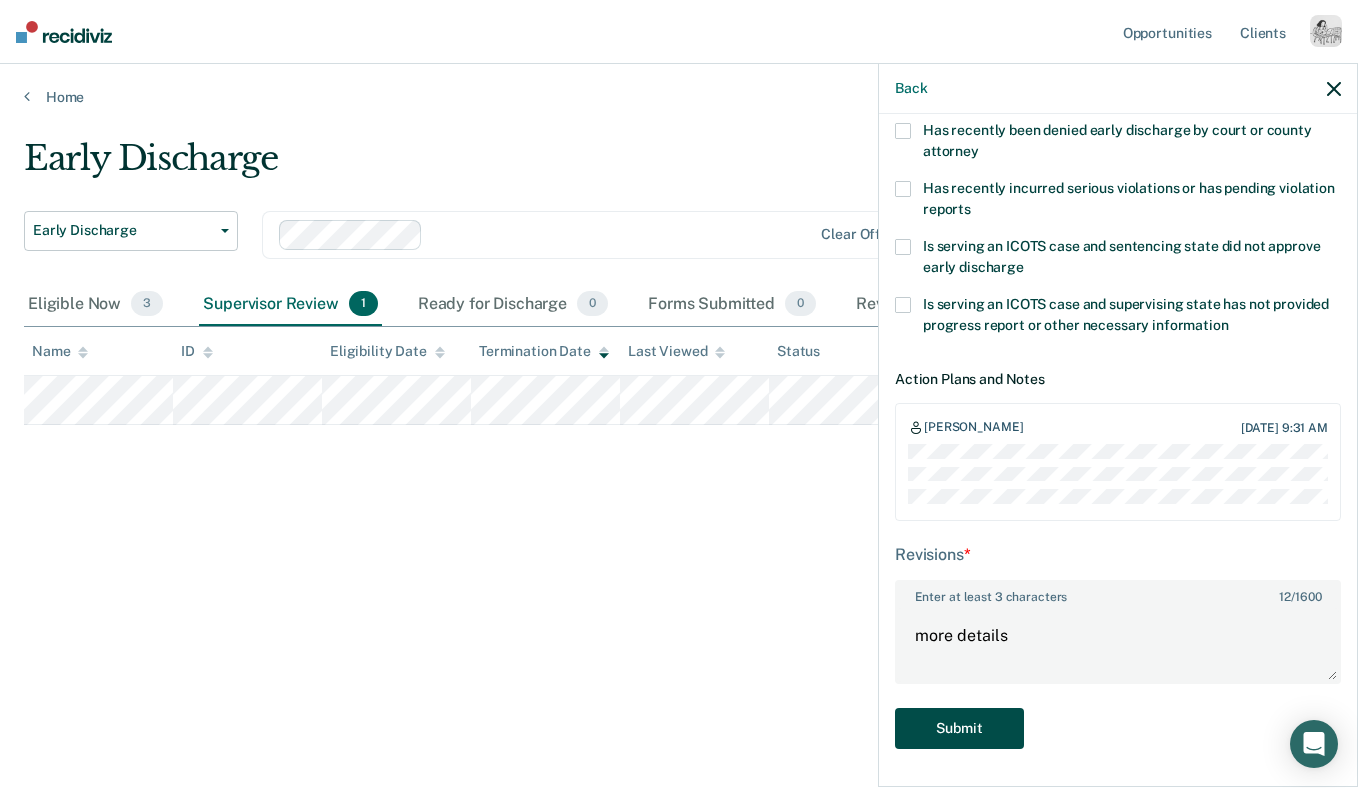 click on "Submit" at bounding box center (959, 728) 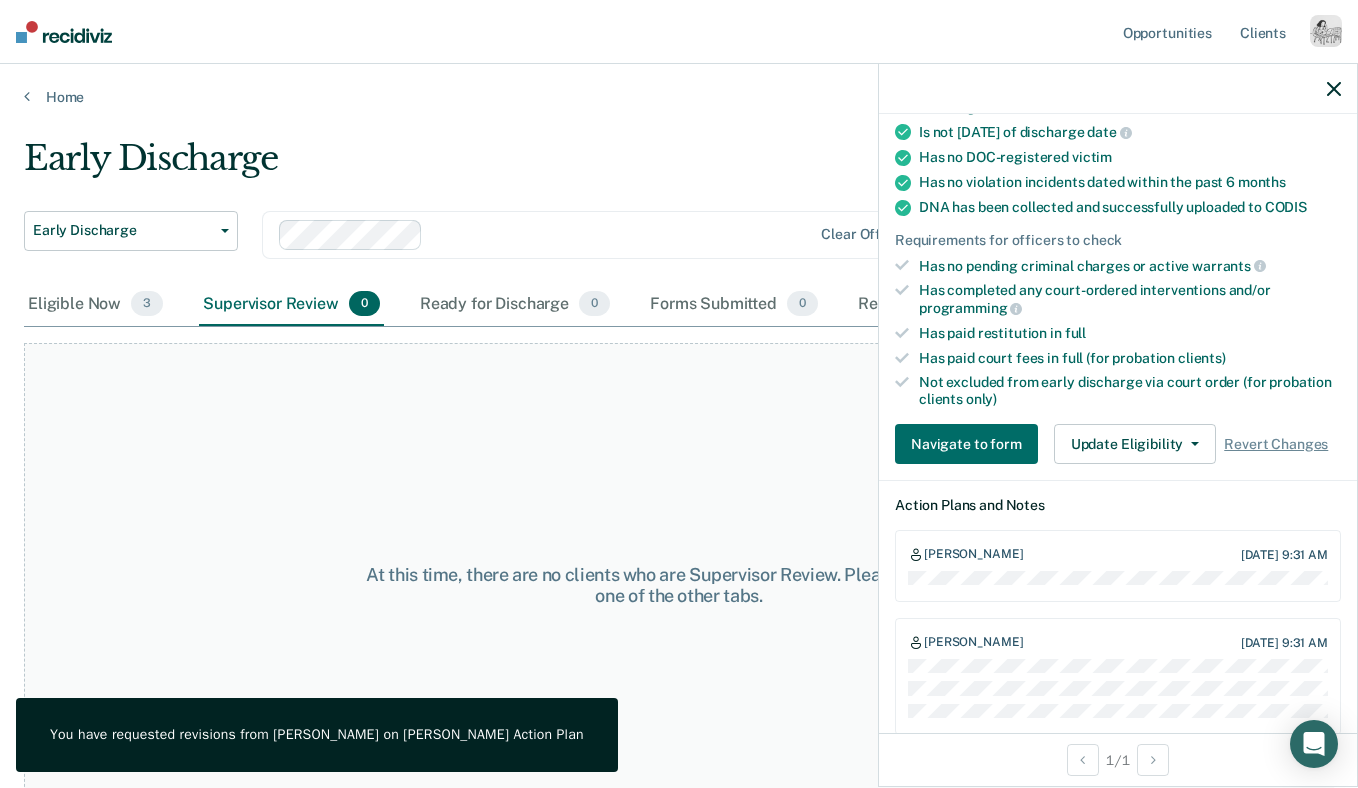 click at bounding box center [1118, 89] 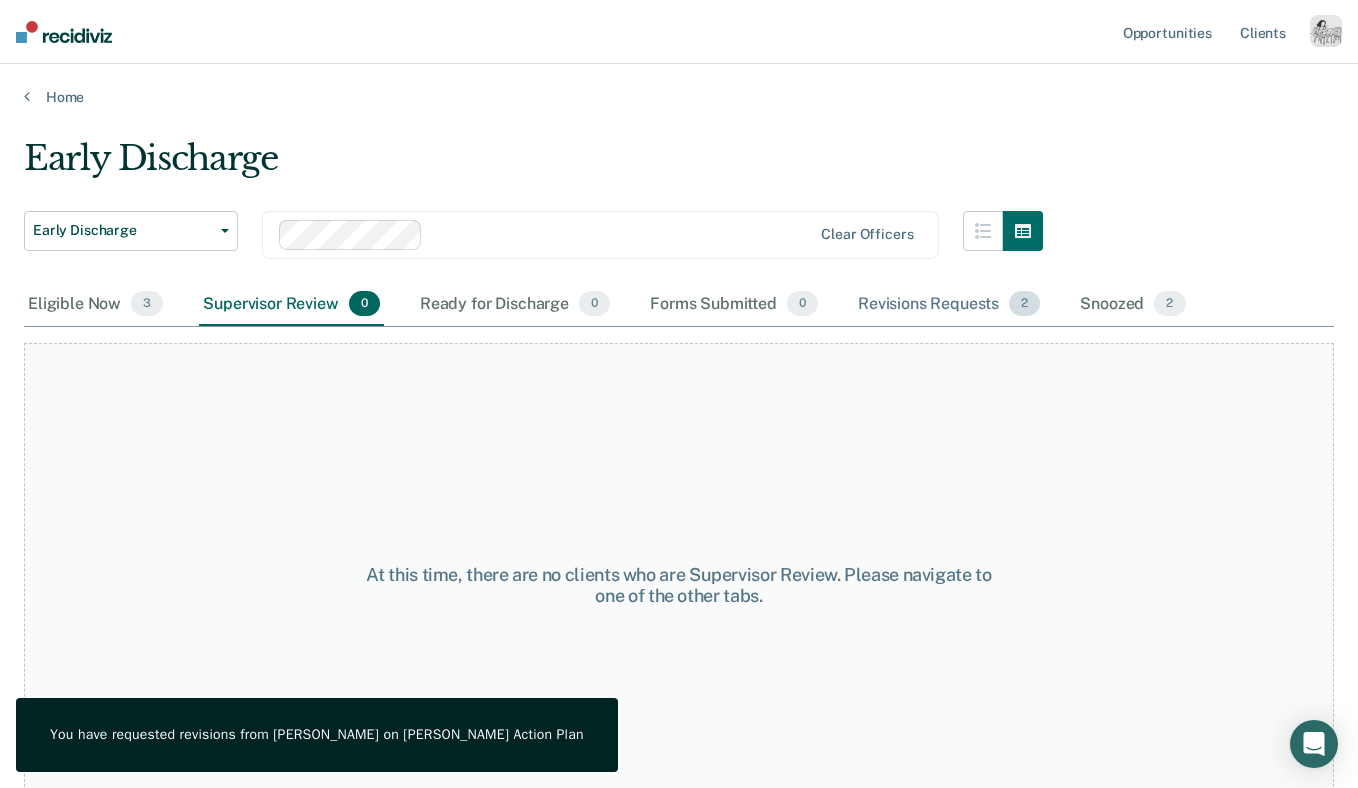 click on "Revisions Requests 2" at bounding box center (949, 305) 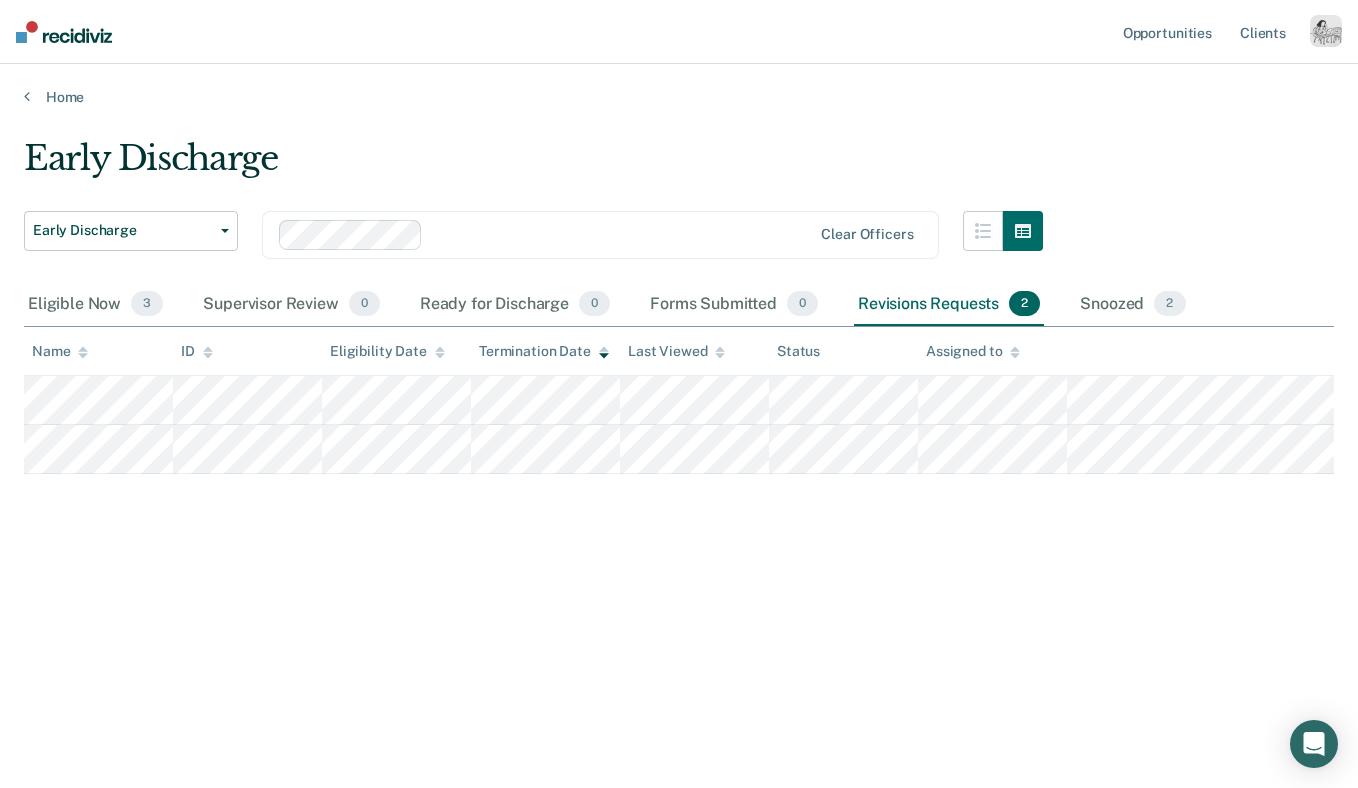 click at bounding box center [1326, 31] 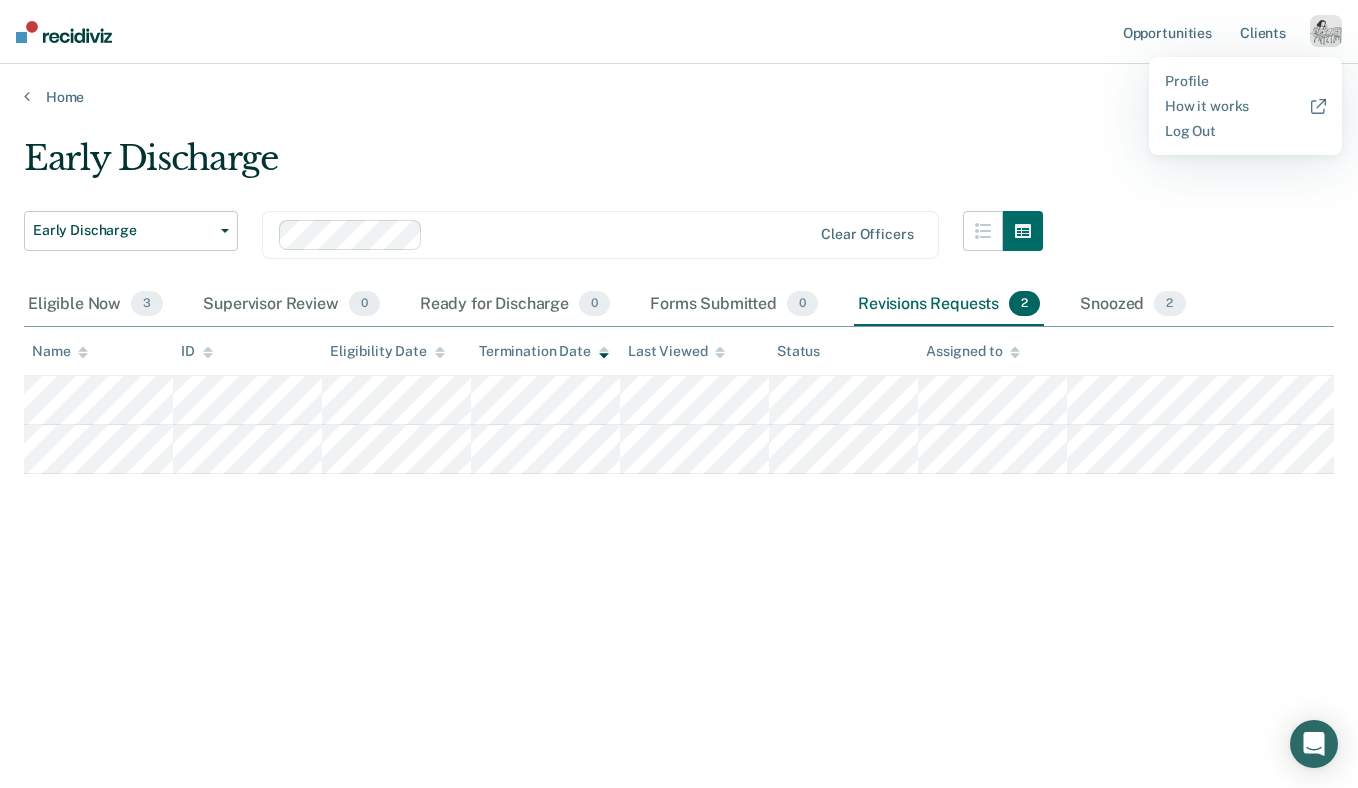click on "Eligible Now 3 Supervisor Review 0 Ready for Discharge 0 Forms Submitted 0 Revisions Requests 2 Snoozed 2" at bounding box center [679, 305] 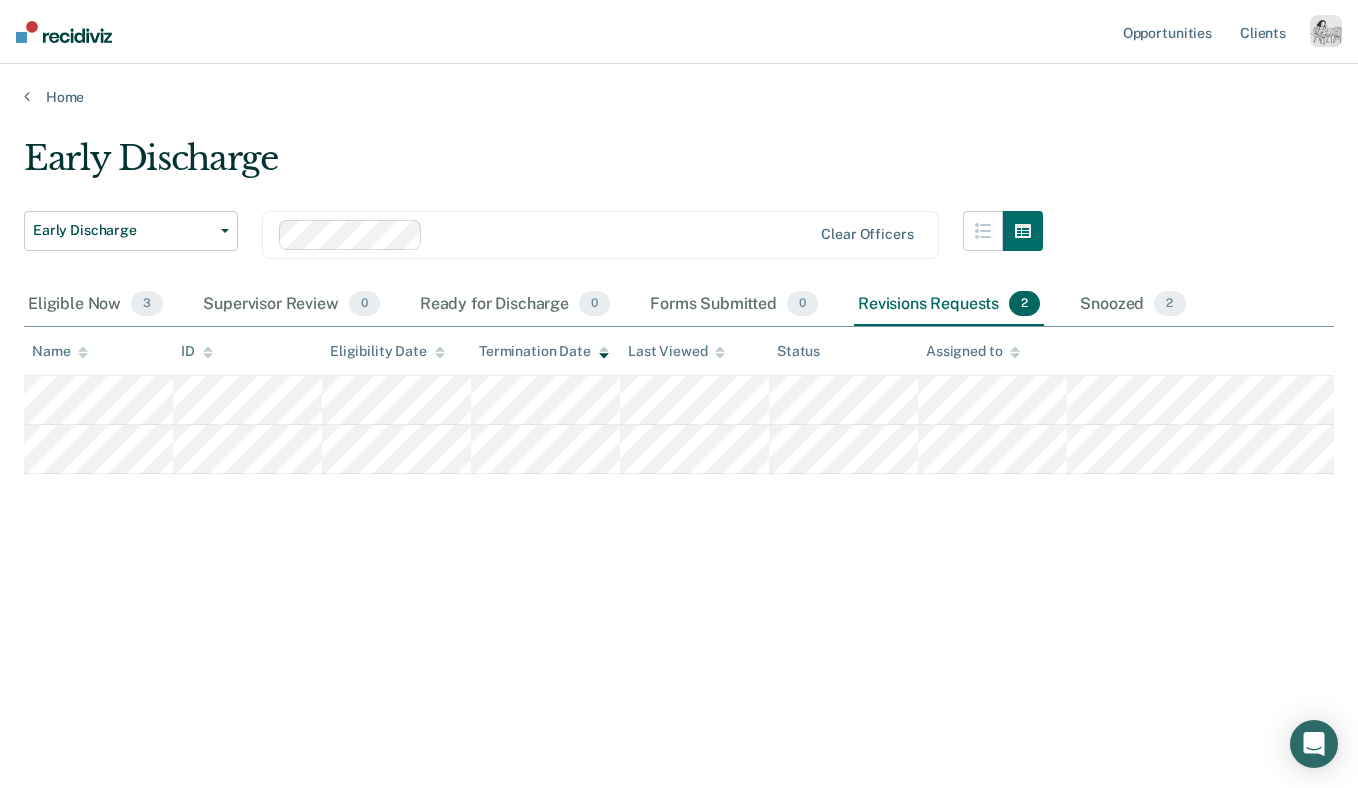 click at bounding box center [1326, 31] 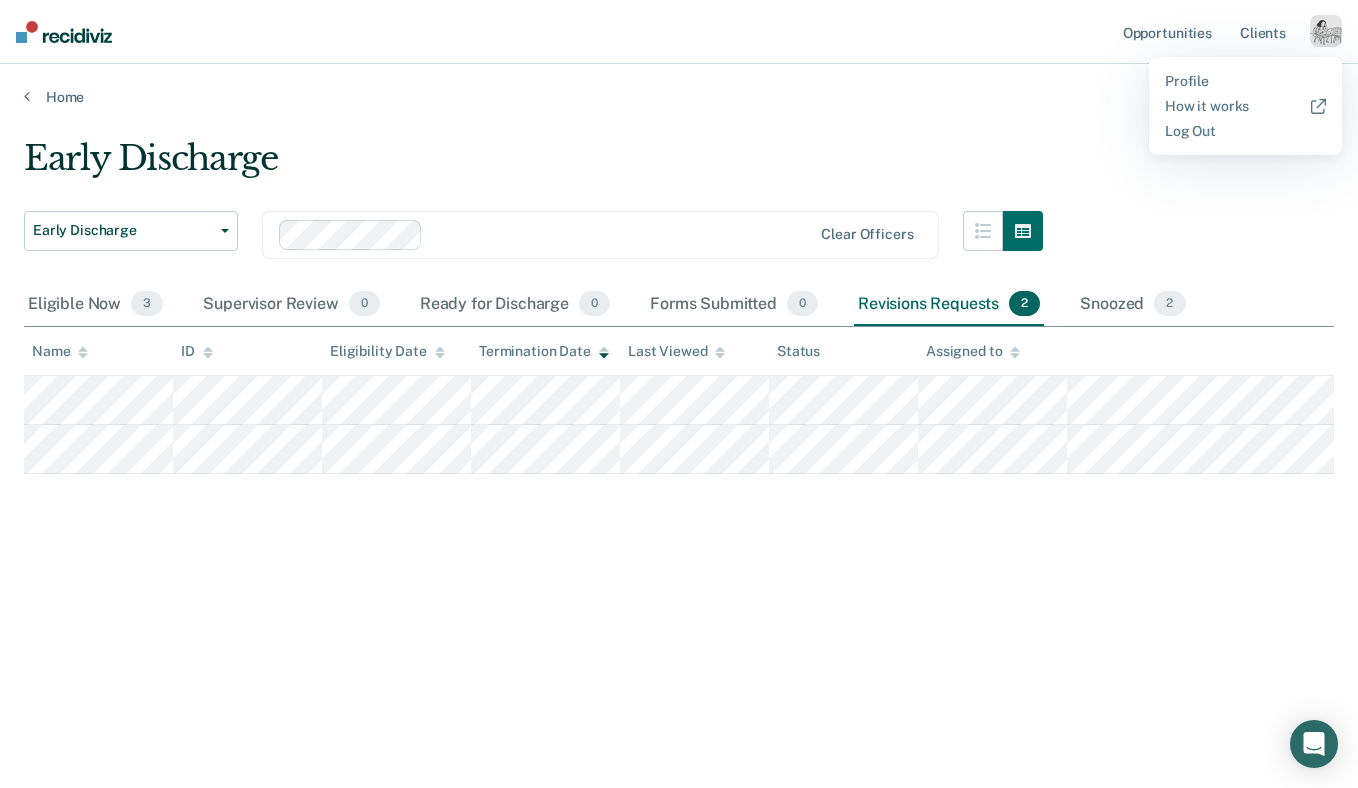 click on "Early Discharge   Early Discharge Early Discharge Clear   officers Eligible Now 3 Supervisor Review 0 Ready for Discharge 0 Forms Submitted 0 Revisions Requests 2 Snoozed 2
To pick up a draggable item, press the space bar.
While dragging, use the arrow keys to move the item.
Press space again to drop the item in its new position, or press escape to cancel.
Name ID Eligibility Date Termination Date Last Viewed Status Assigned to" at bounding box center (679, 420) 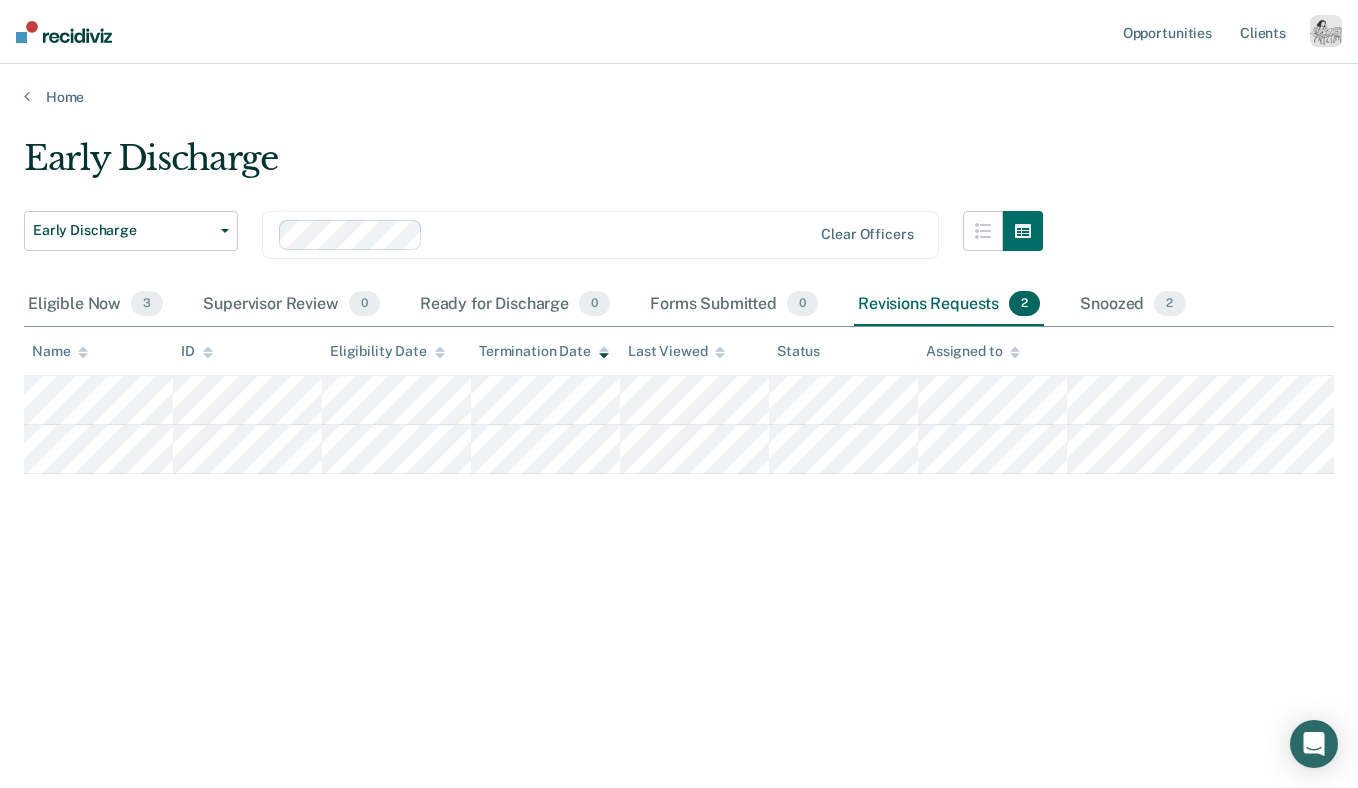 click at bounding box center [1326, 31] 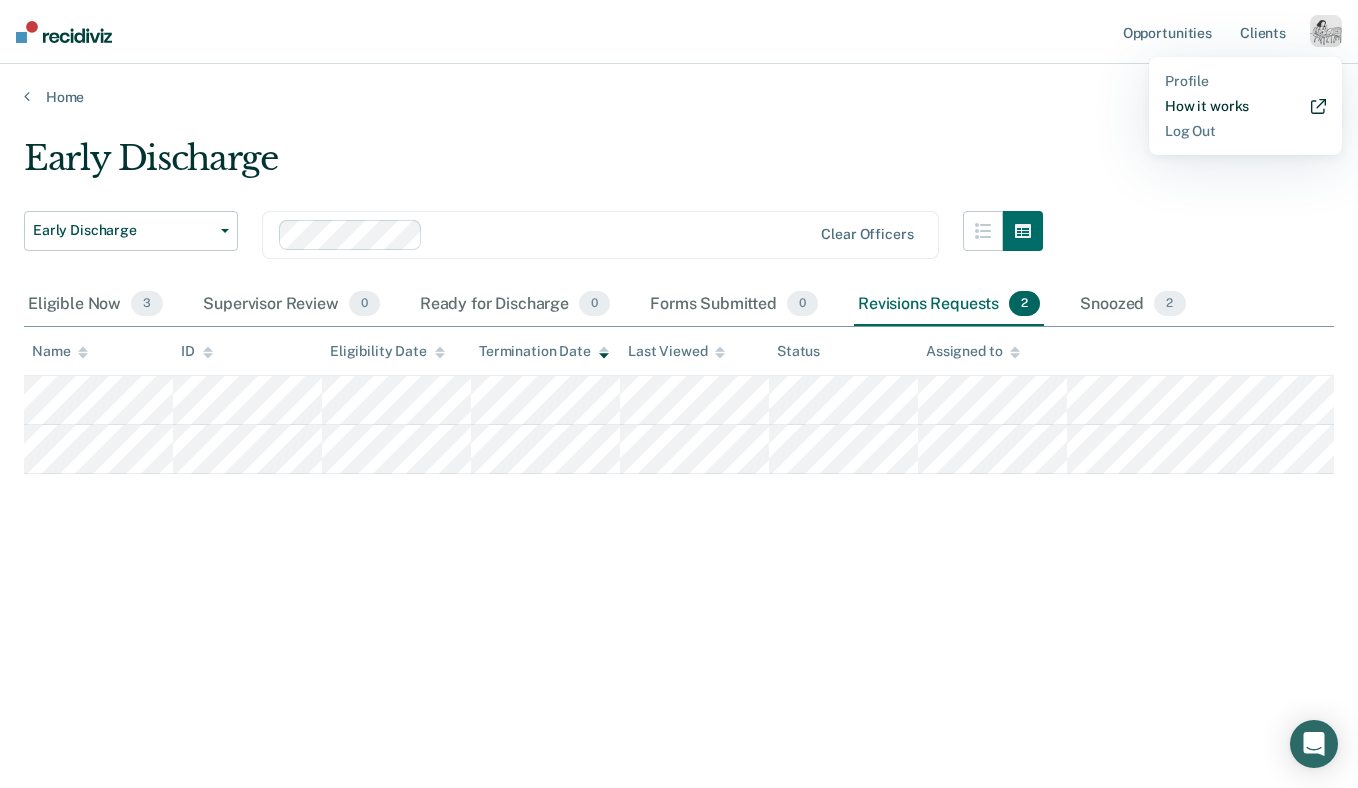 click on "How it works" at bounding box center (1245, 106) 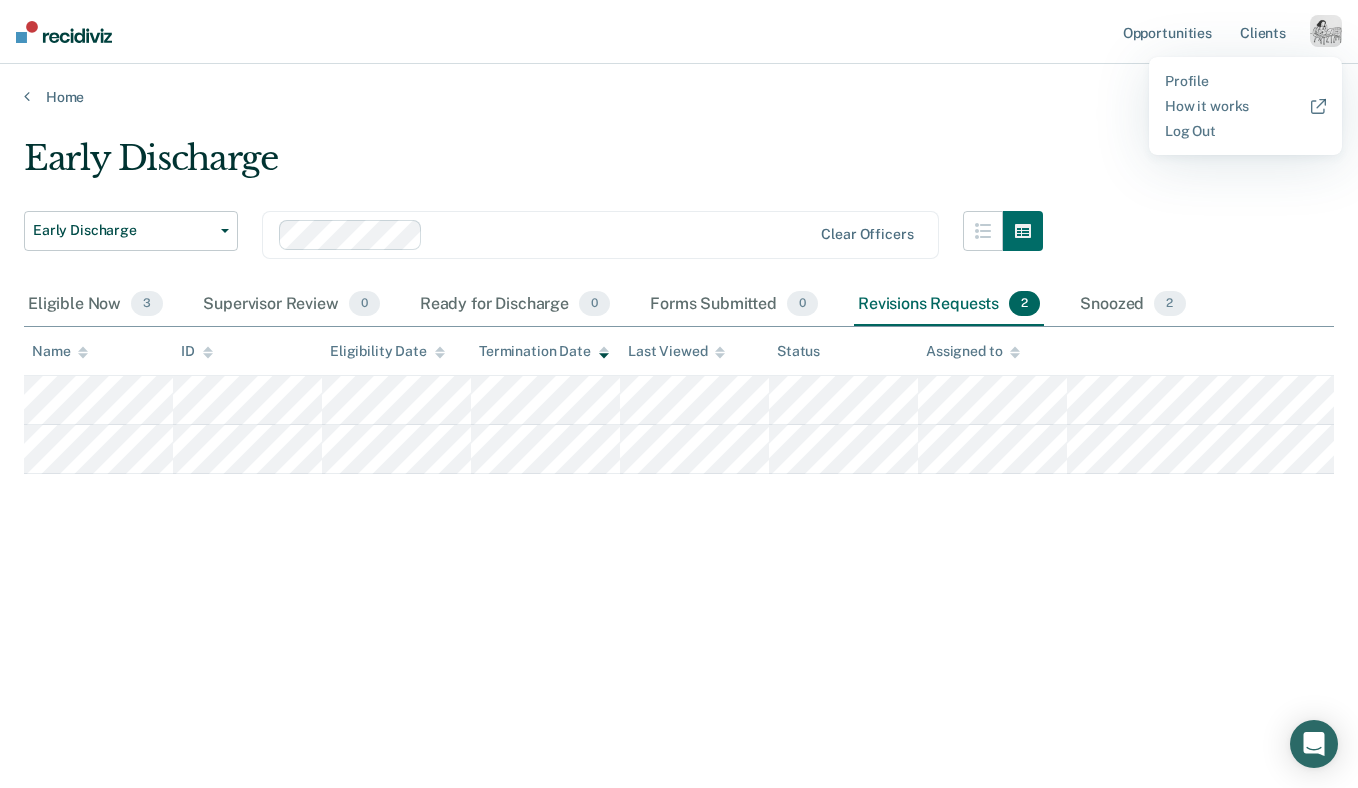 click on "Early Discharge   Early Discharge Early Discharge Clear   officers Eligible Now 3 Supervisor Review 0 Ready for Discharge 0 Forms Submitted 0 Revisions Requests 2 Snoozed 2
To pick up a draggable item, press the space bar.
While dragging, use the arrow keys to move the item.
Press space again to drop the item in its new position, or press escape to cancel.
Name ID Eligibility Date Termination Date Last Viewed Status Assigned to" at bounding box center [679, 388] 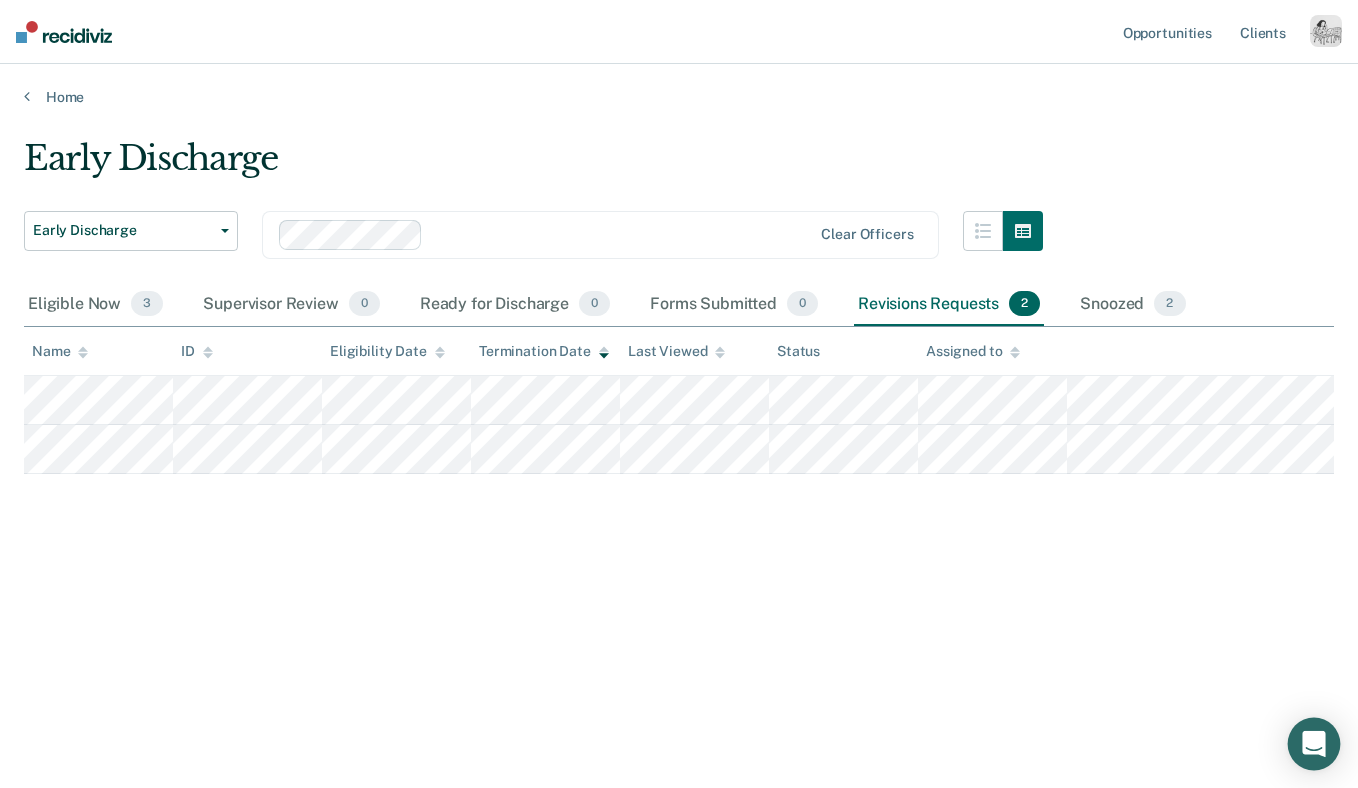 click 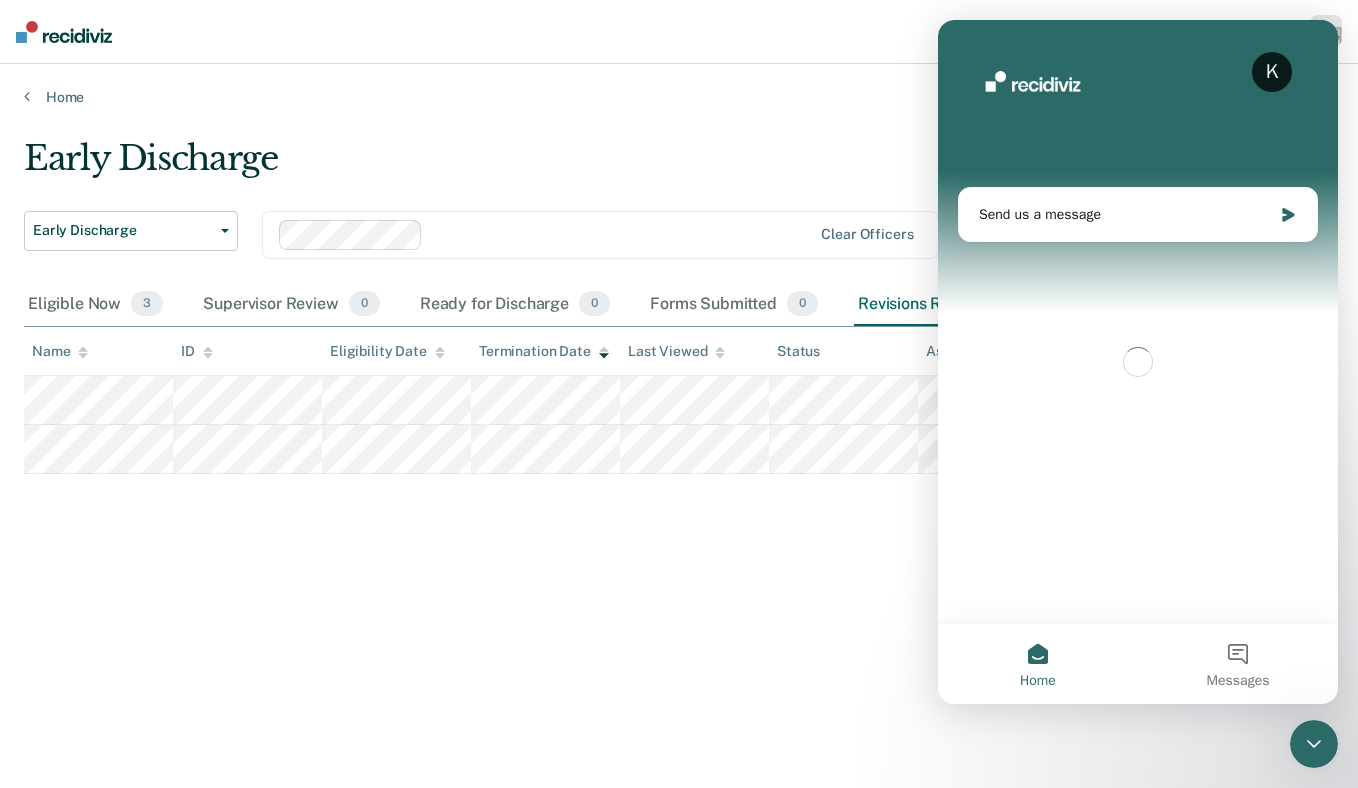 scroll, scrollTop: 0, scrollLeft: 0, axis: both 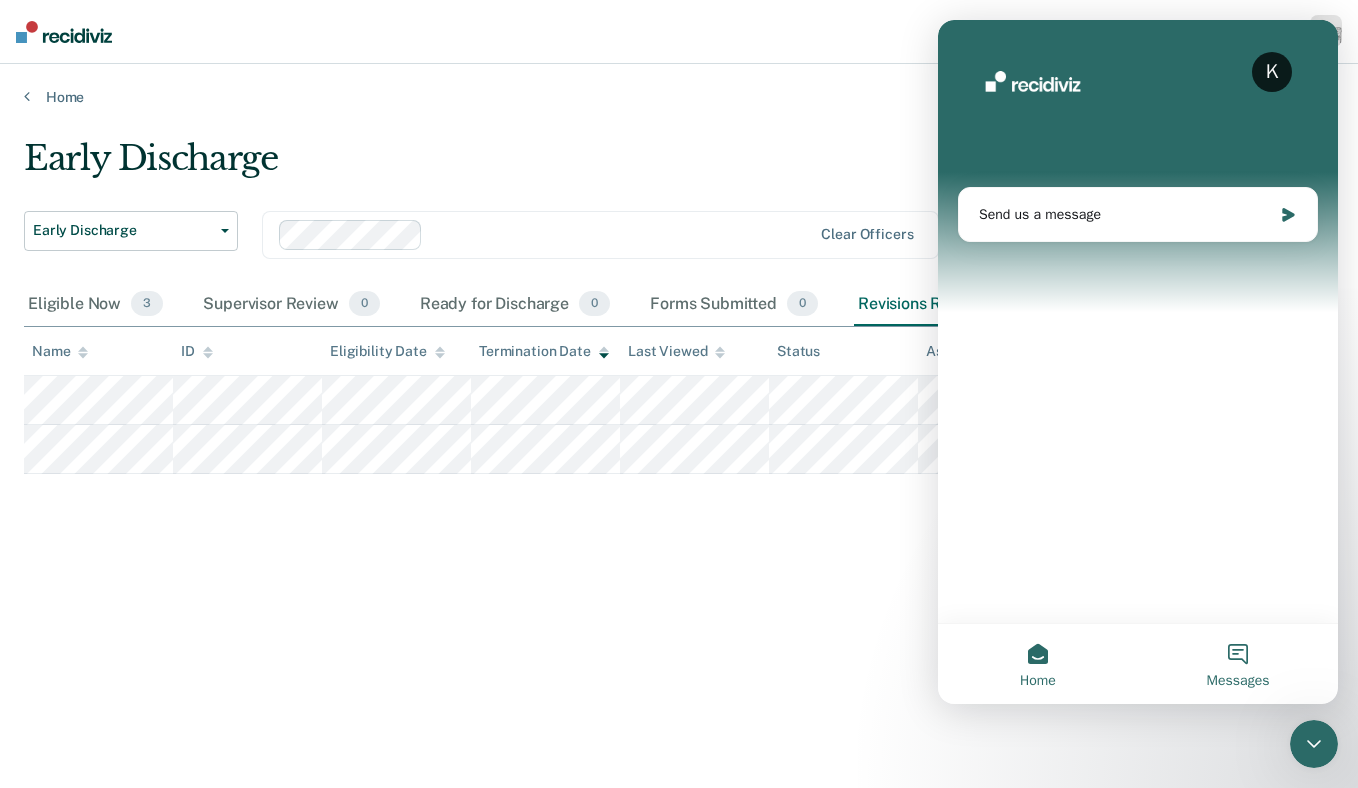 click on "Messages" at bounding box center (1238, 664) 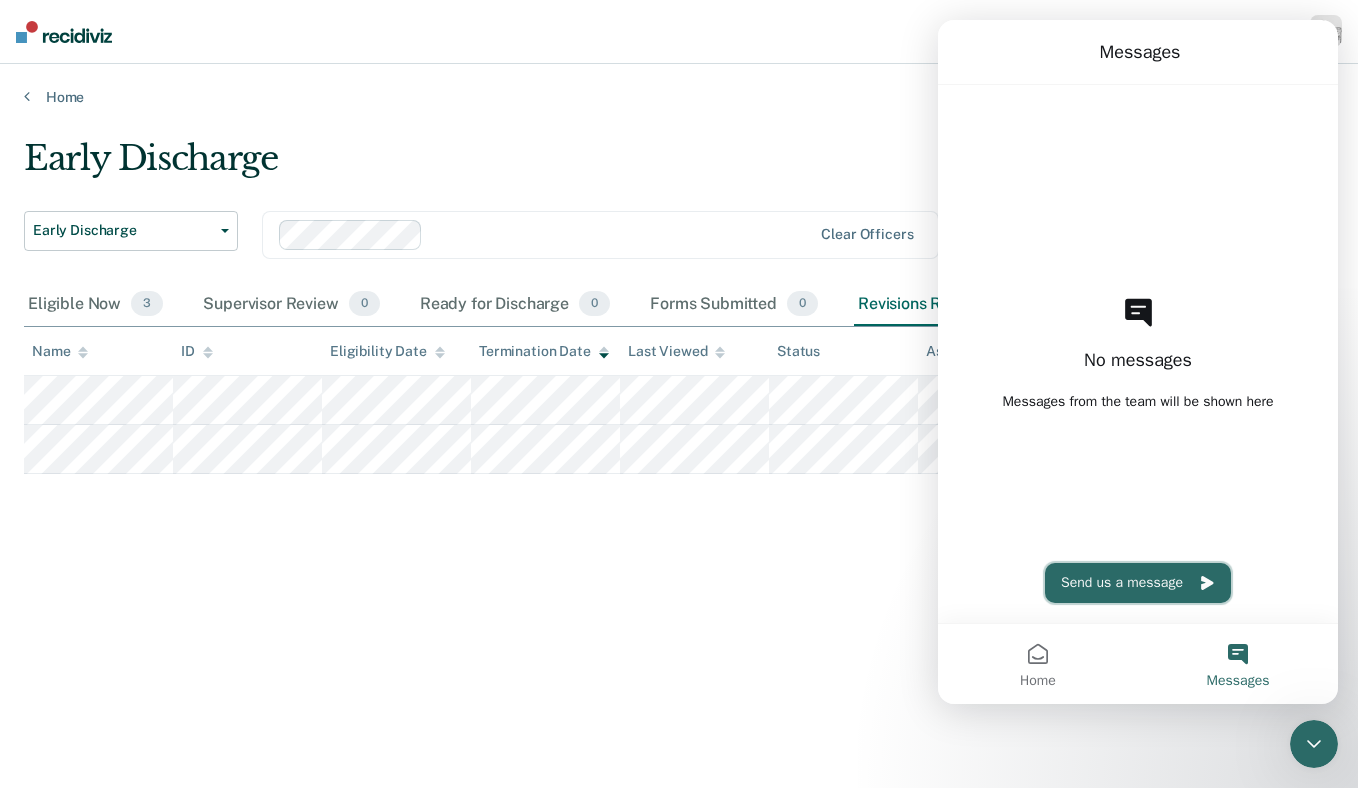 click on "Send us a message" at bounding box center [1138, 583] 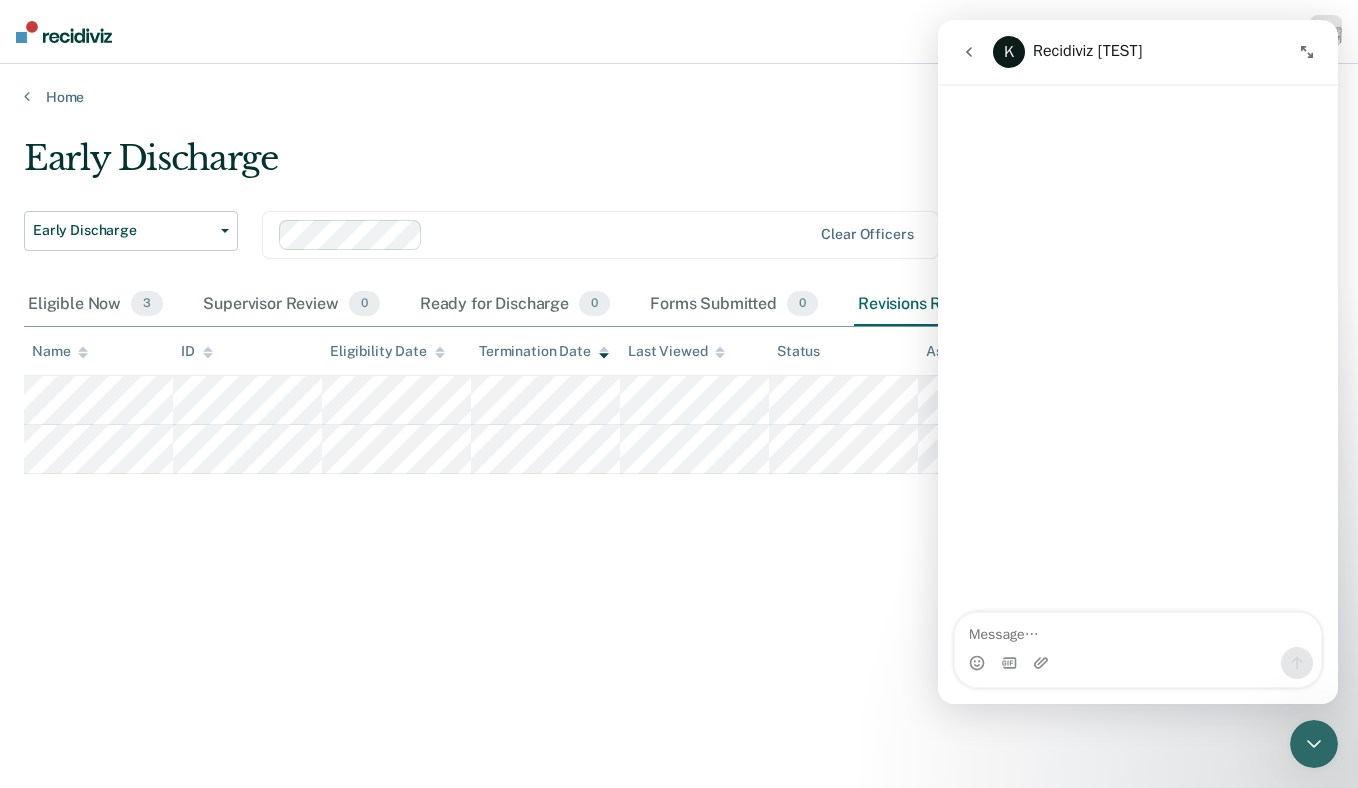 click 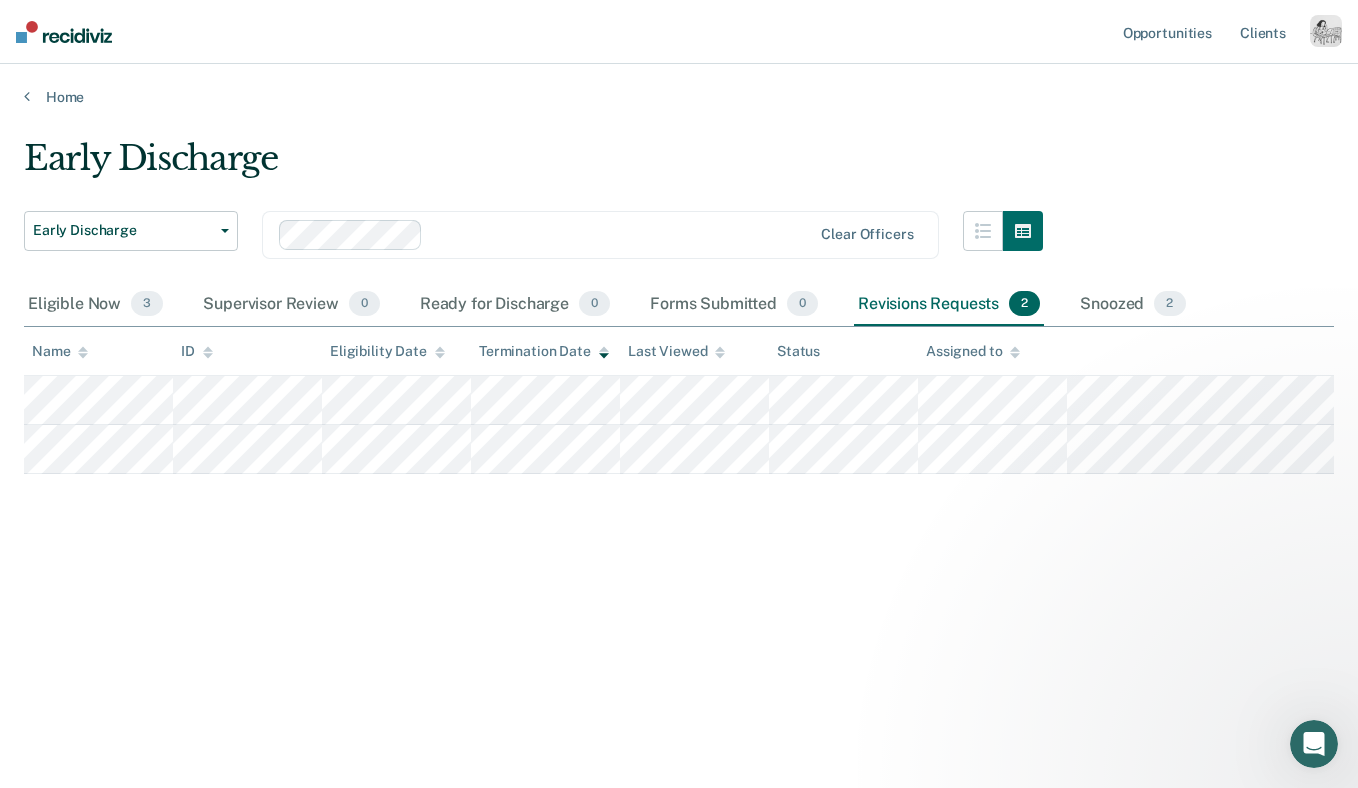 scroll, scrollTop: 0, scrollLeft: 0, axis: both 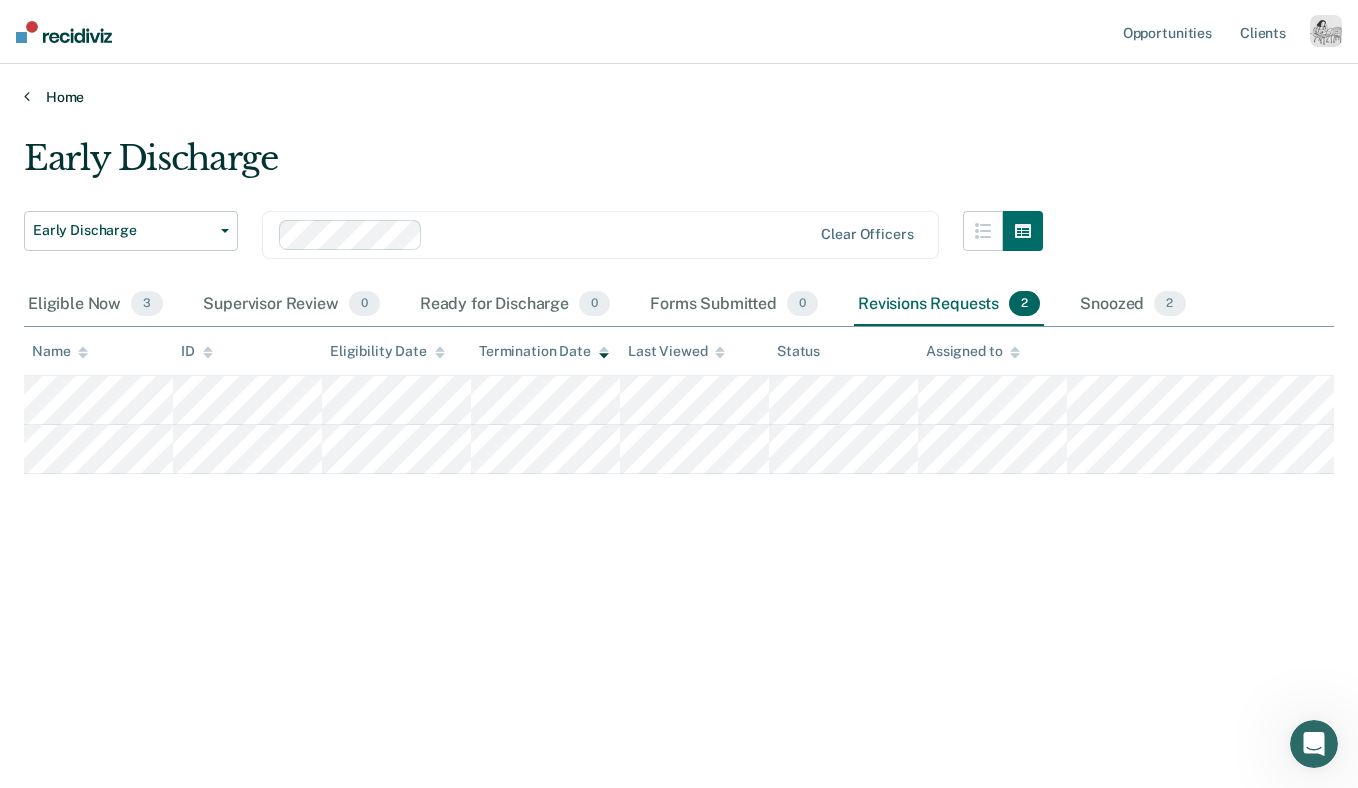 click on "Home" at bounding box center (679, 97) 